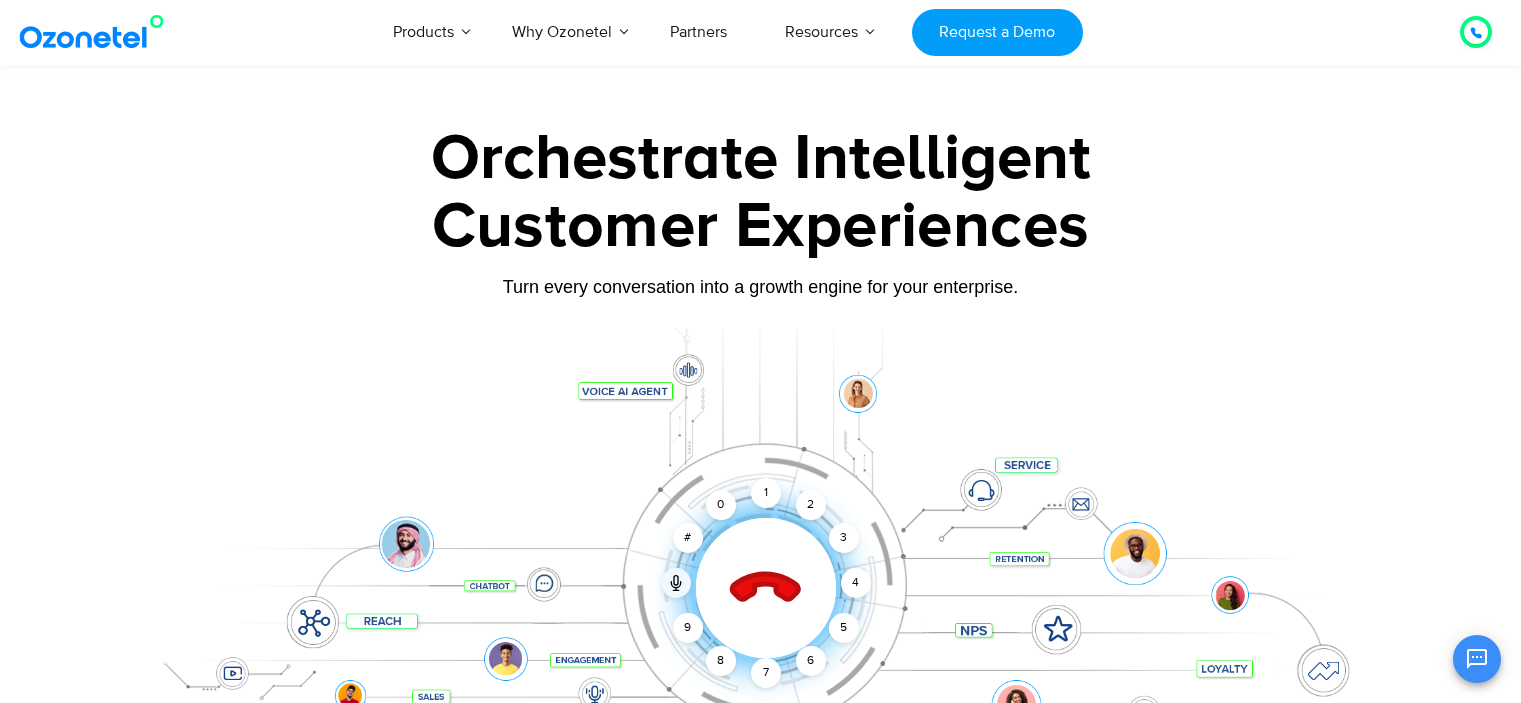 scroll, scrollTop: 166, scrollLeft: 0, axis: vertical 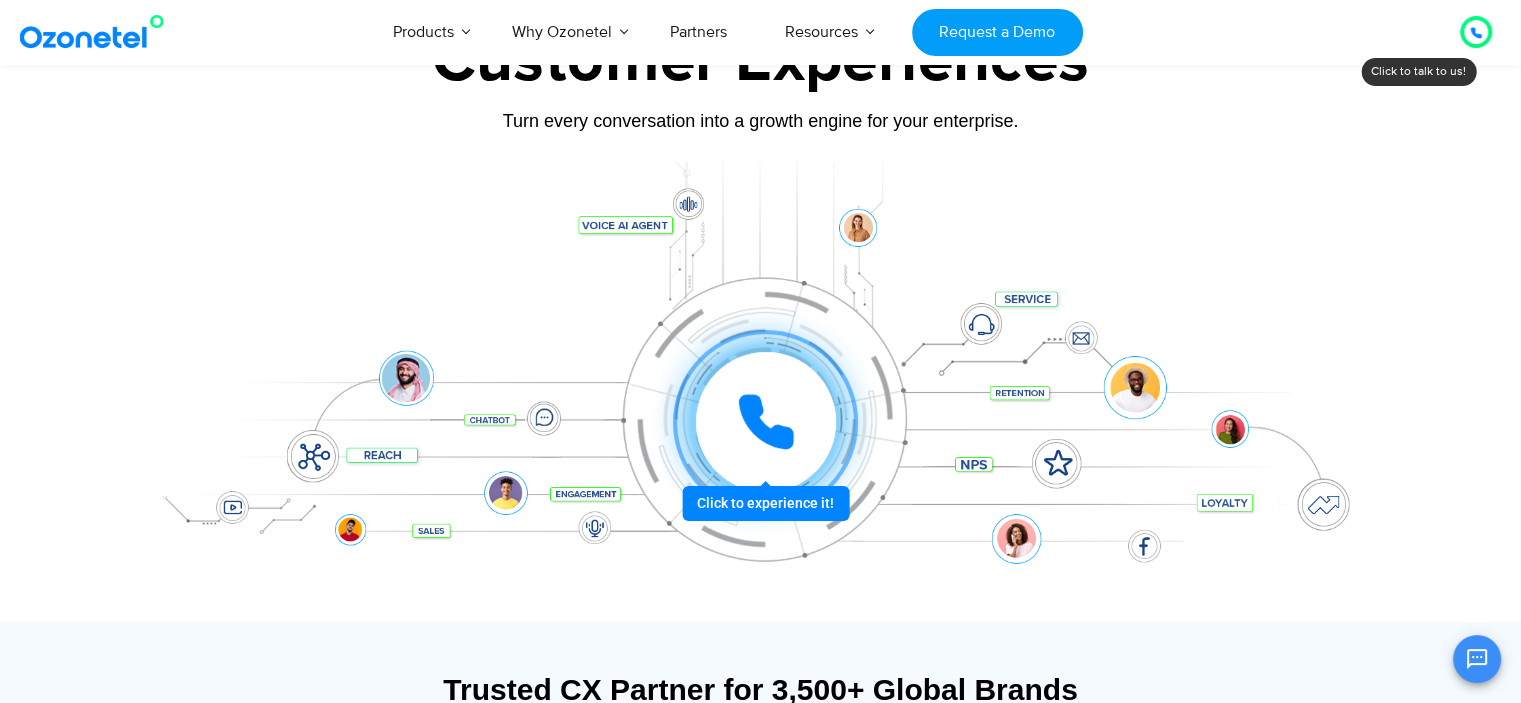 click 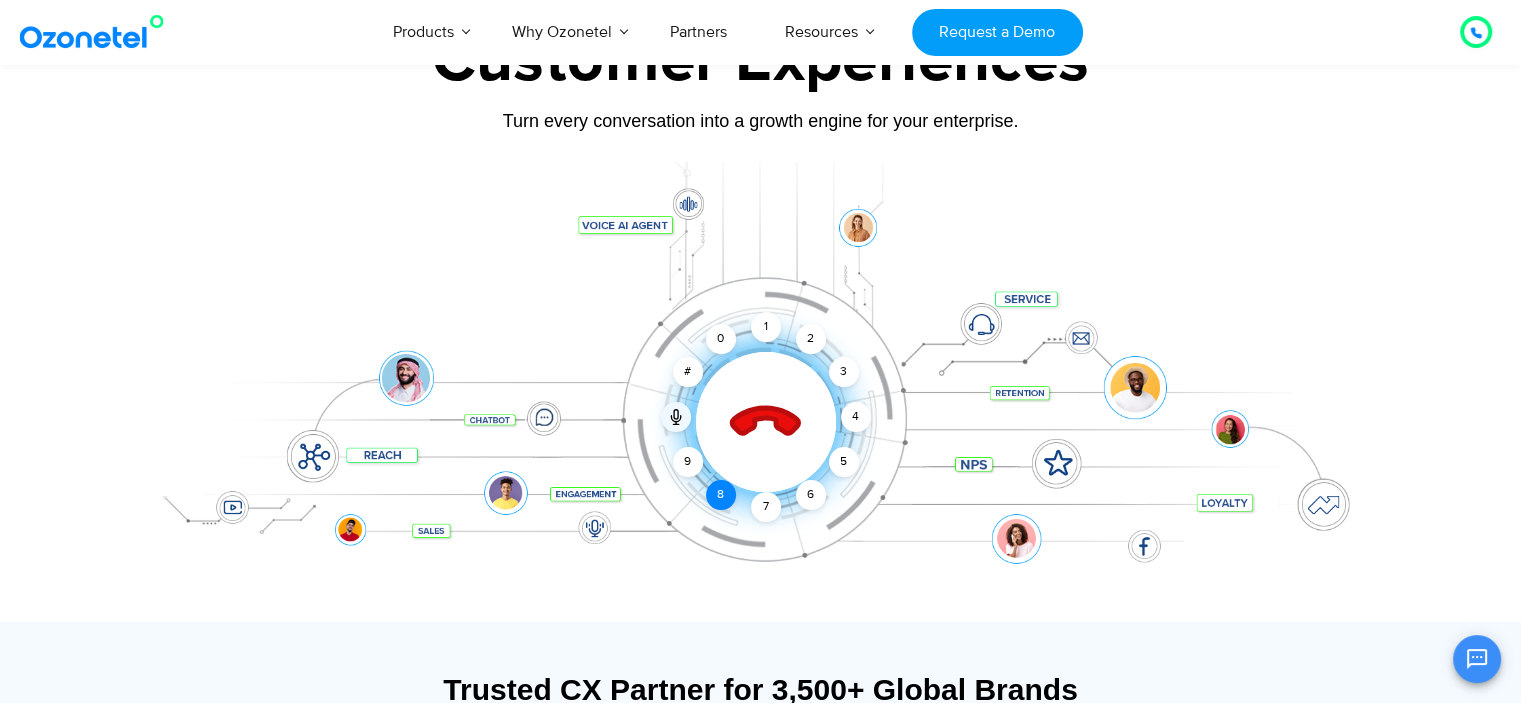 click on "8" at bounding box center (721, 495) 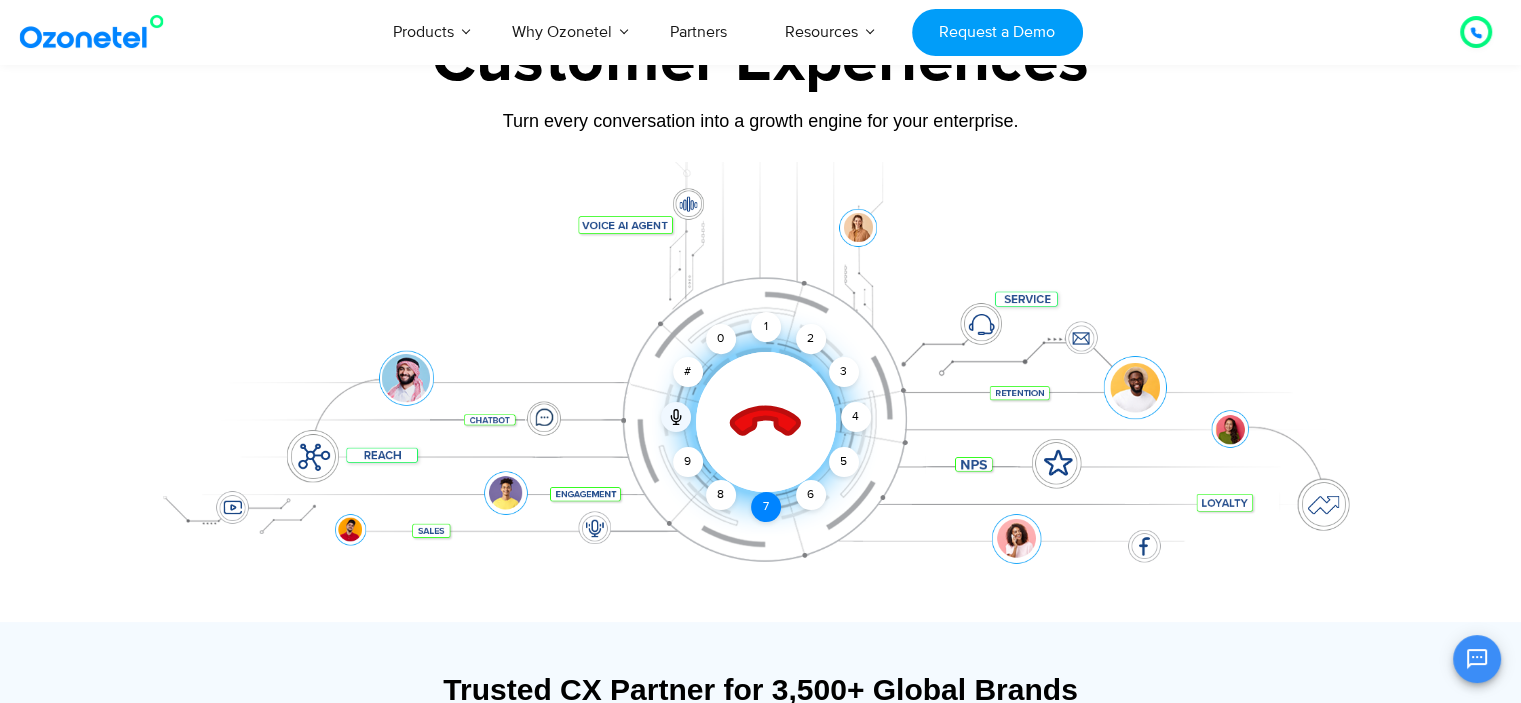 click on "7" at bounding box center [766, 507] 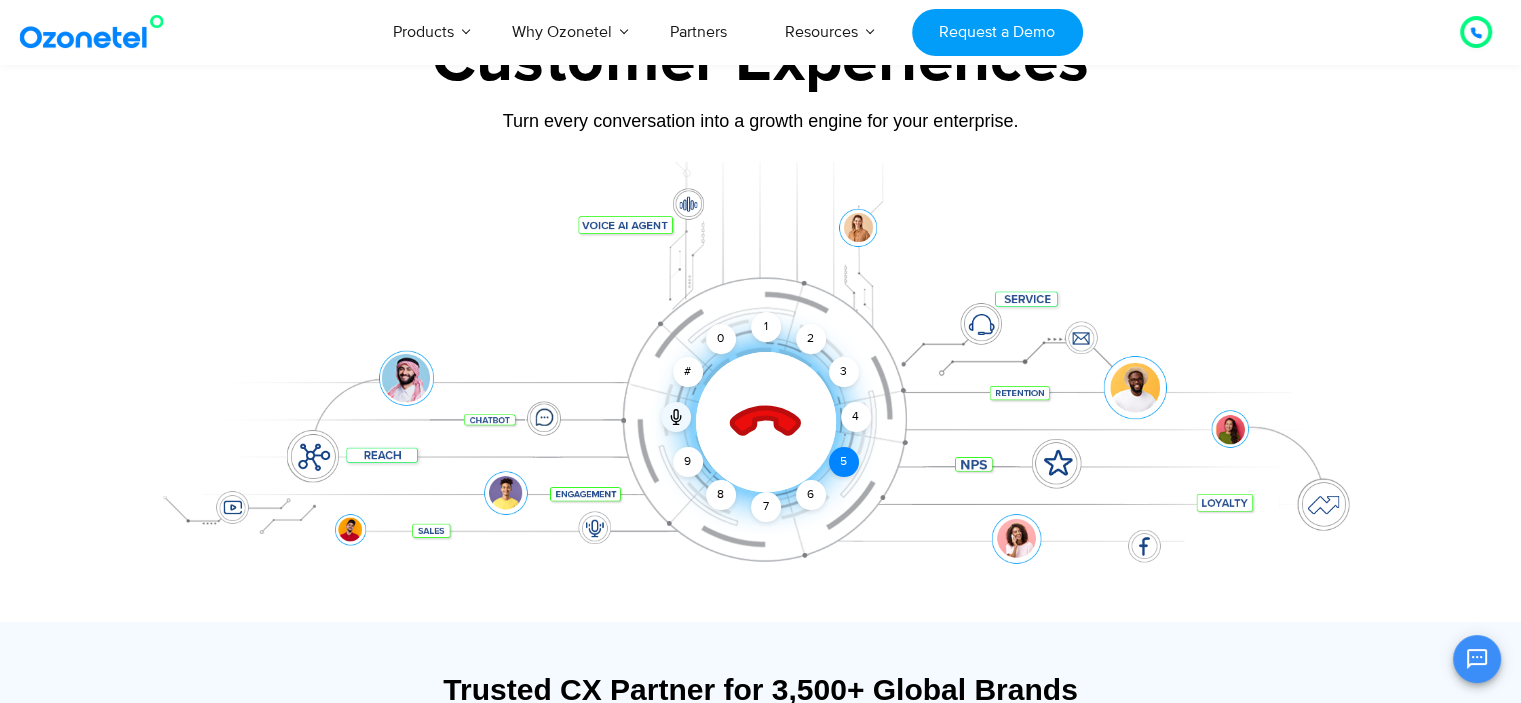 click on "5" at bounding box center (843, 462) 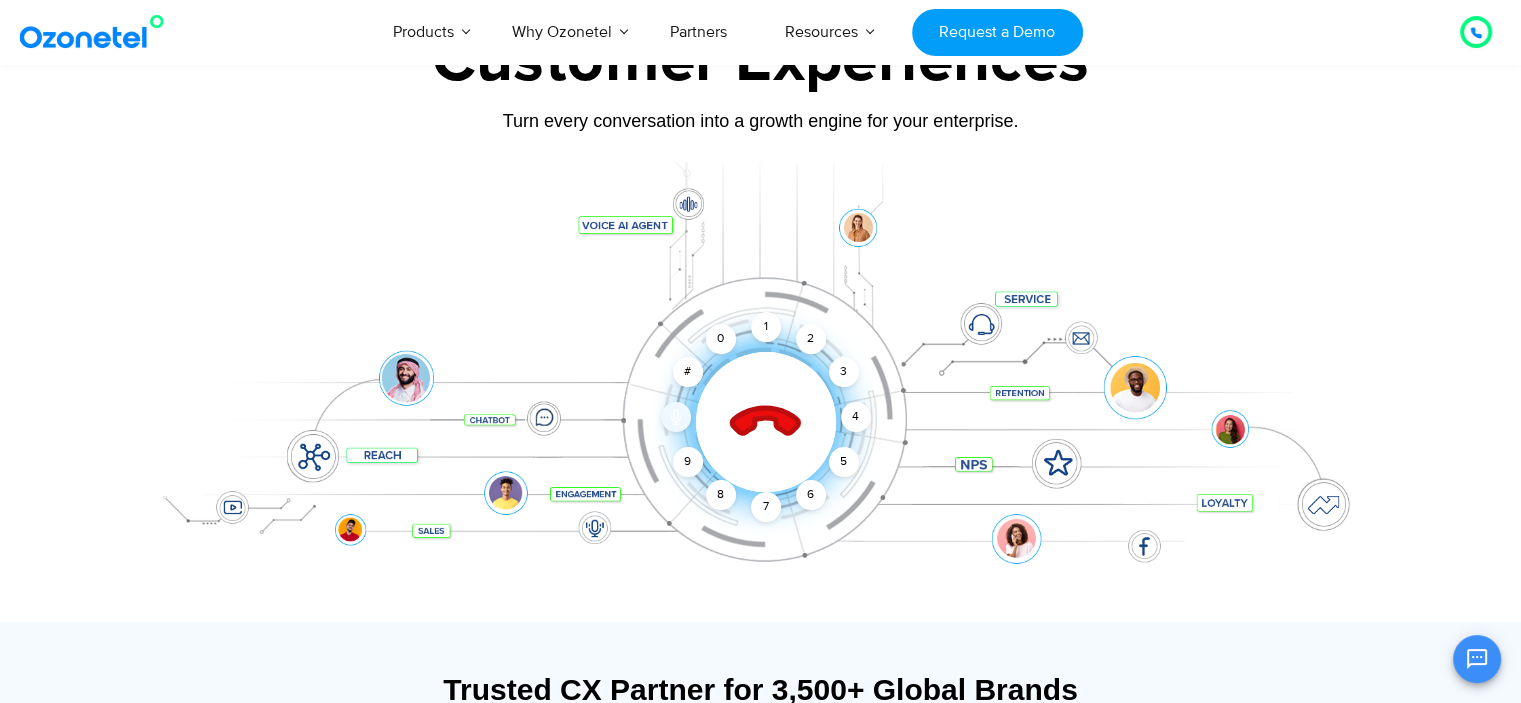 click 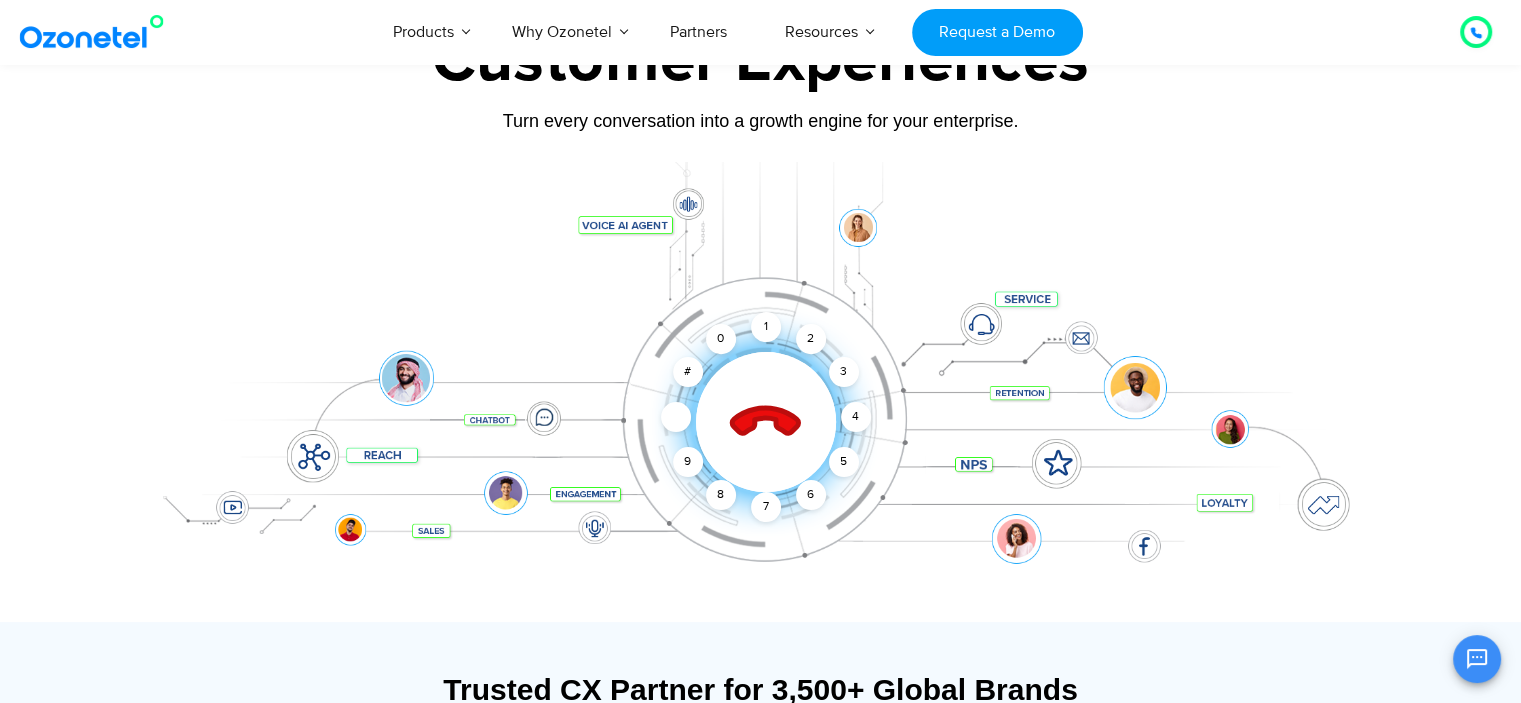 click at bounding box center (761, 392) 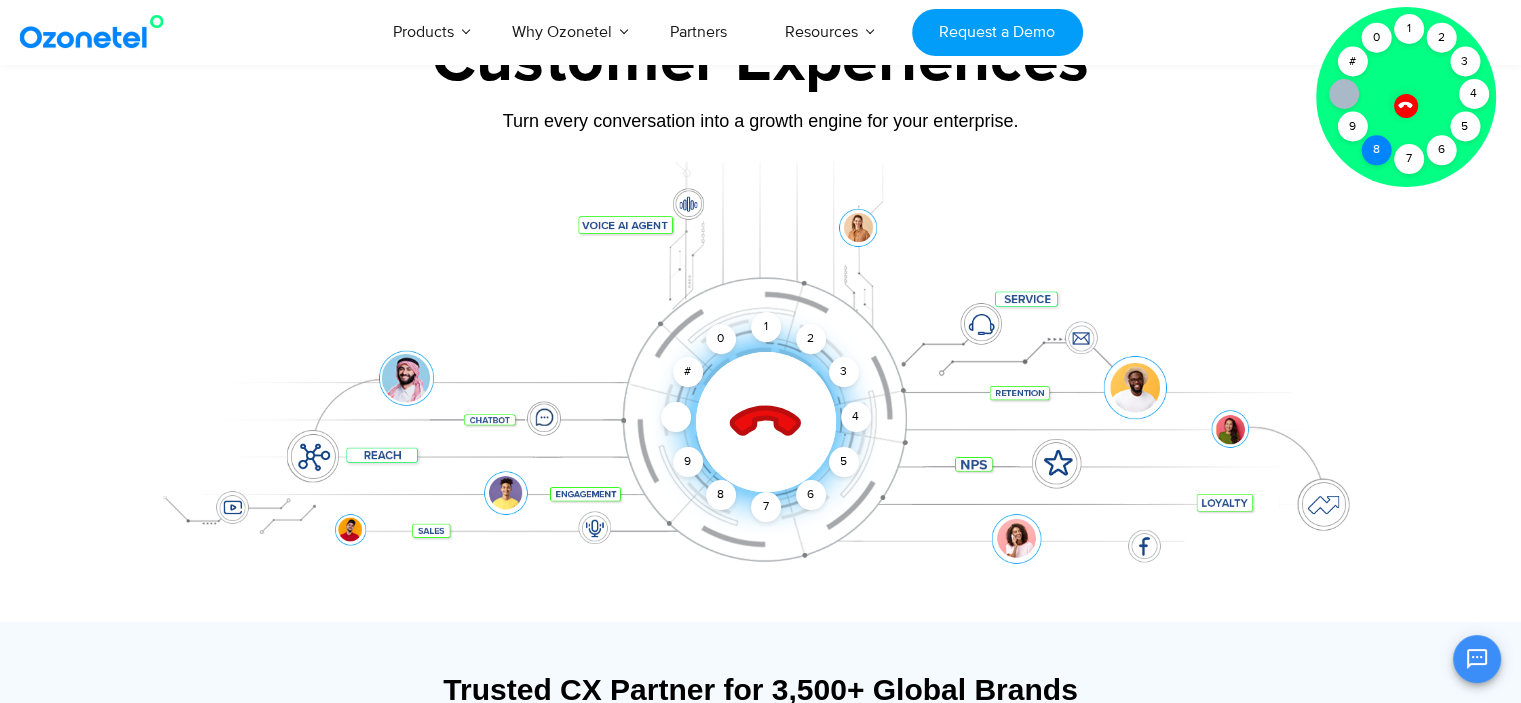 click on "8" at bounding box center [1376, 150] 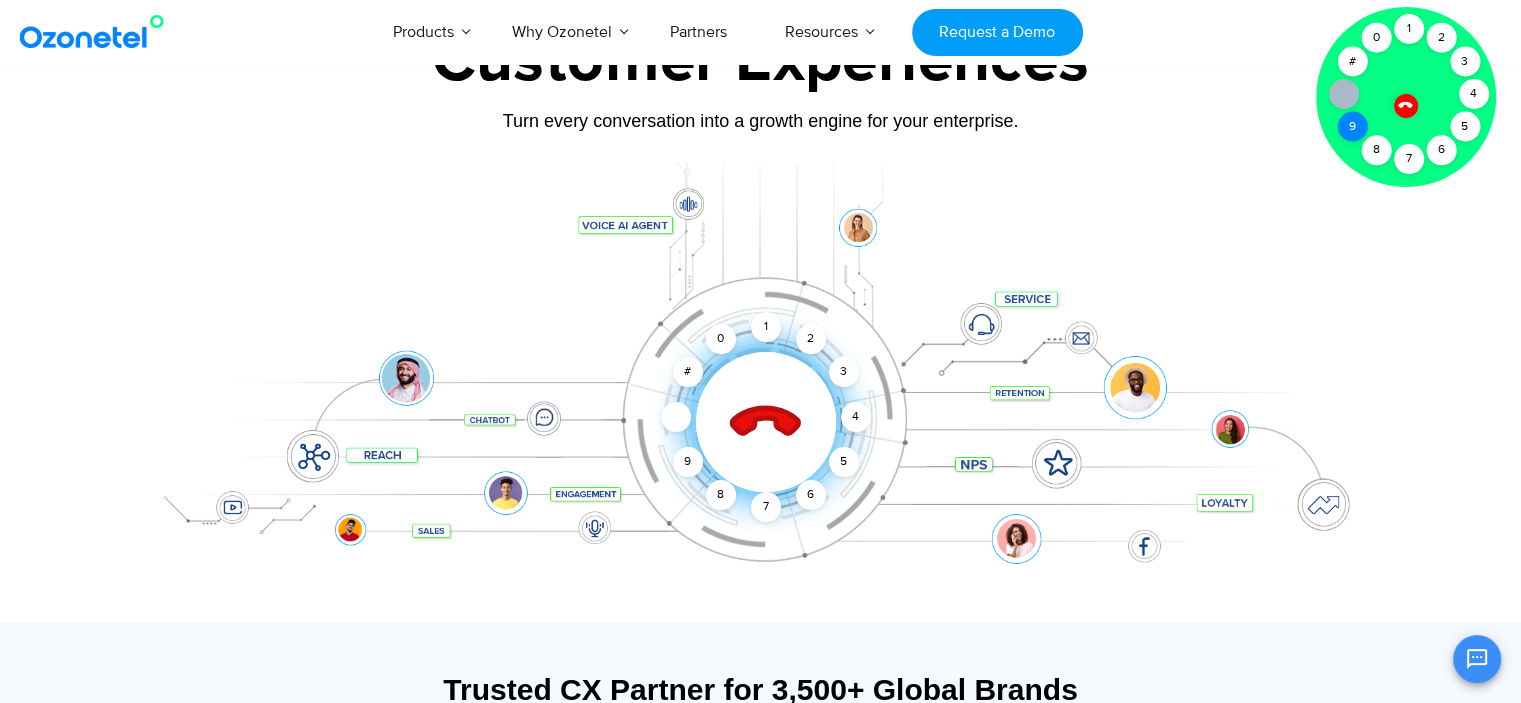click on "9" at bounding box center [1352, 127] 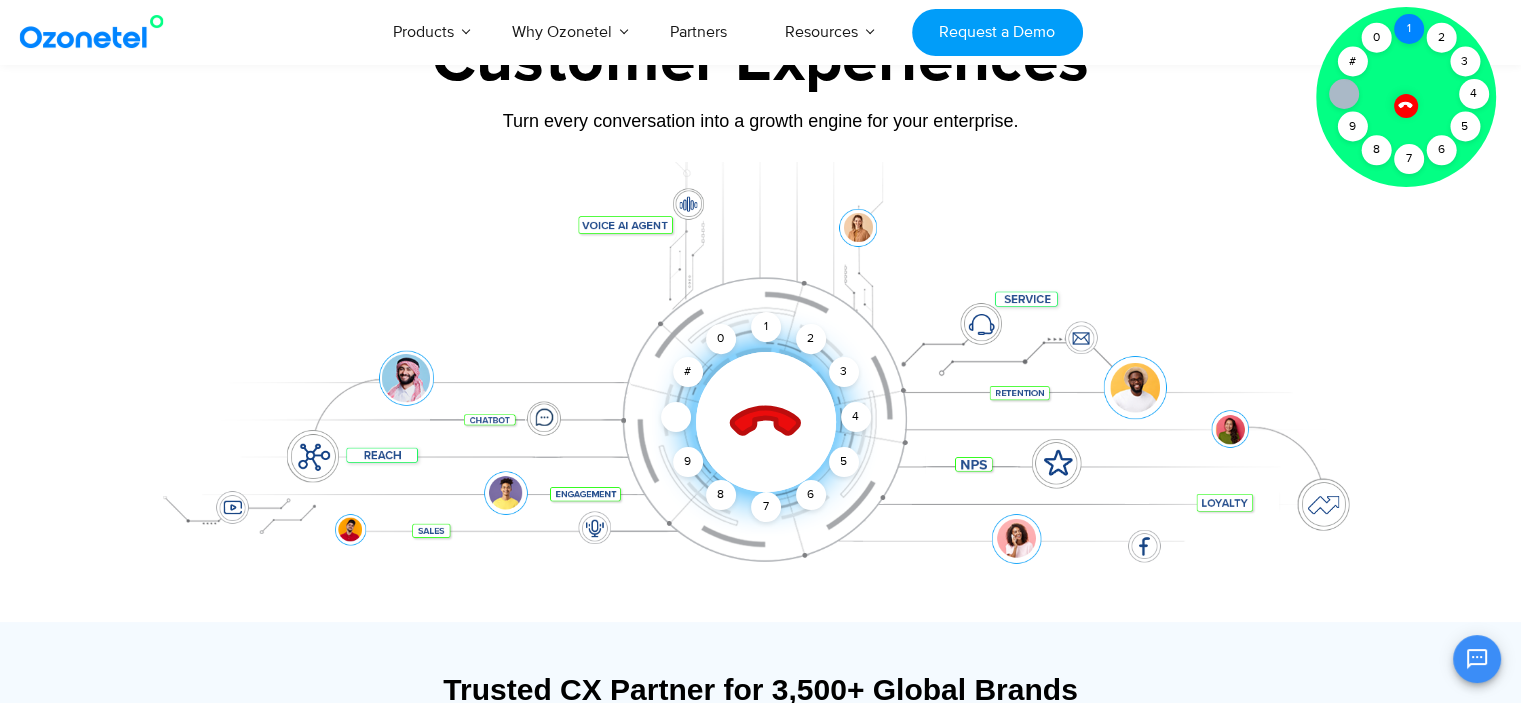 click on "1" at bounding box center [1409, 29] 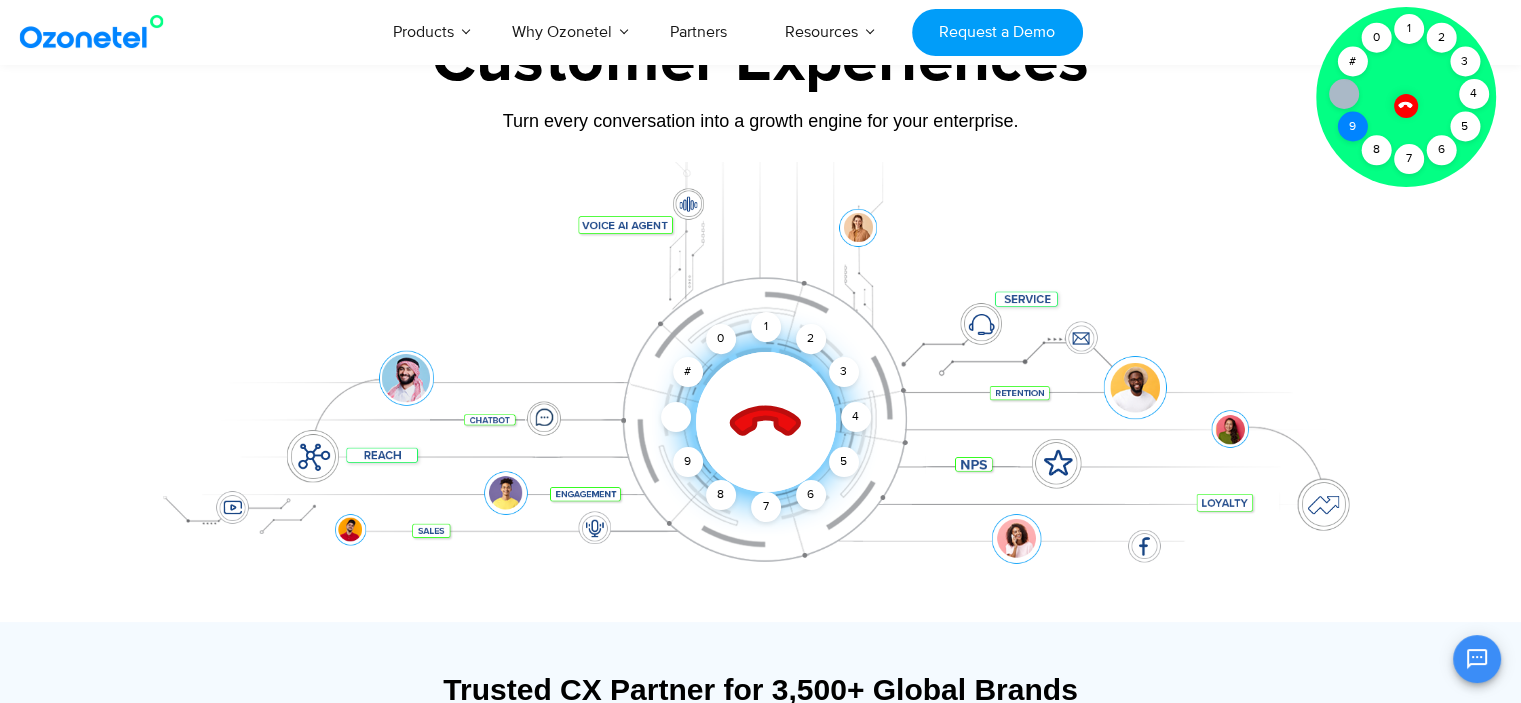 click on "9" at bounding box center [1352, 127] 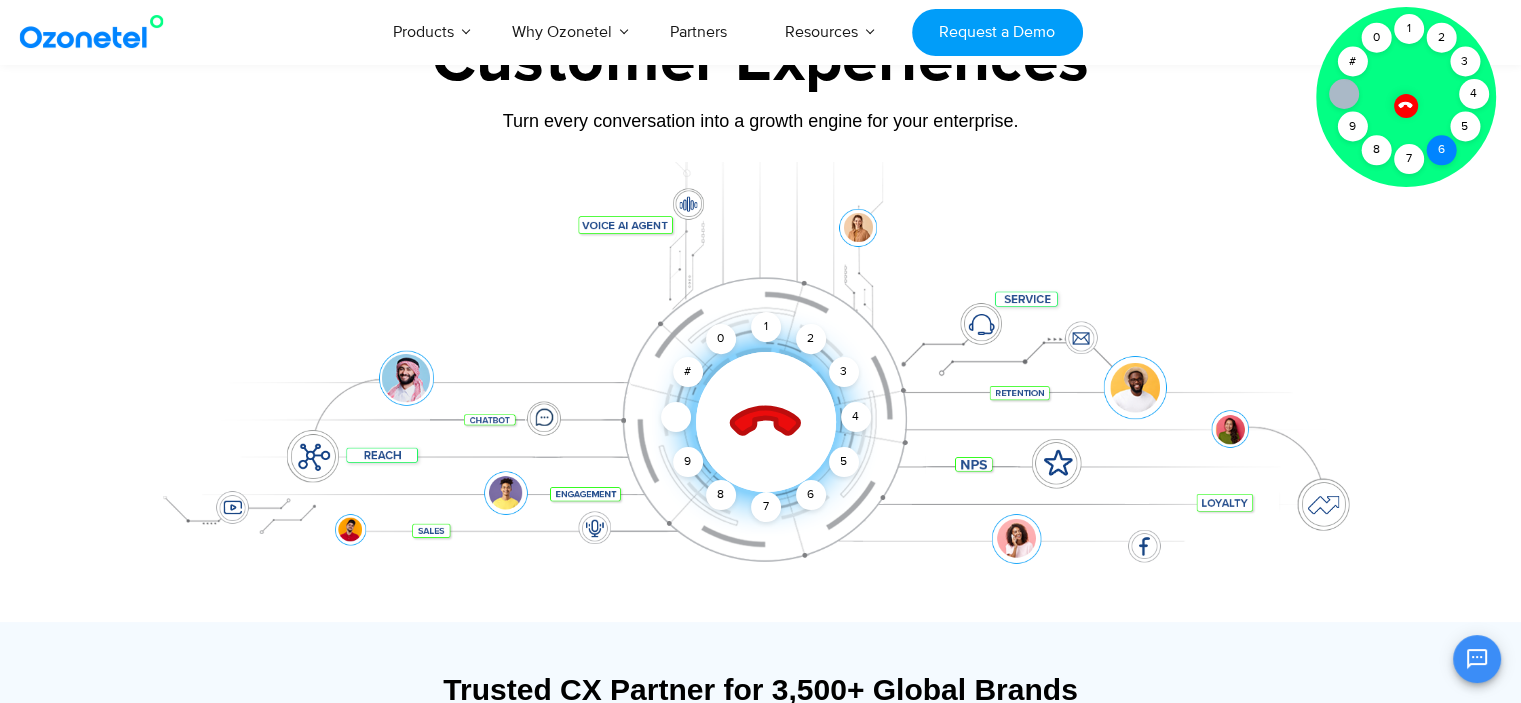 click on "6" at bounding box center (1441, 150) 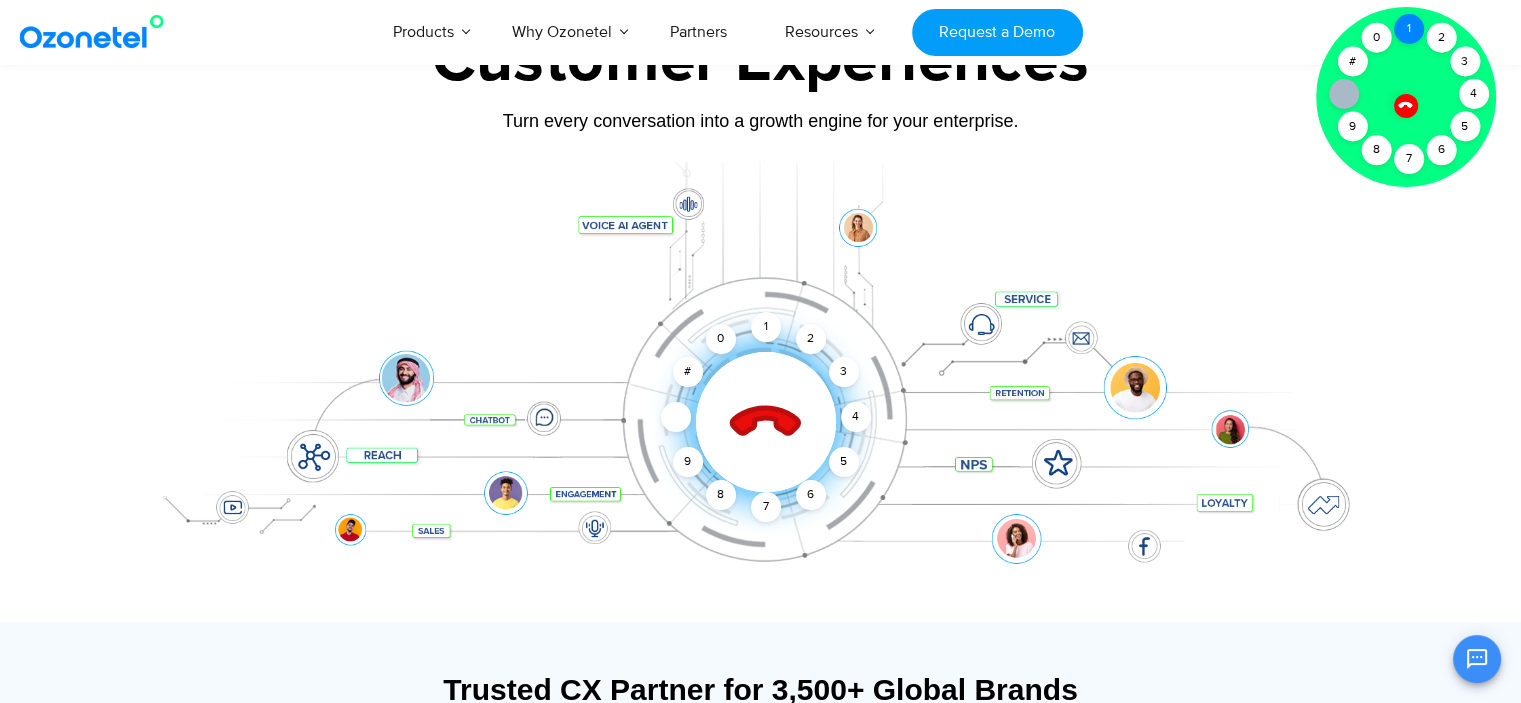 click on "1" at bounding box center (1409, 29) 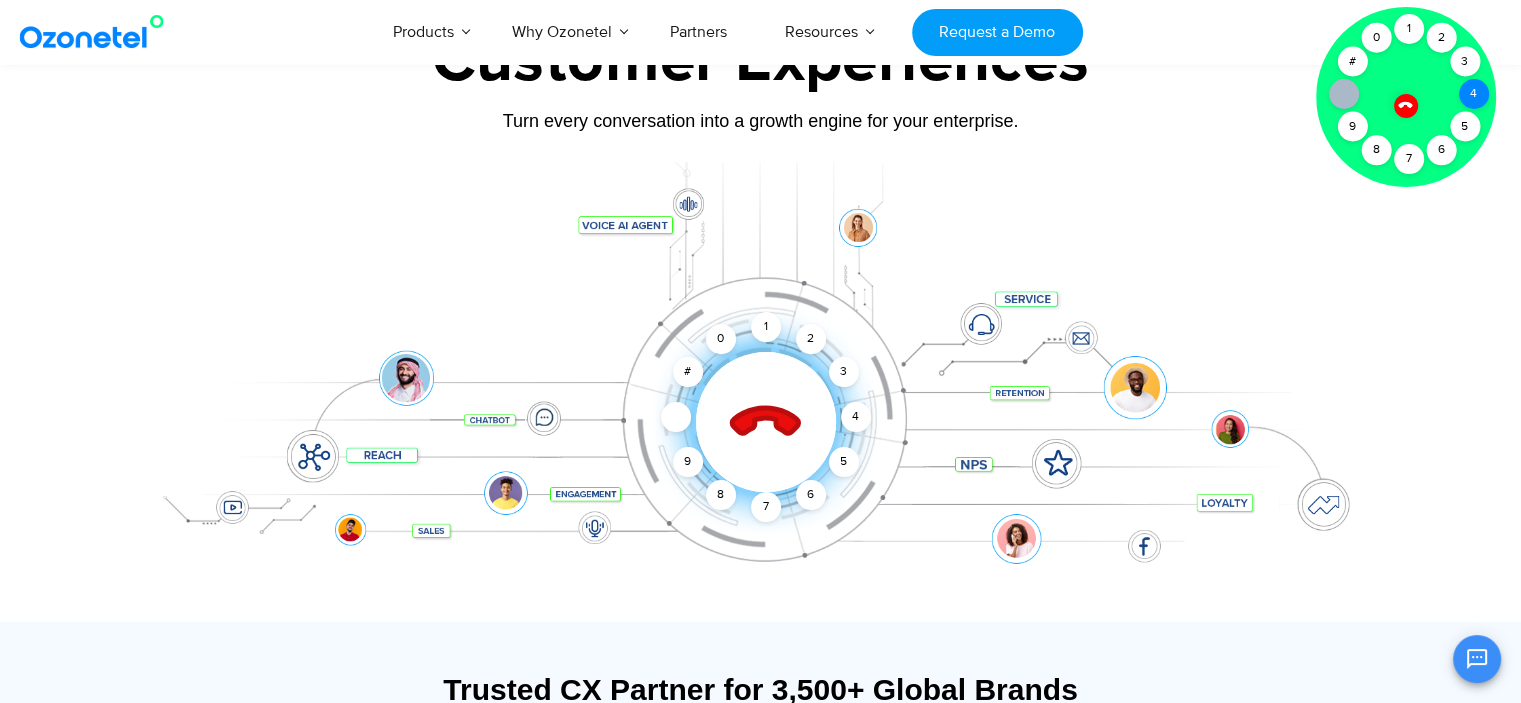click on "4" at bounding box center [1474, 94] 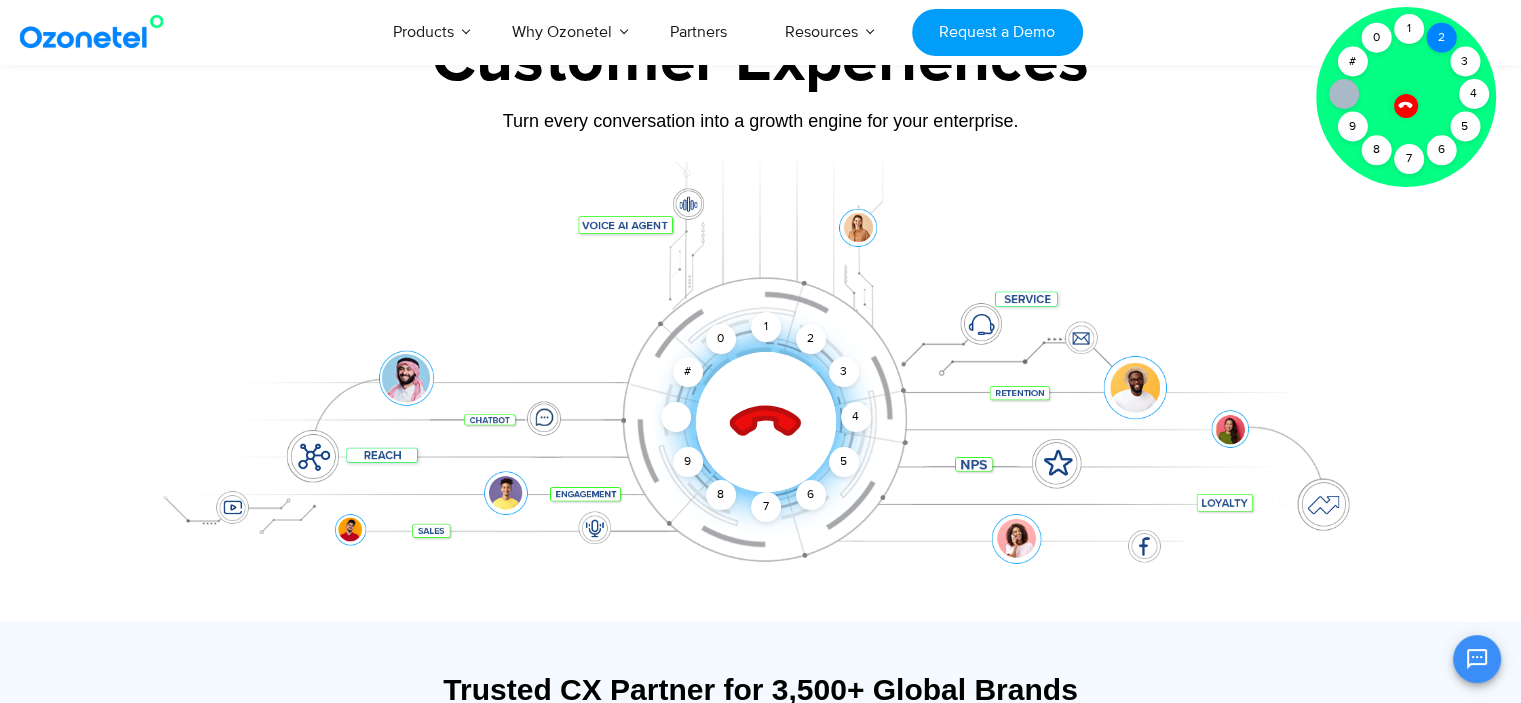 click on "2" at bounding box center [1441, 38] 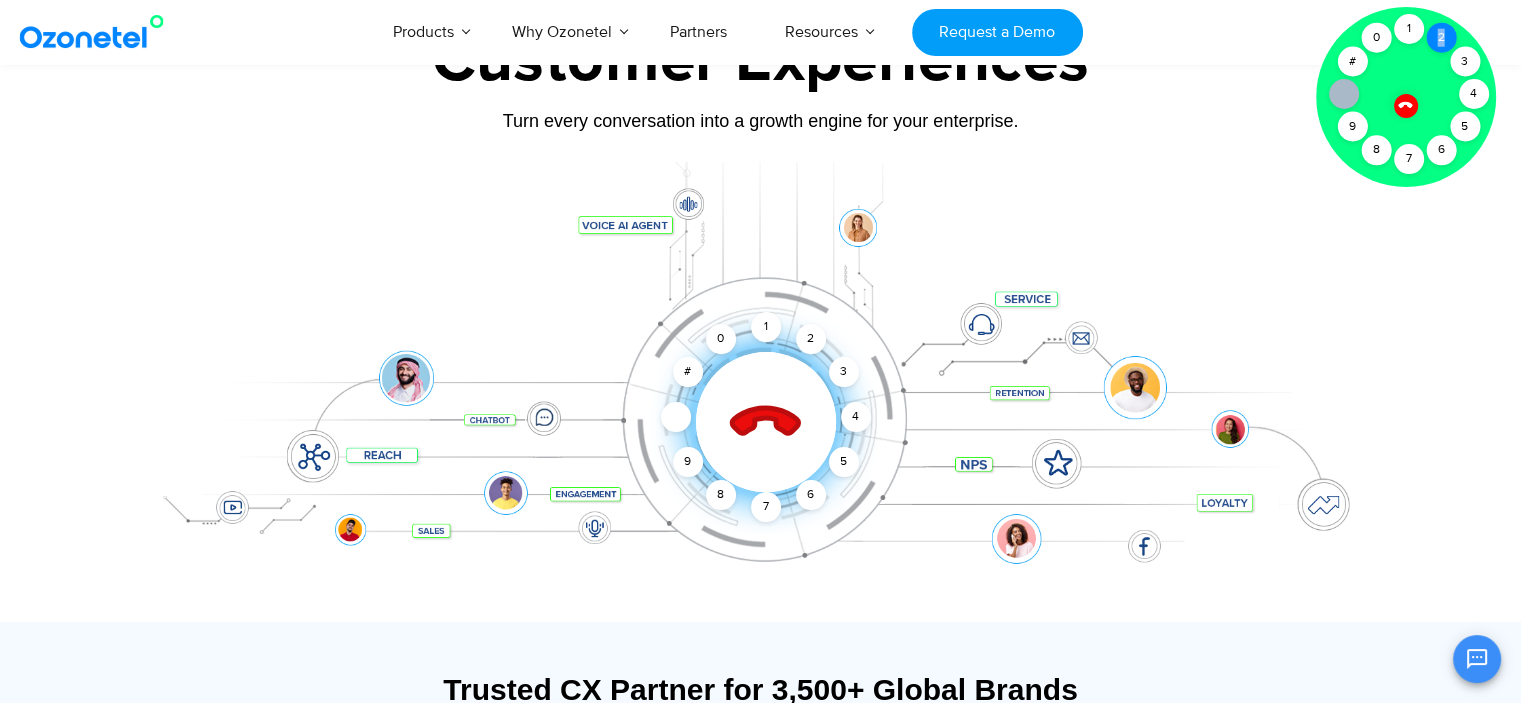 click on "2" at bounding box center (1441, 38) 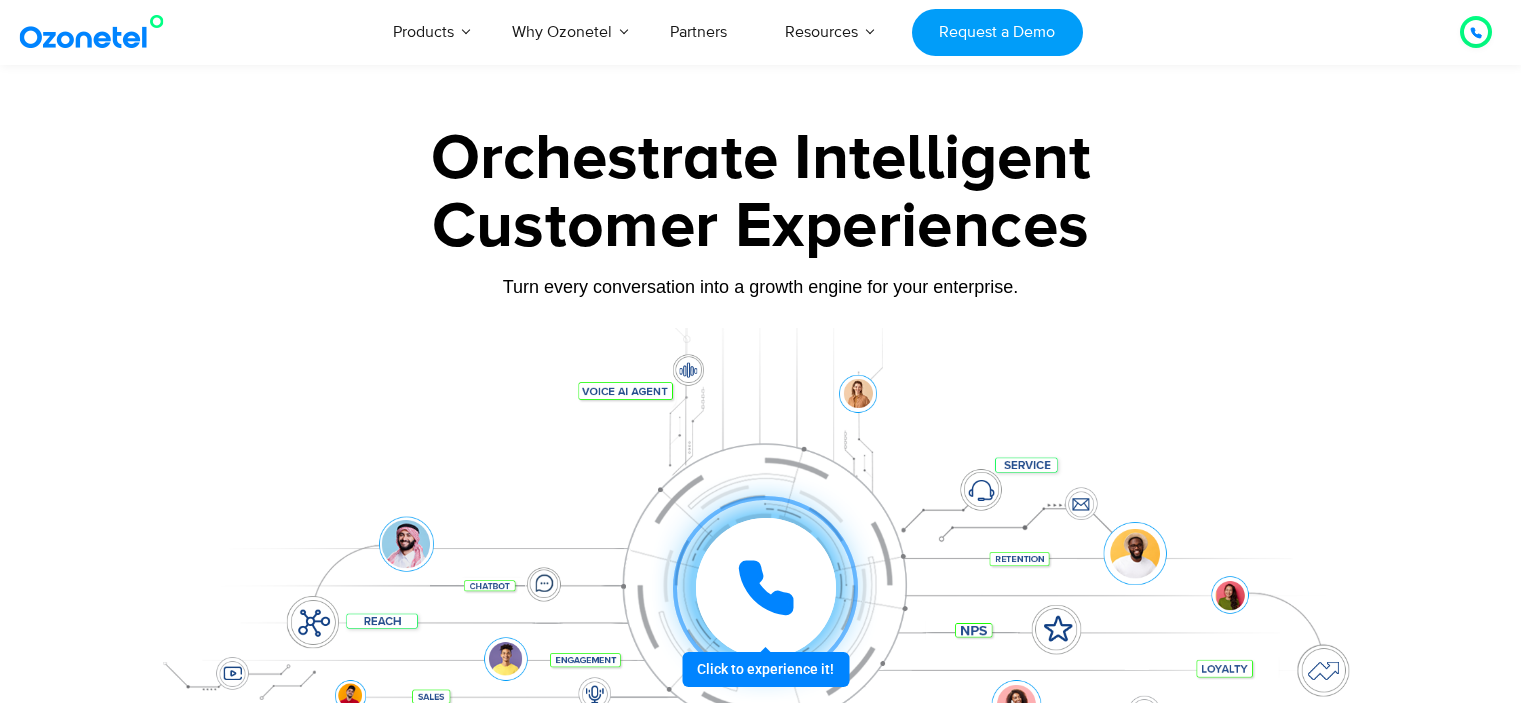 scroll, scrollTop: 333, scrollLeft: 0, axis: vertical 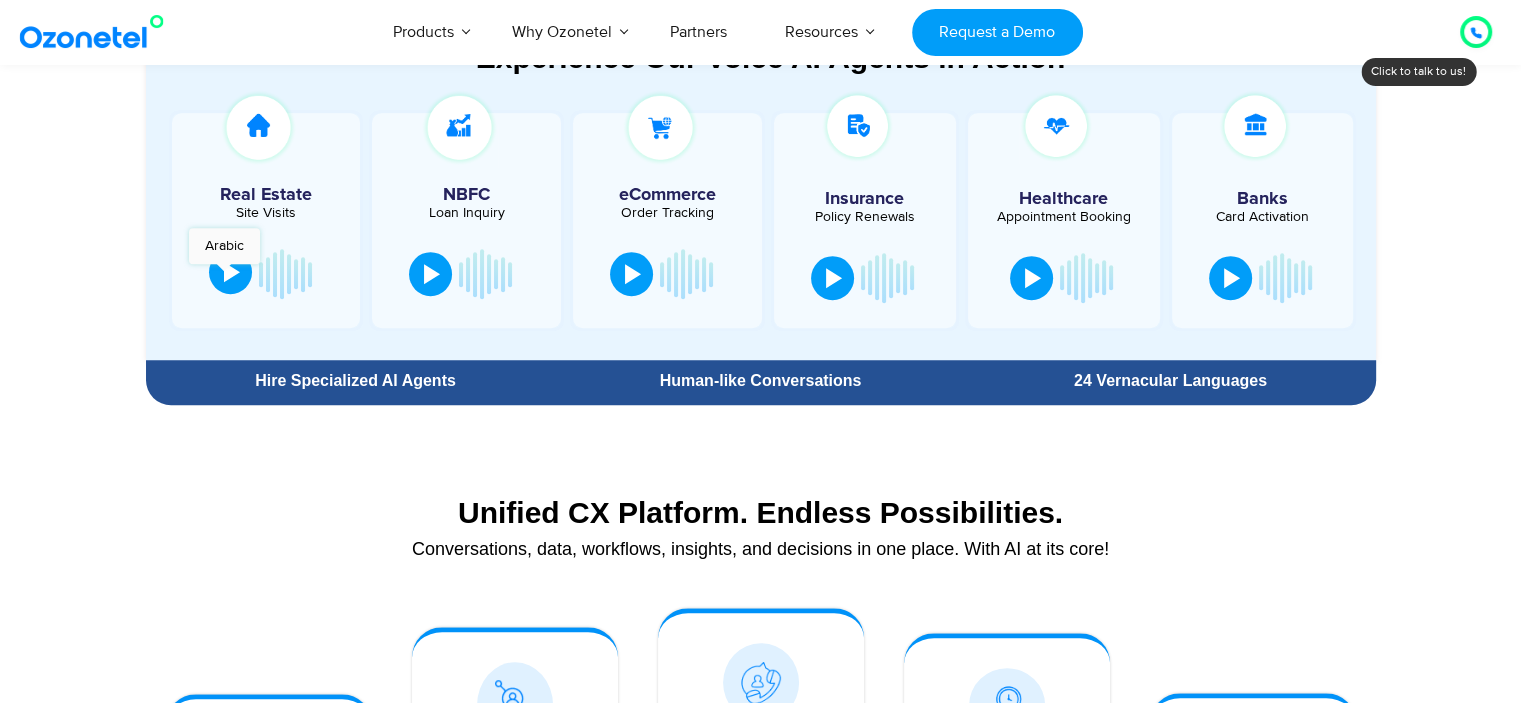 click at bounding box center (232, 272) 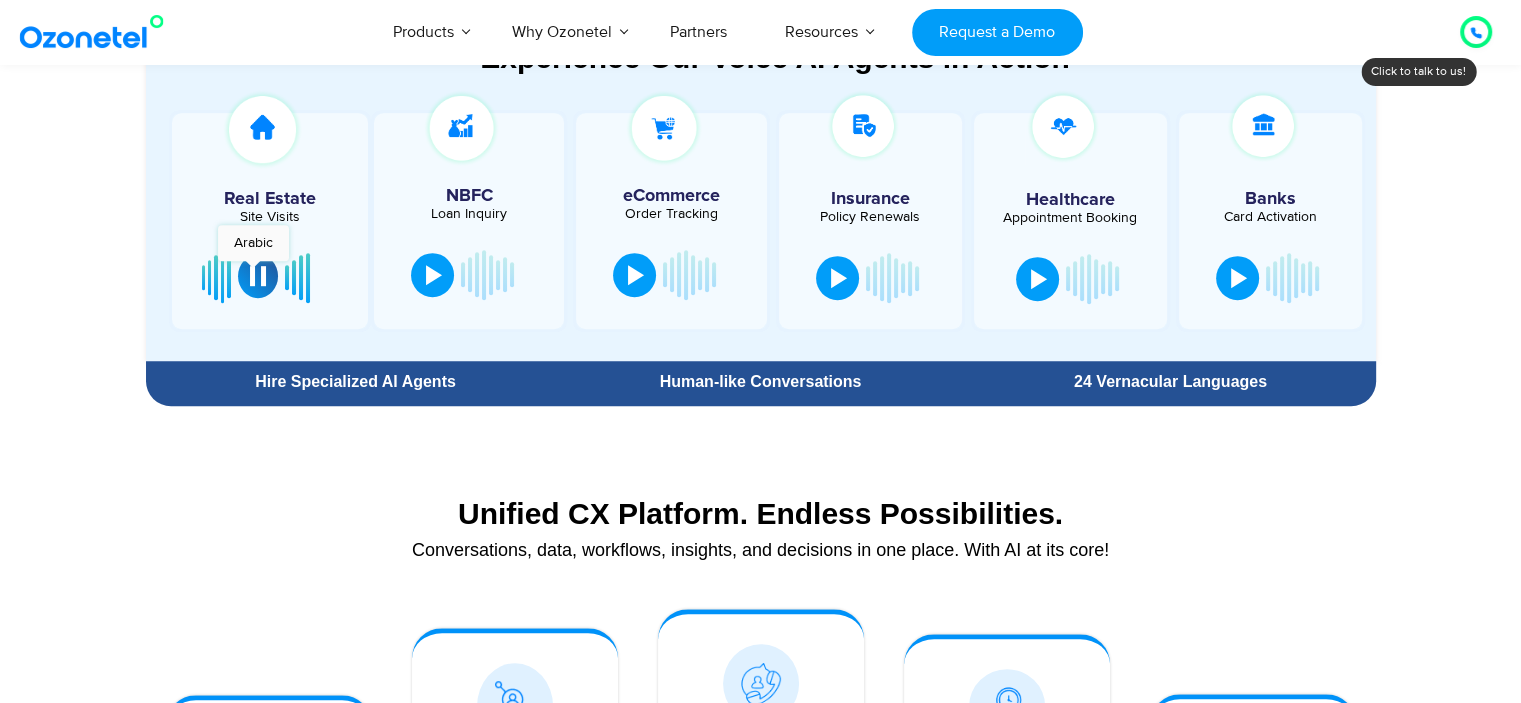 click at bounding box center (258, 276) 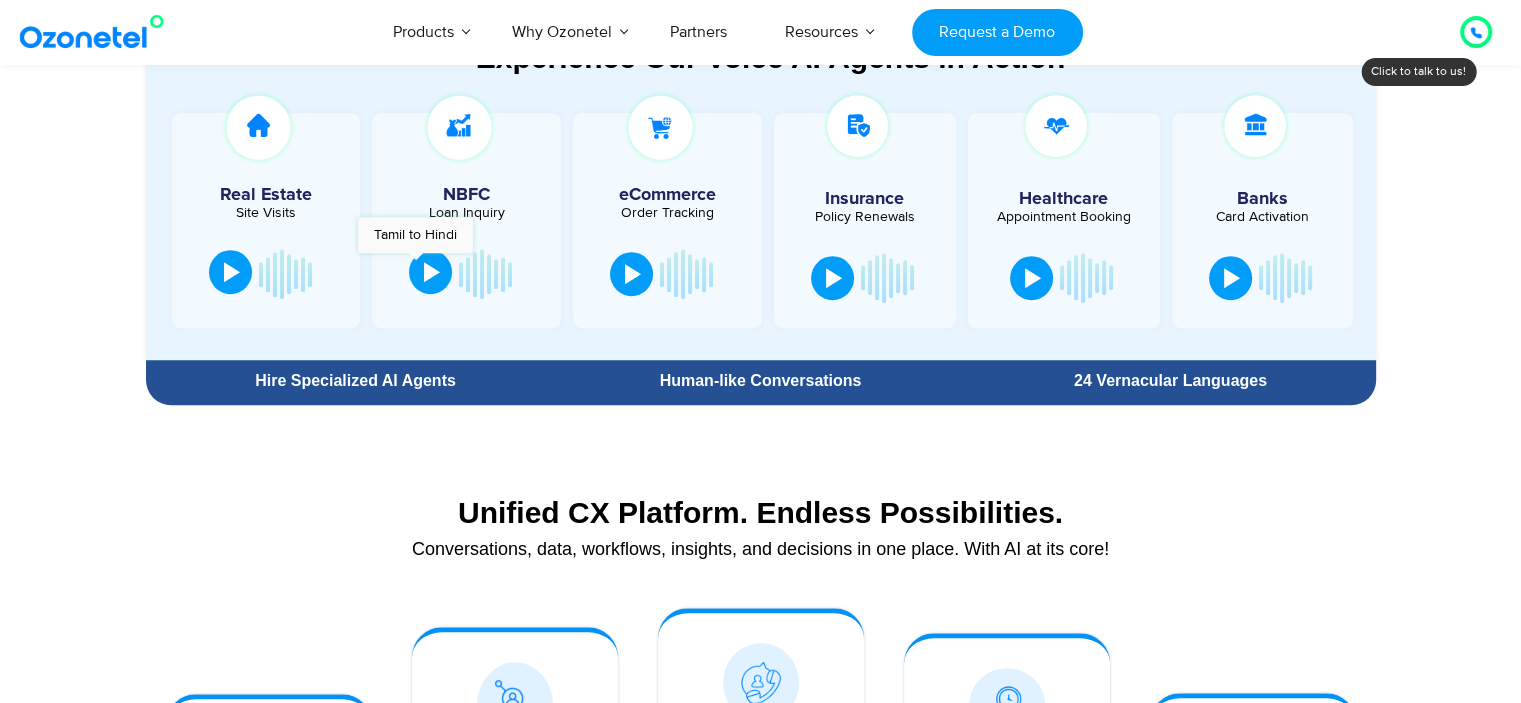 click at bounding box center [430, 272] 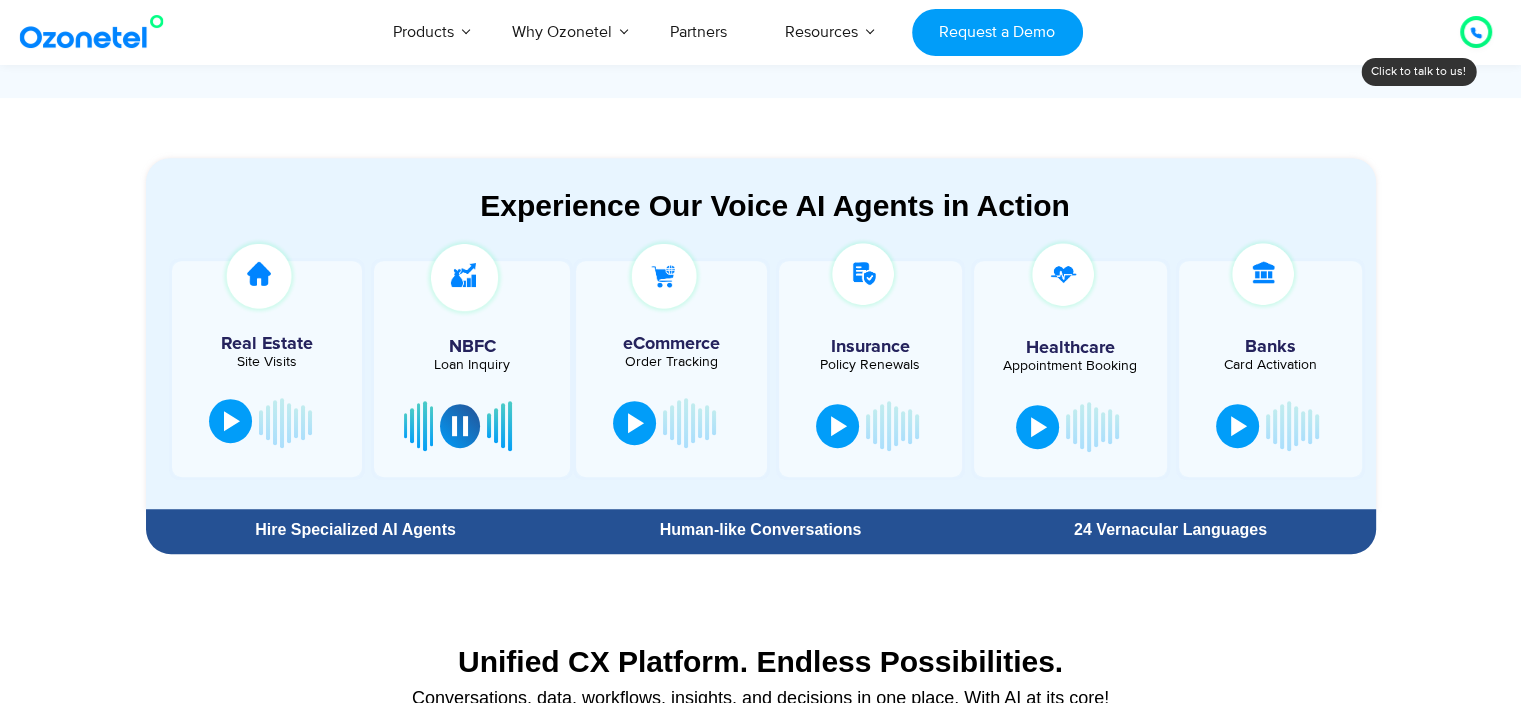 scroll, scrollTop: 1000, scrollLeft: 0, axis: vertical 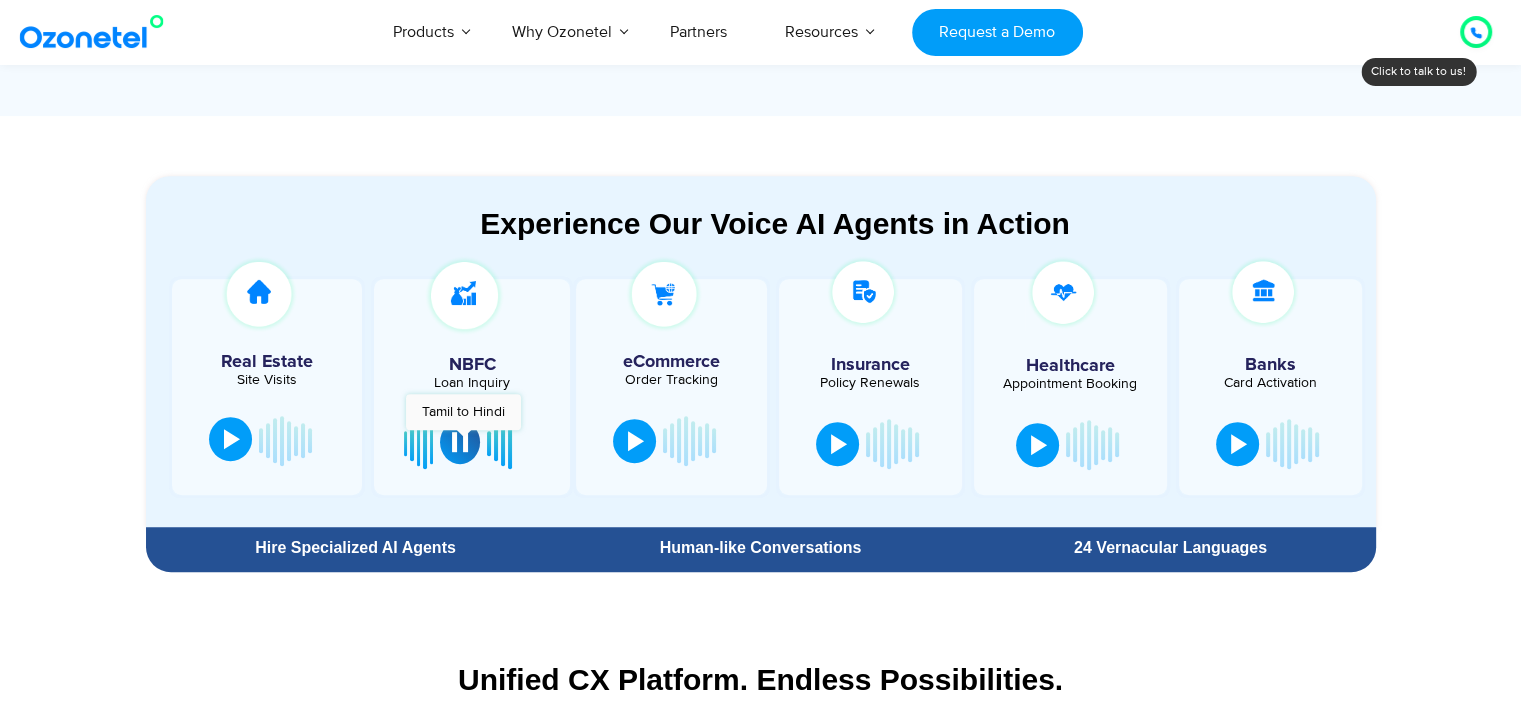 click at bounding box center (460, 442) 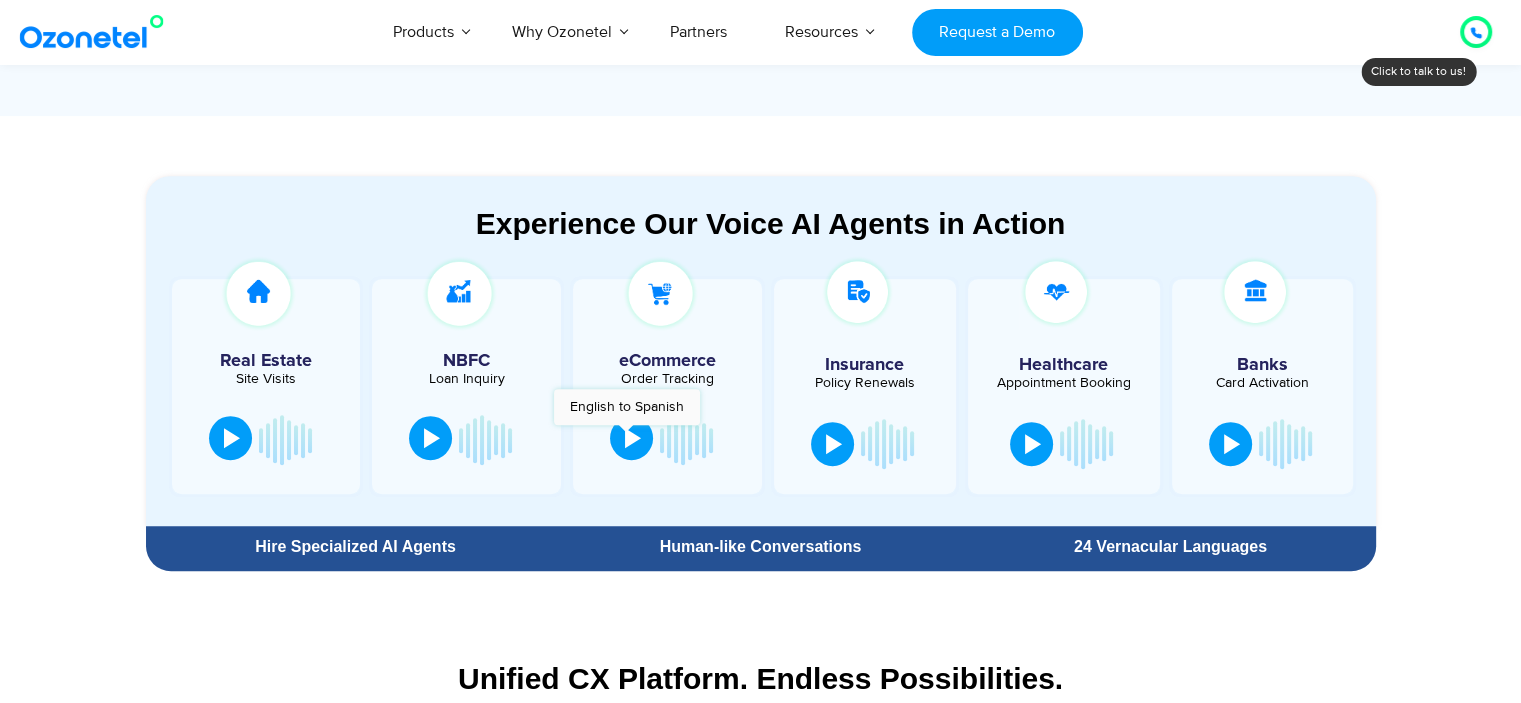 click at bounding box center [633, 438] 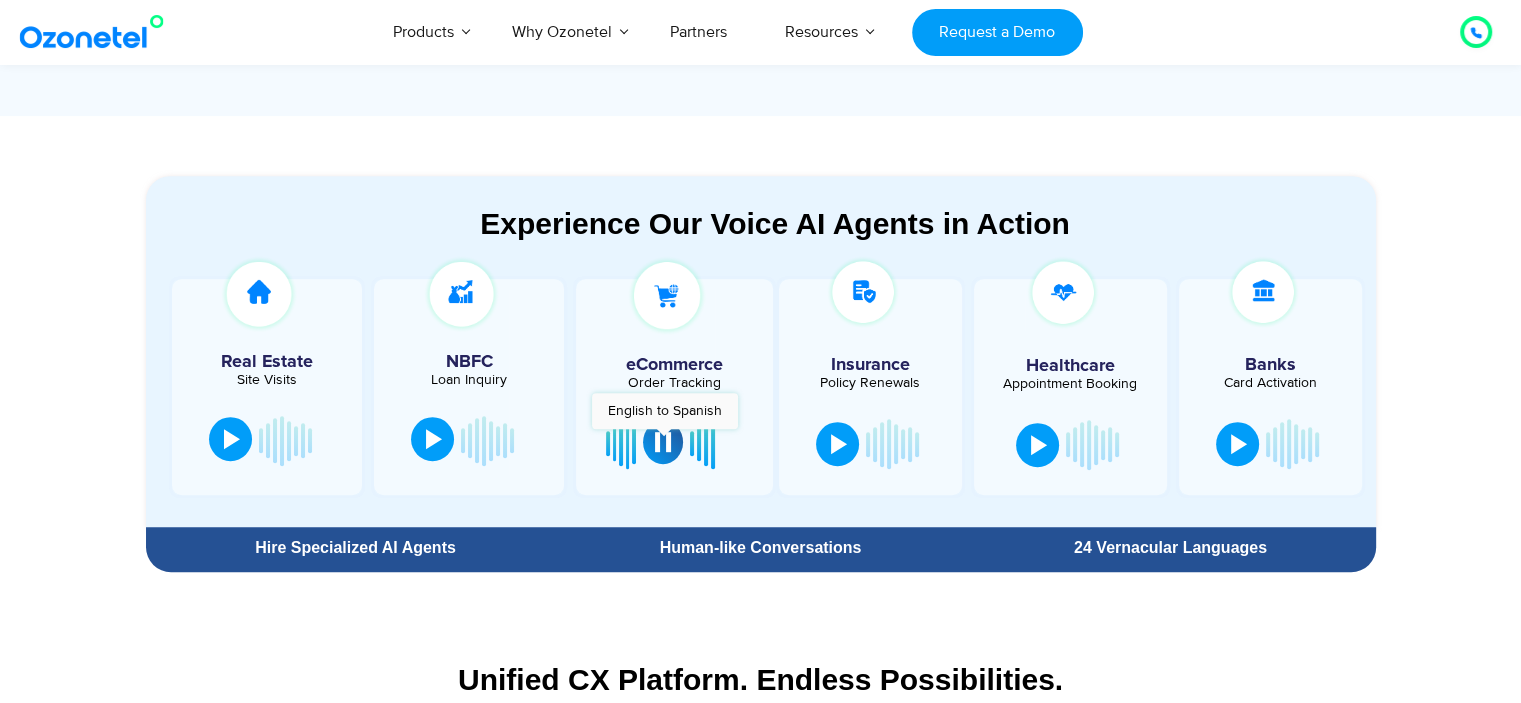 click at bounding box center [663, 442] 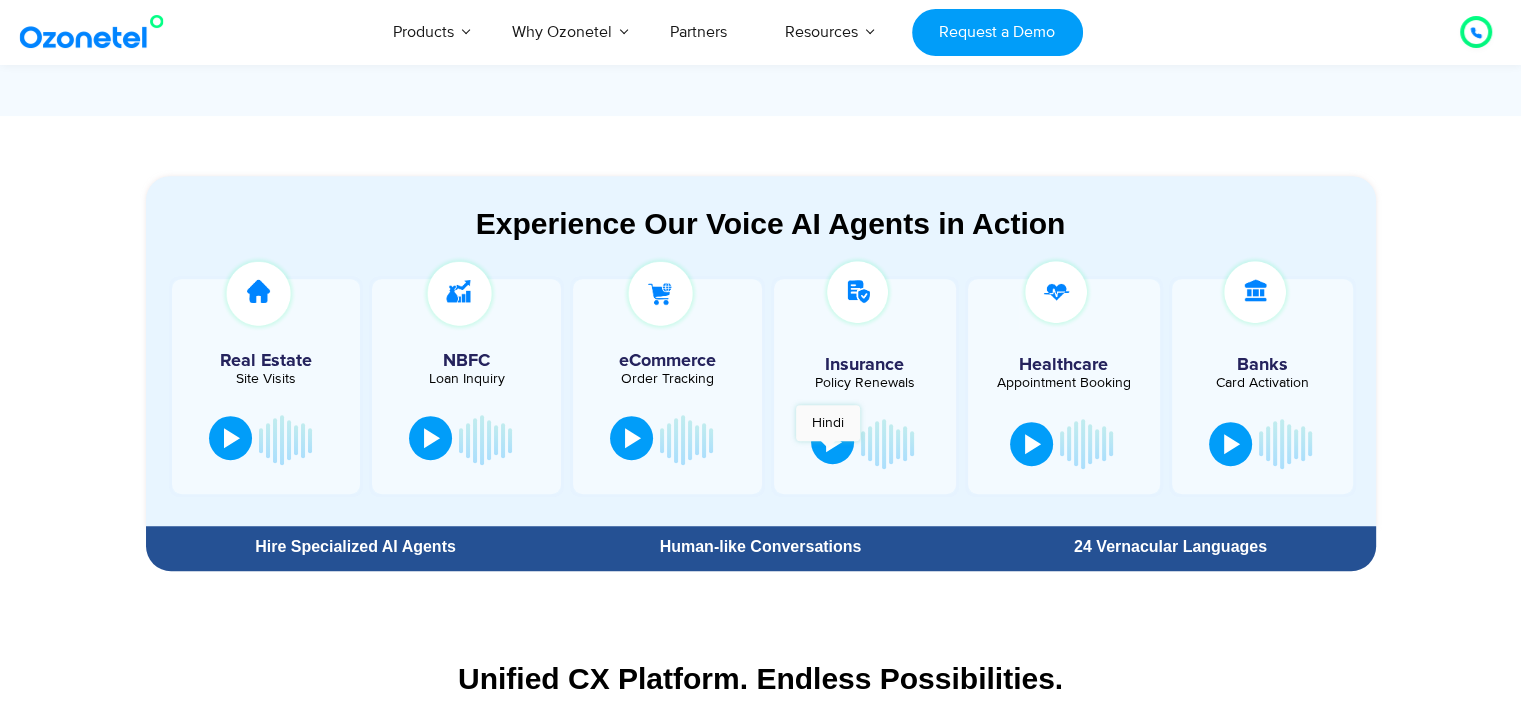 click at bounding box center [832, 442] 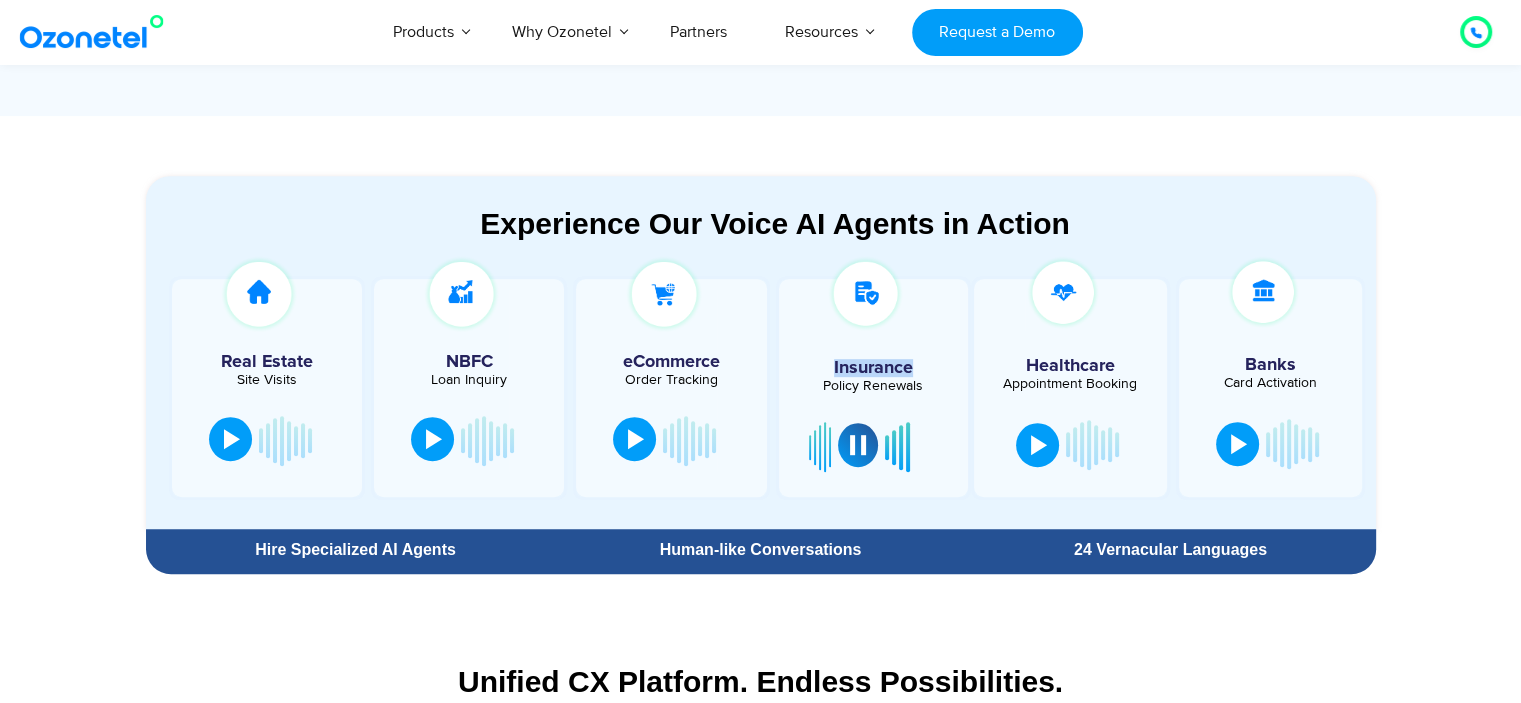 drag, startPoint x: 829, startPoint y: 362, endPoint x: 916, endPoint y: 362, distance: 87 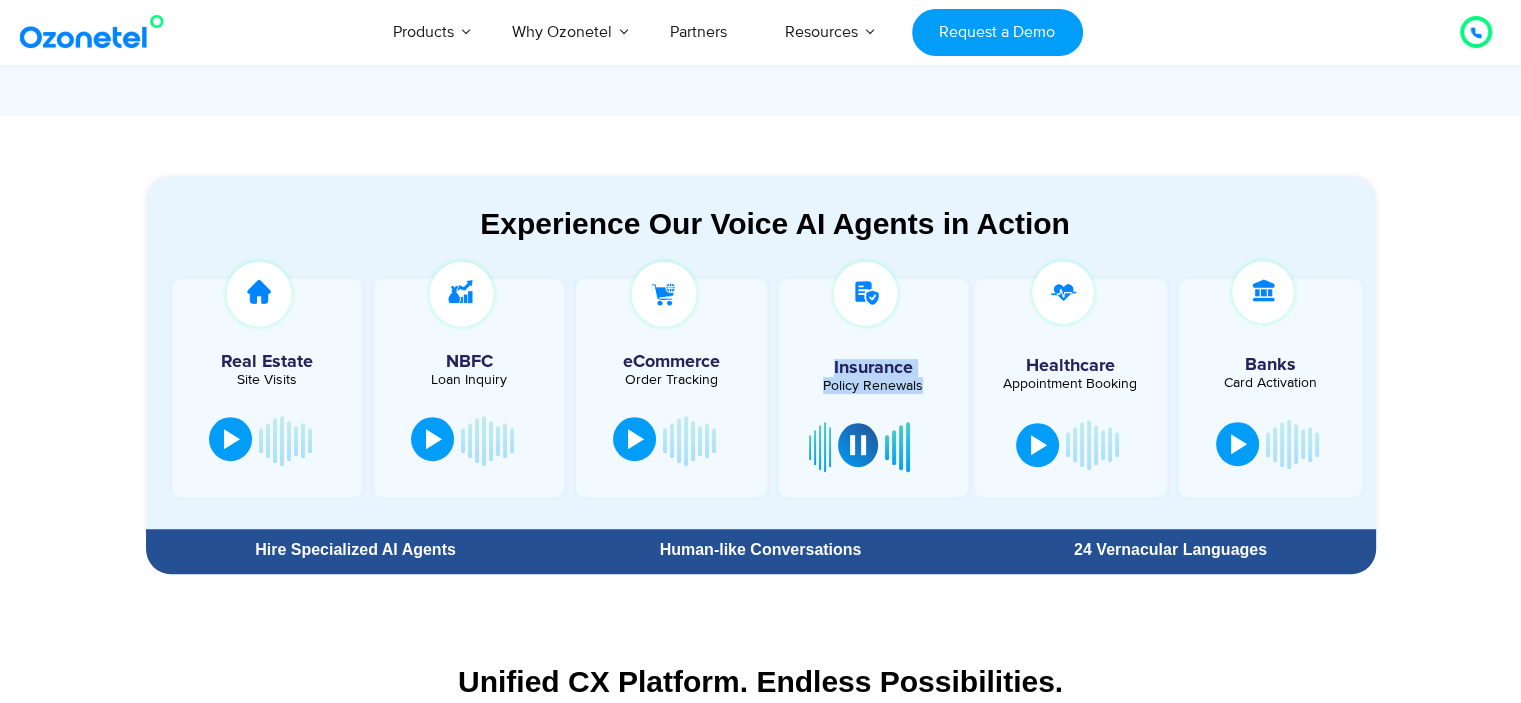 drag, startPoint x: 917, startPoint y: 377, endPoint x: 822, endPoint y: 370, distance: 95.257545 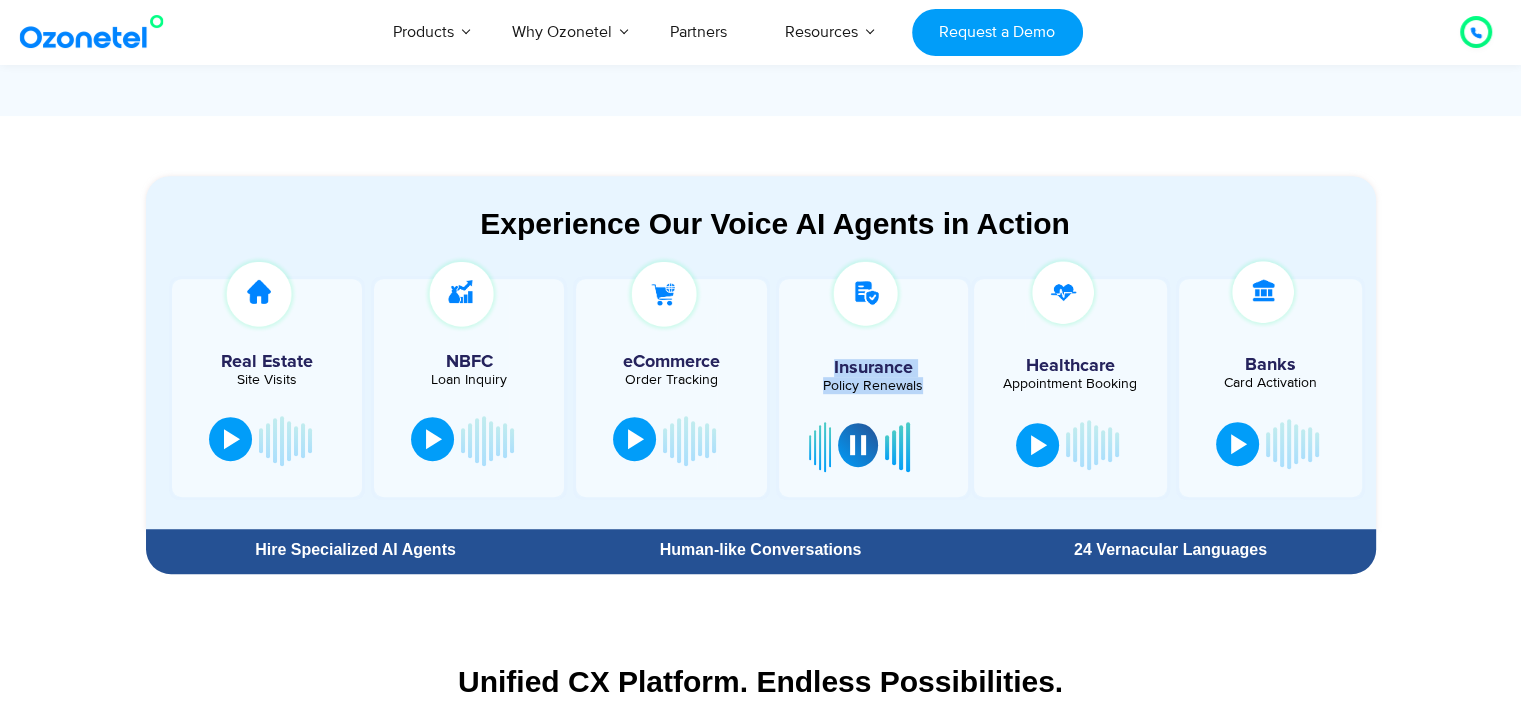 click on "Insurance
Policy Renewals" at bounding box center (873, 388) 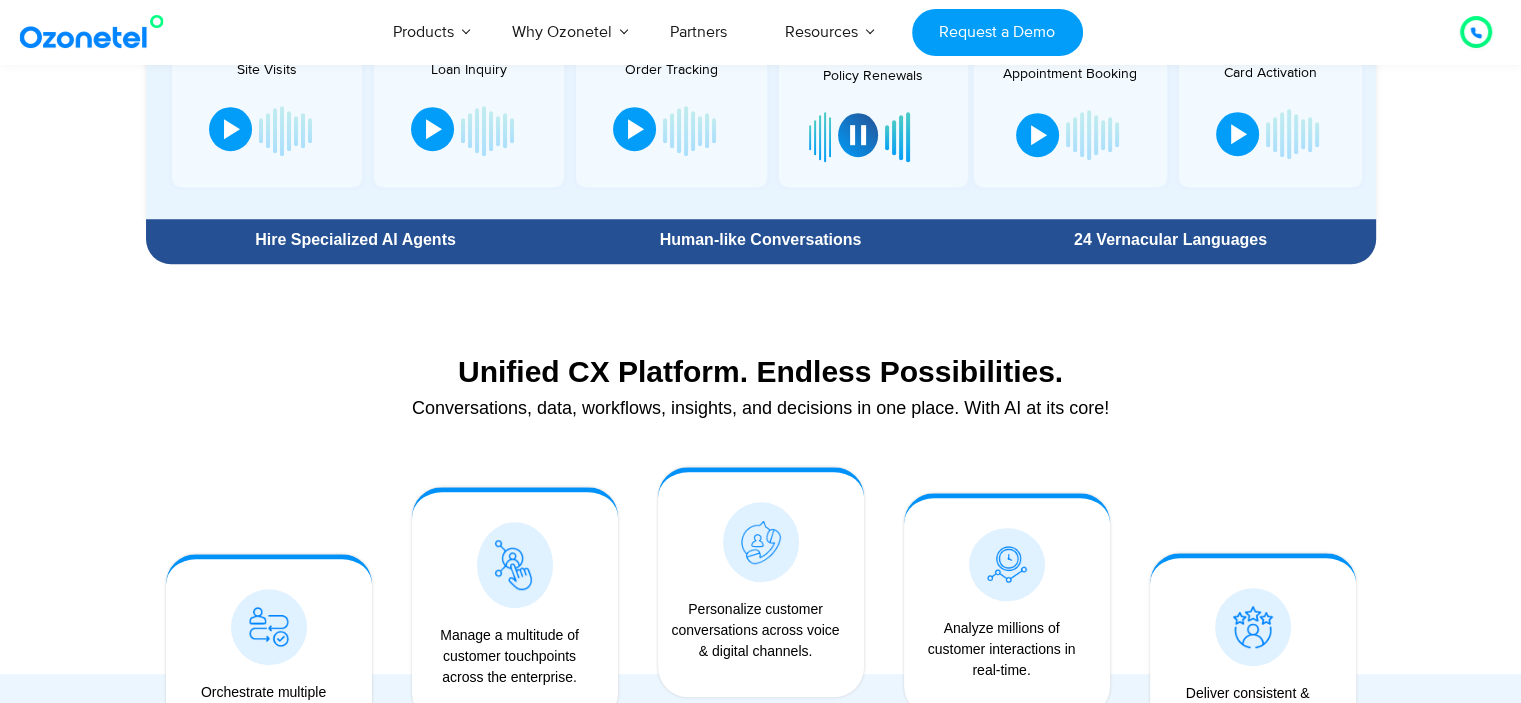 scroll, scrollTop: 1500, scrollLeft: 0, axis: vertical 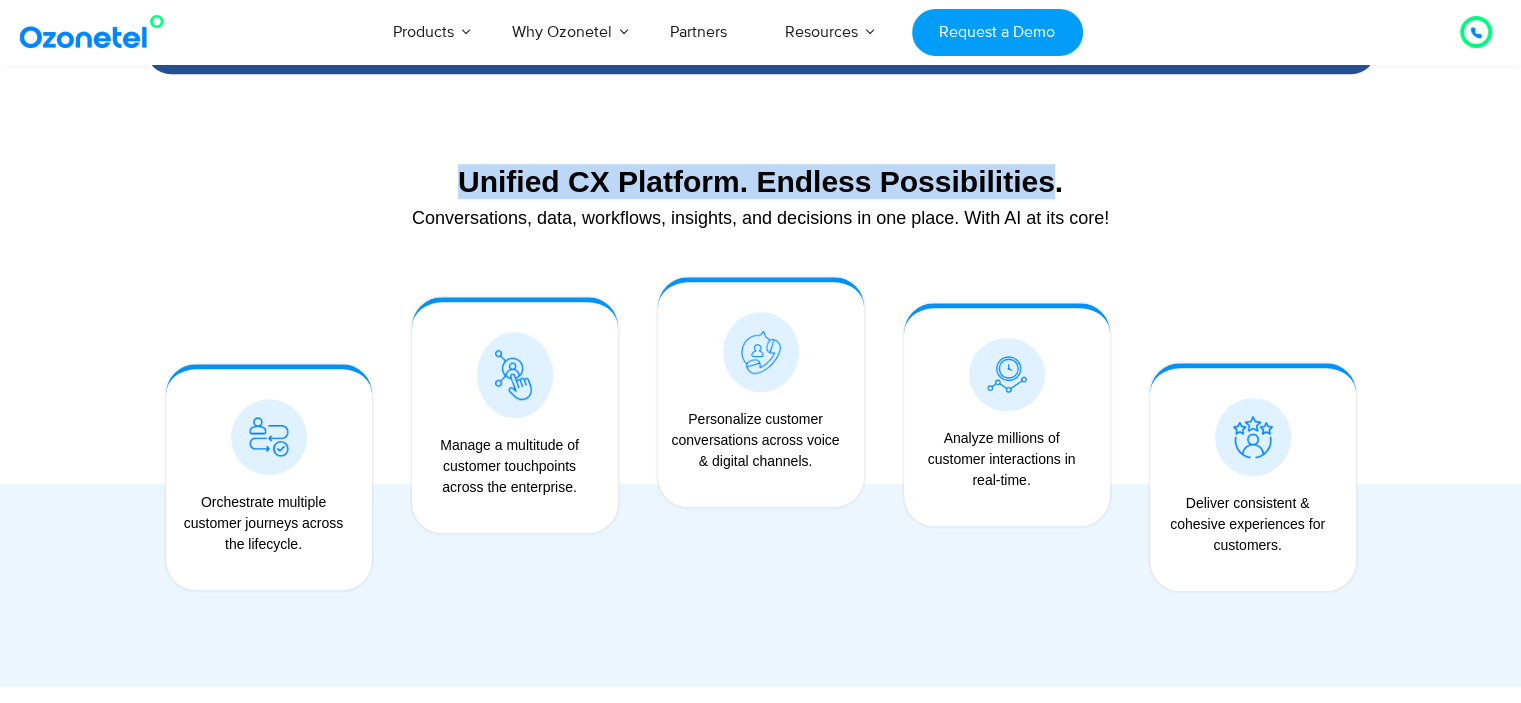 drag, startPoint x: 460, startPoint y: 175, endPoint x: 1052, endPoint y: 171, distance: 592.0135 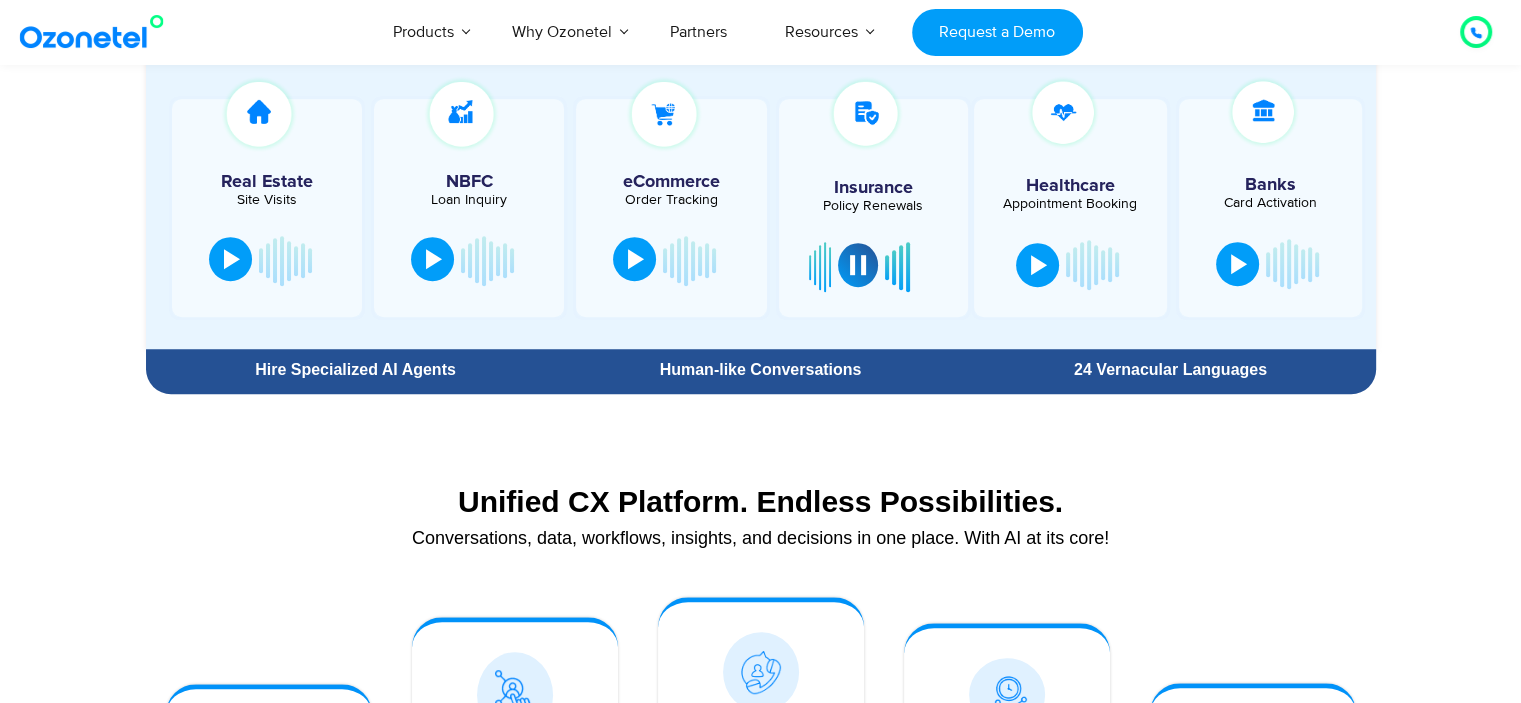 scroll, scrollTop: 1000, scrollLeft: 0, axis: vertical 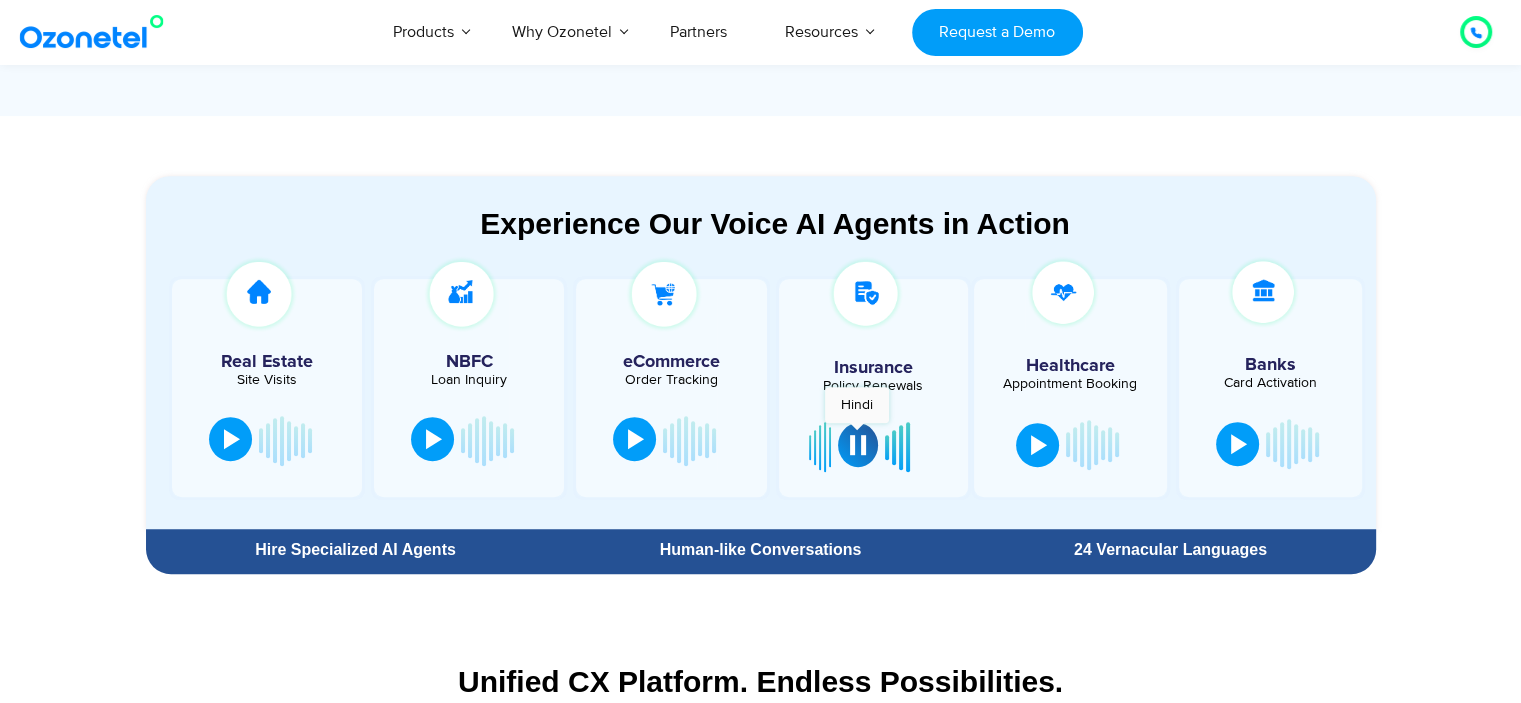 click at bounding box center (858, 445) 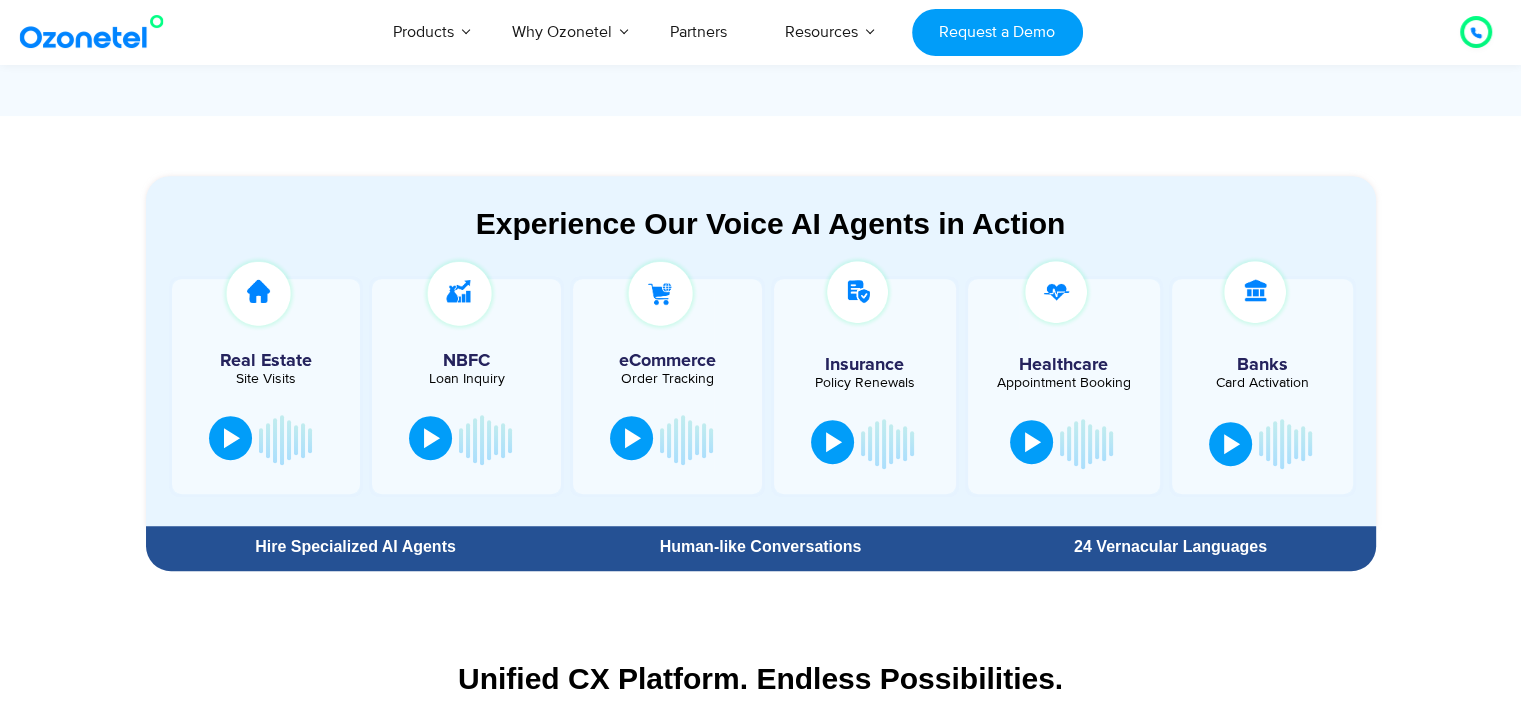 click at bounding box center (1033, 442) 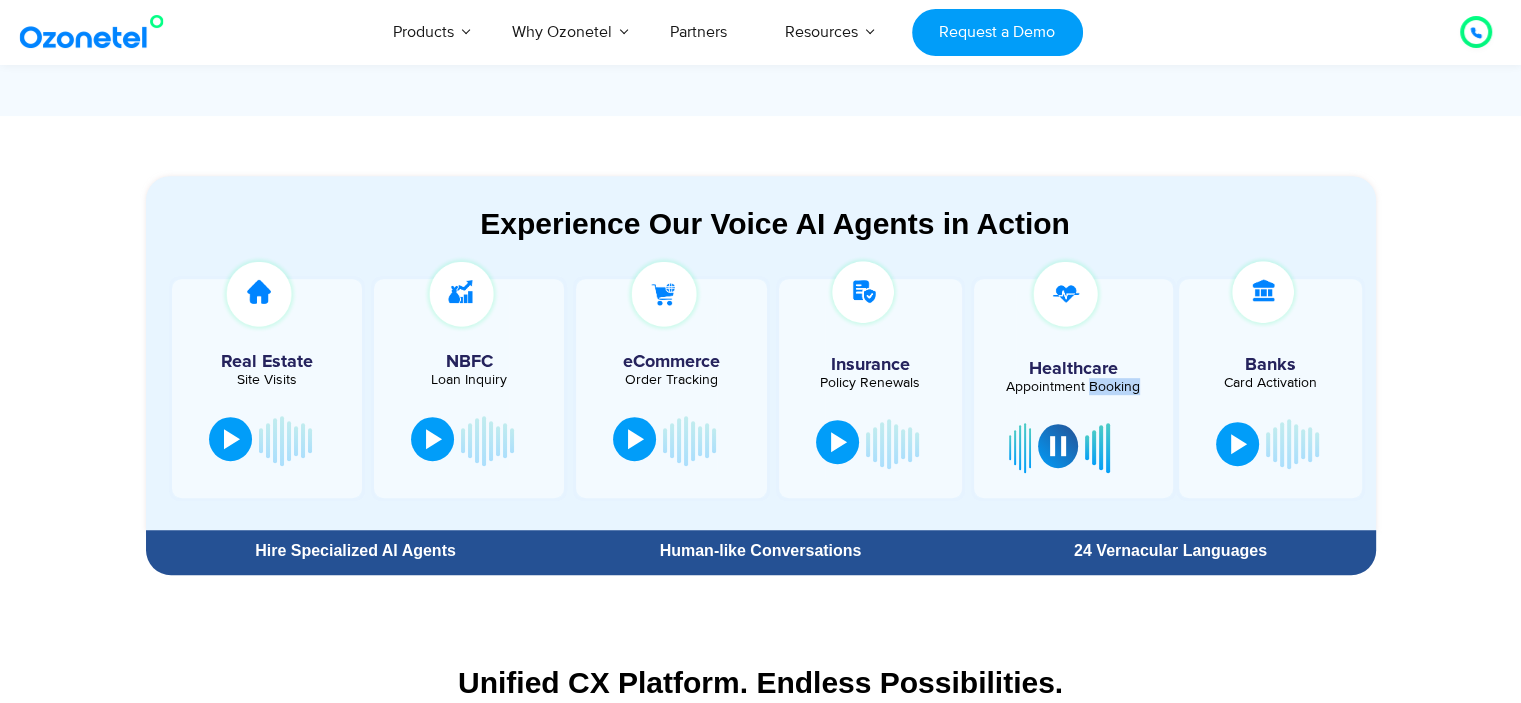 drag, startPoint x: 1084, startPoint y: 381, endPoint x: 1138, endPoint y: 384, distance: 54.08327 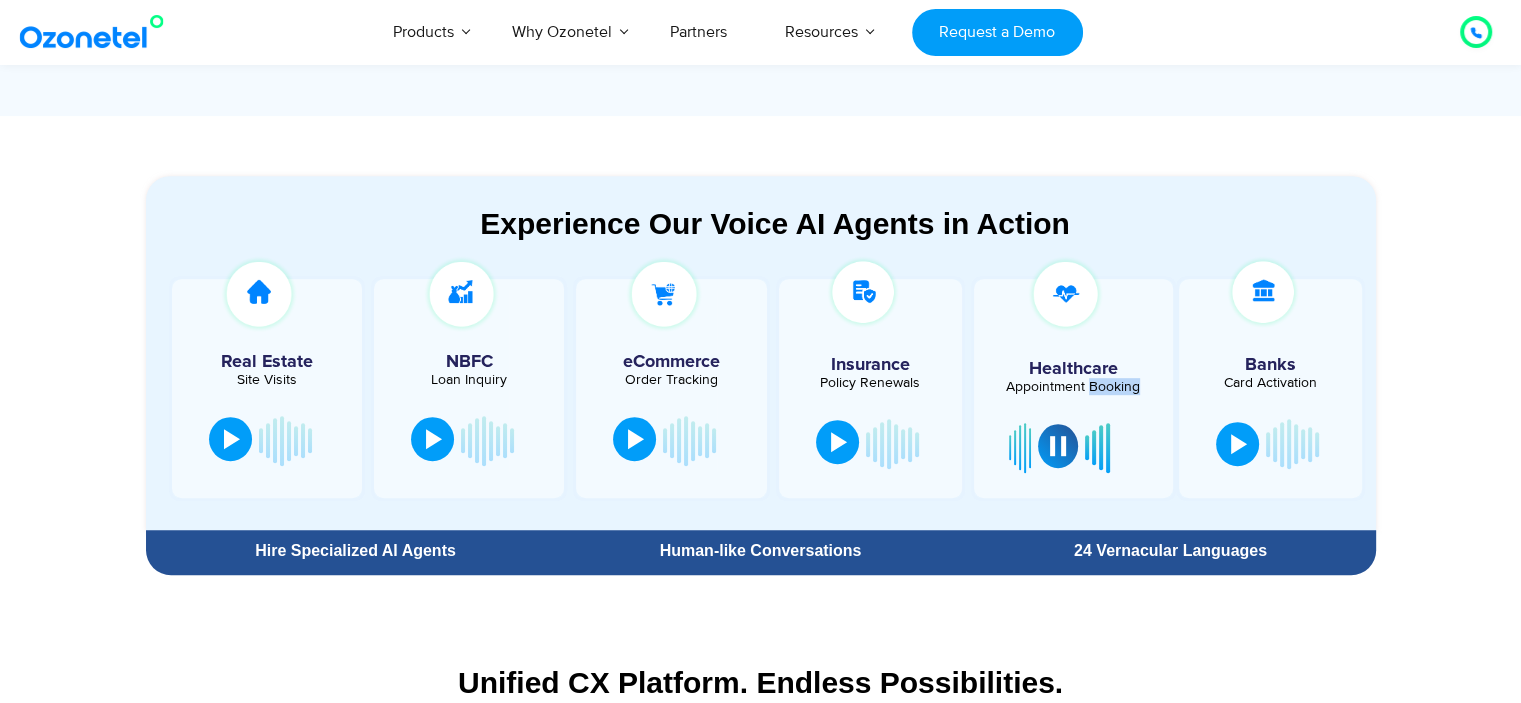 click on "Appointment Booking" at bounding box center (1073, 387) 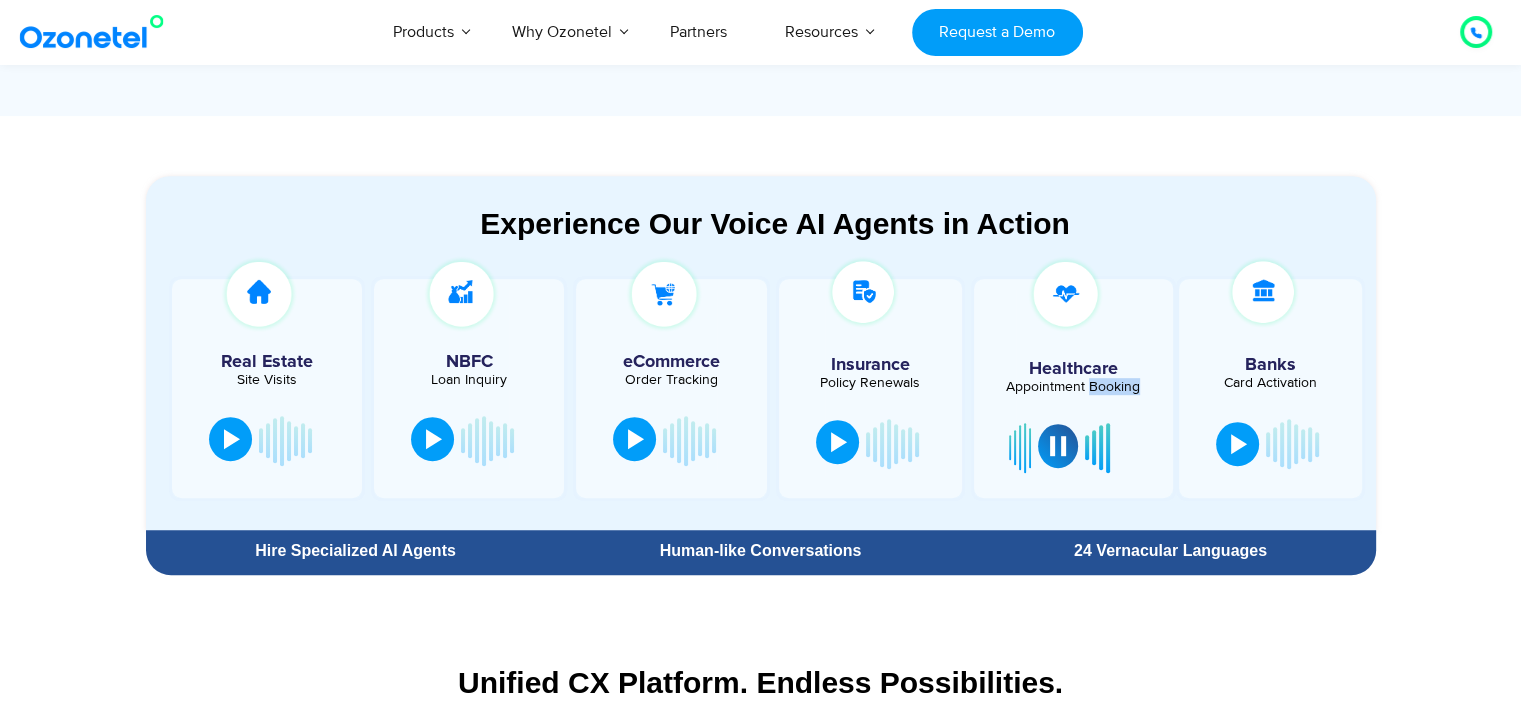 click on "Appointment Booking" at bounding box center [1073, 387] 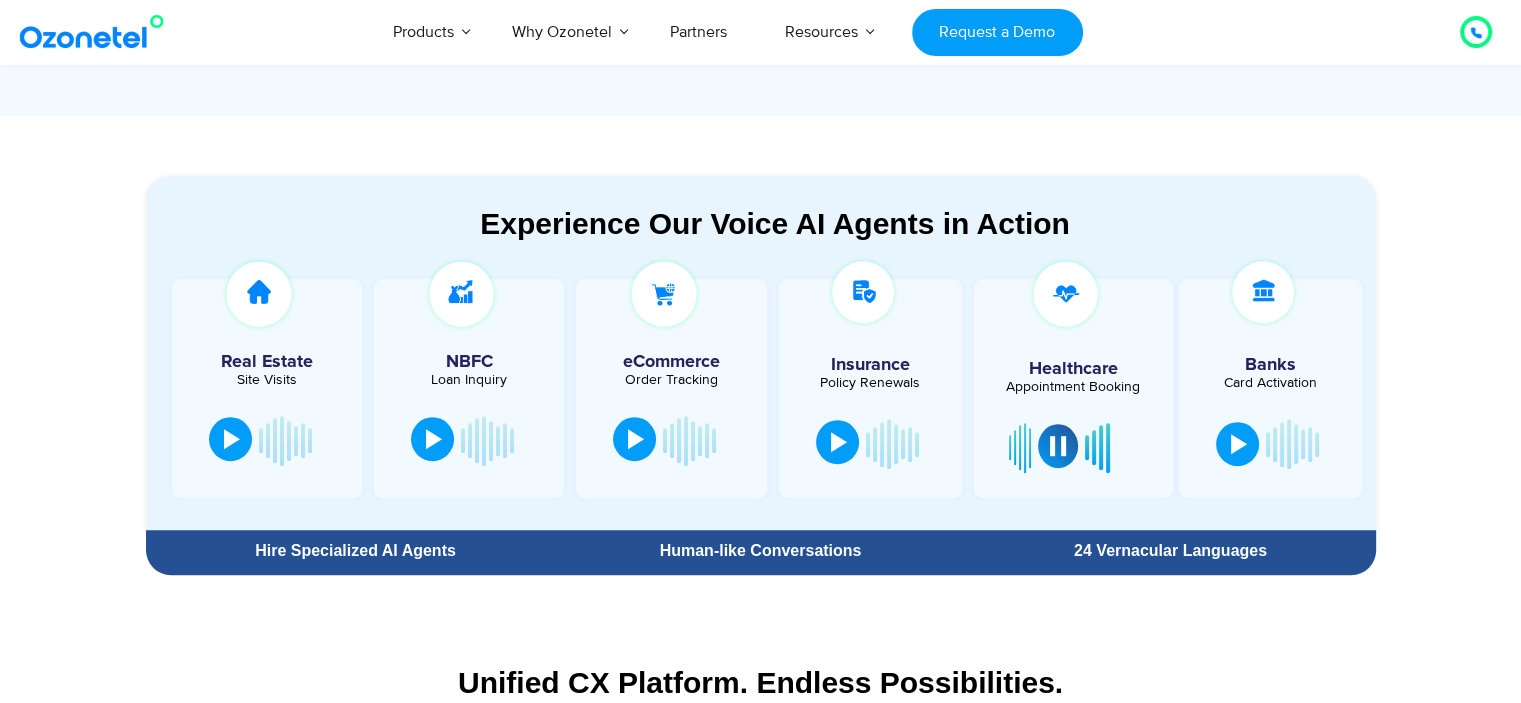 click on "Appointment Booking" at bounding box center (1073, 387) 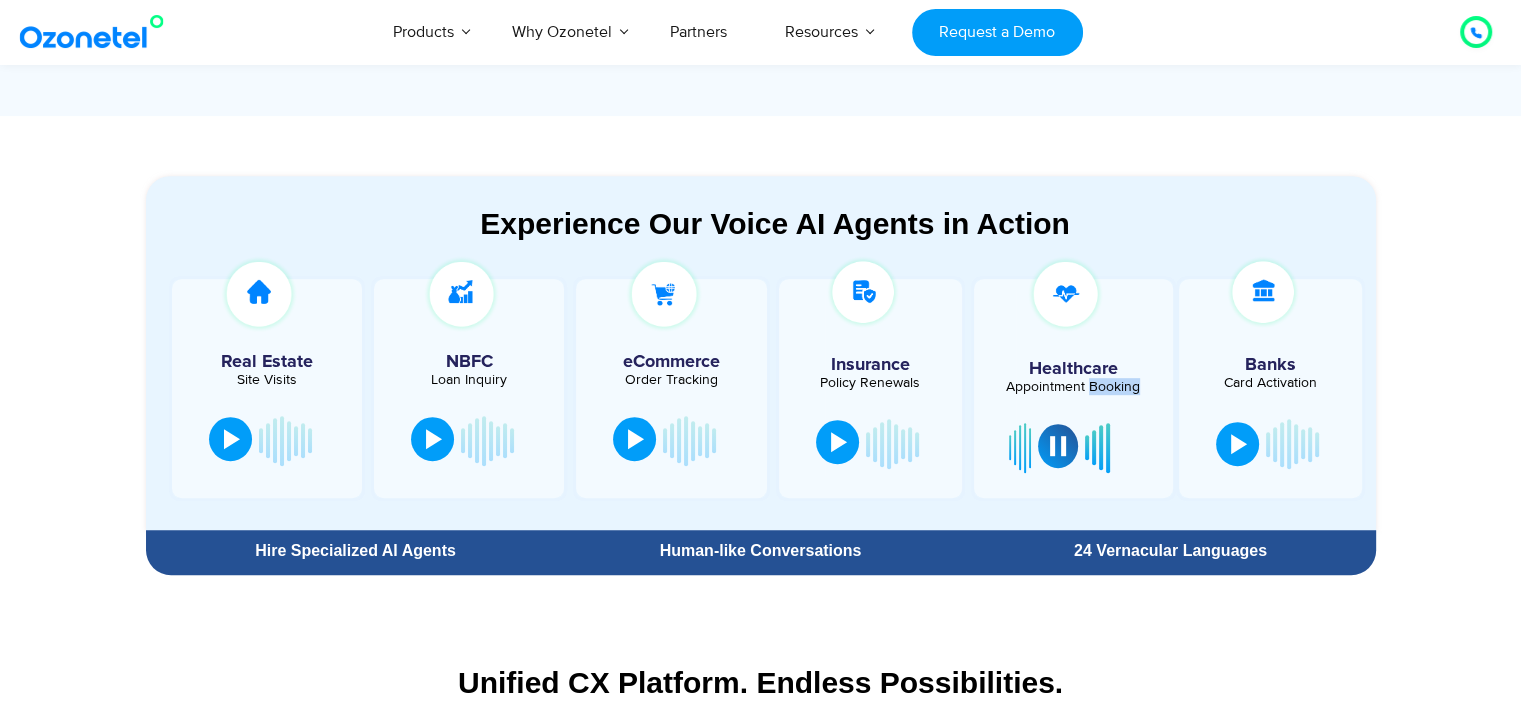 click on "Appointment Booking" at bounding box center [1073, 387] 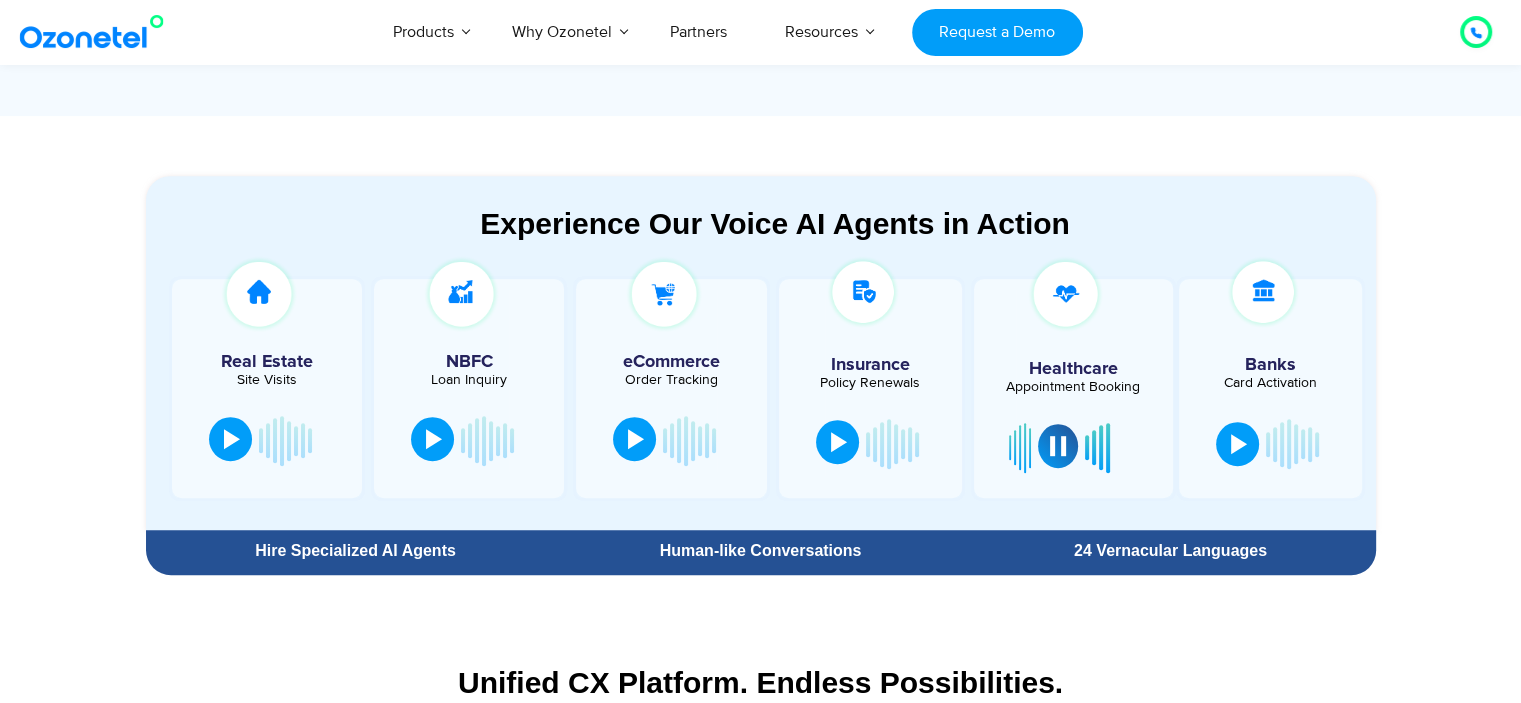 click at bounding box center [1073, 388] 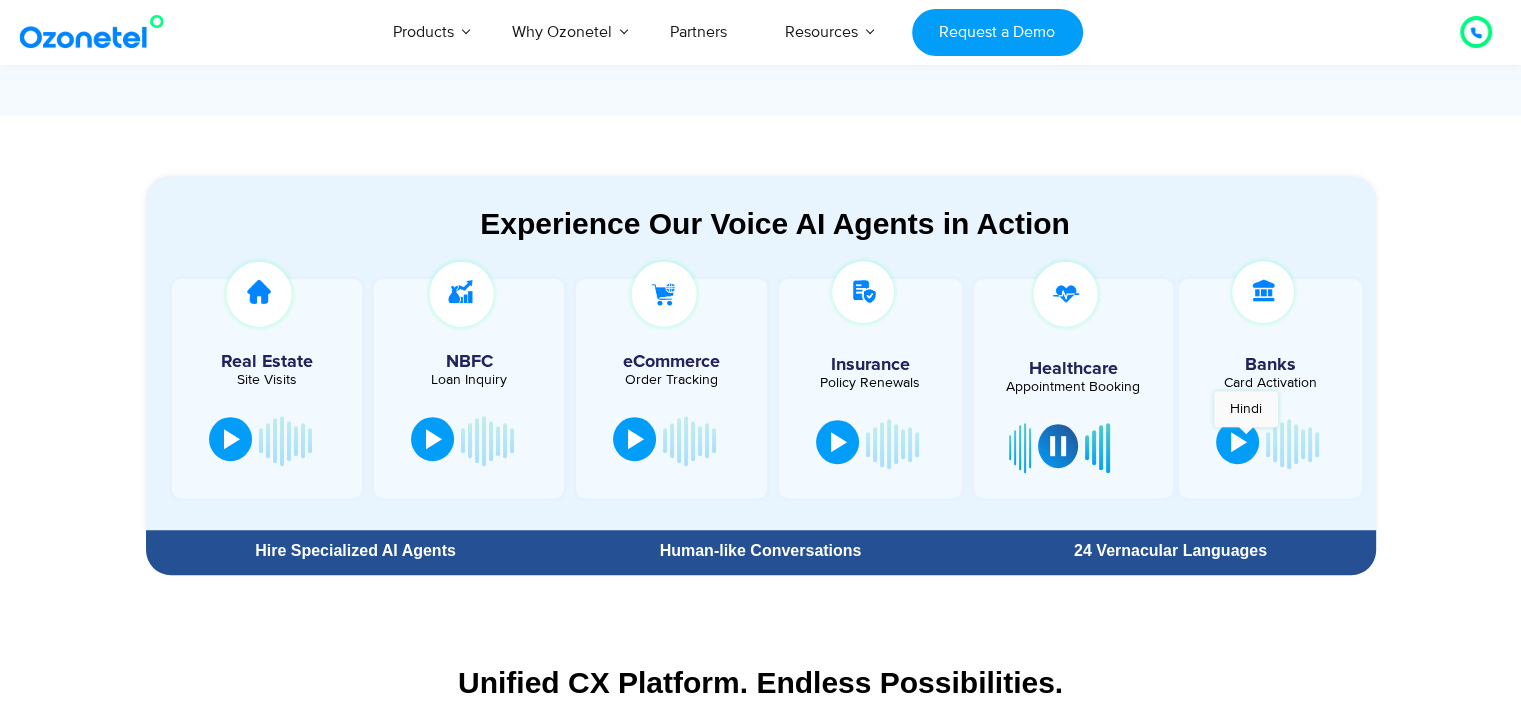 click at bounding box center (1237, 442) 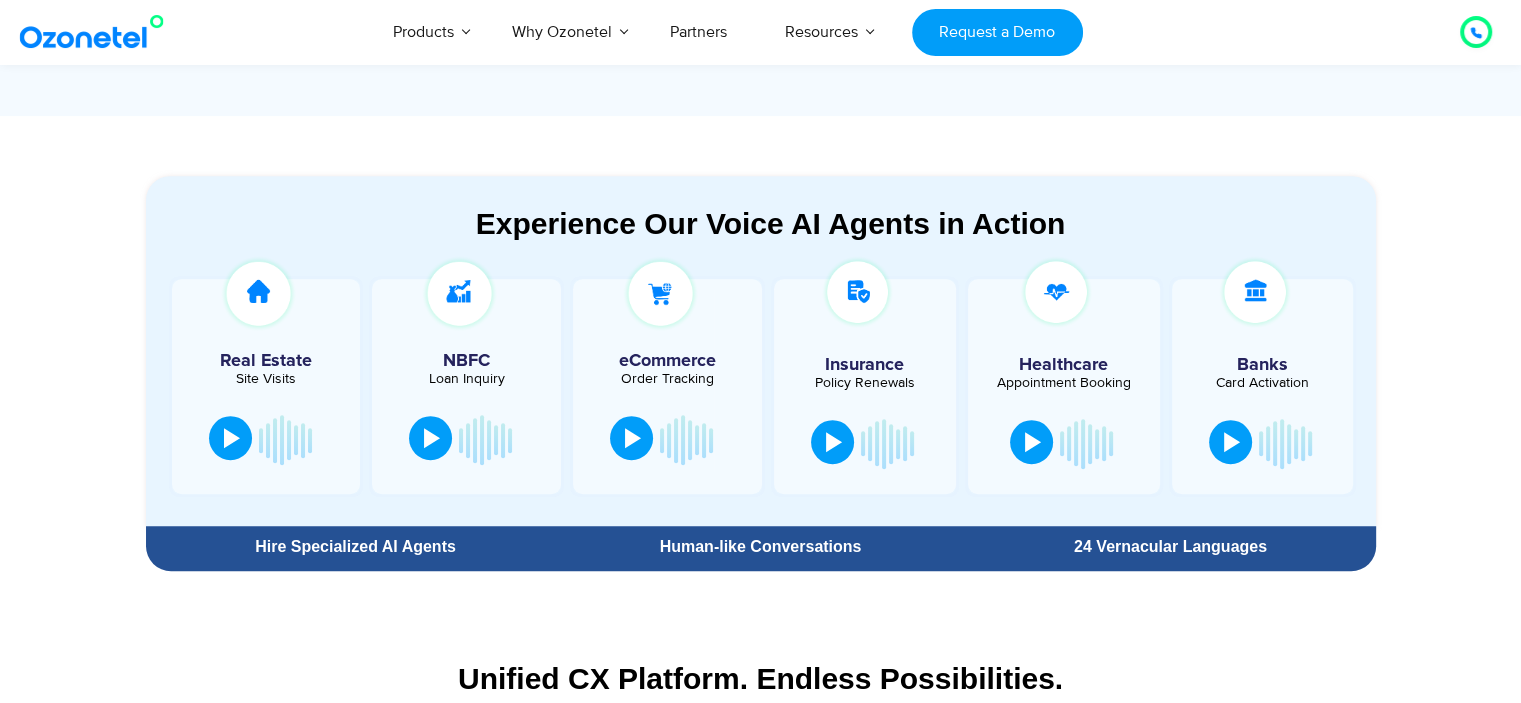click at bounding box center [1232, 442] 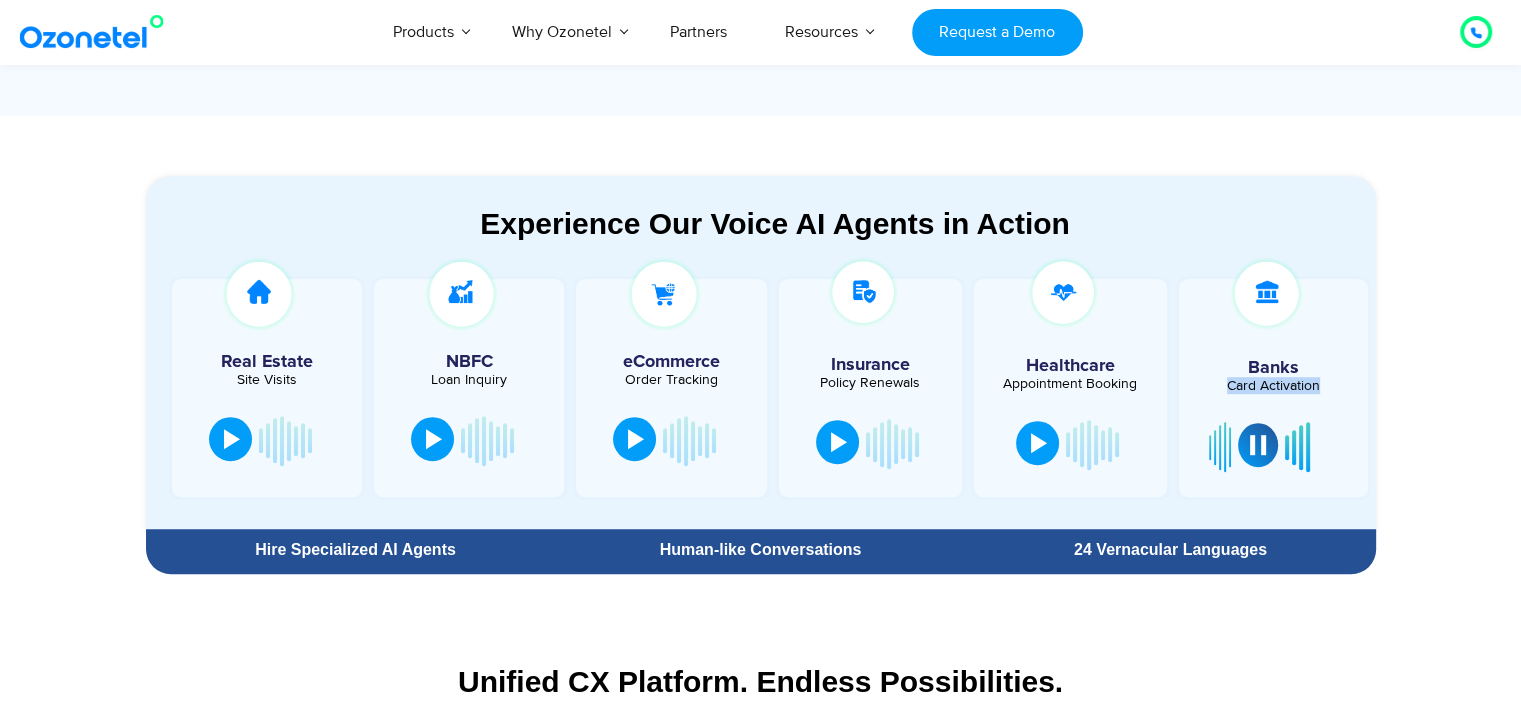 drag, startPoint x: 1222, startPoint y: 386, endPoint x: 1317, endPoint y: 383, distance: 95.047356 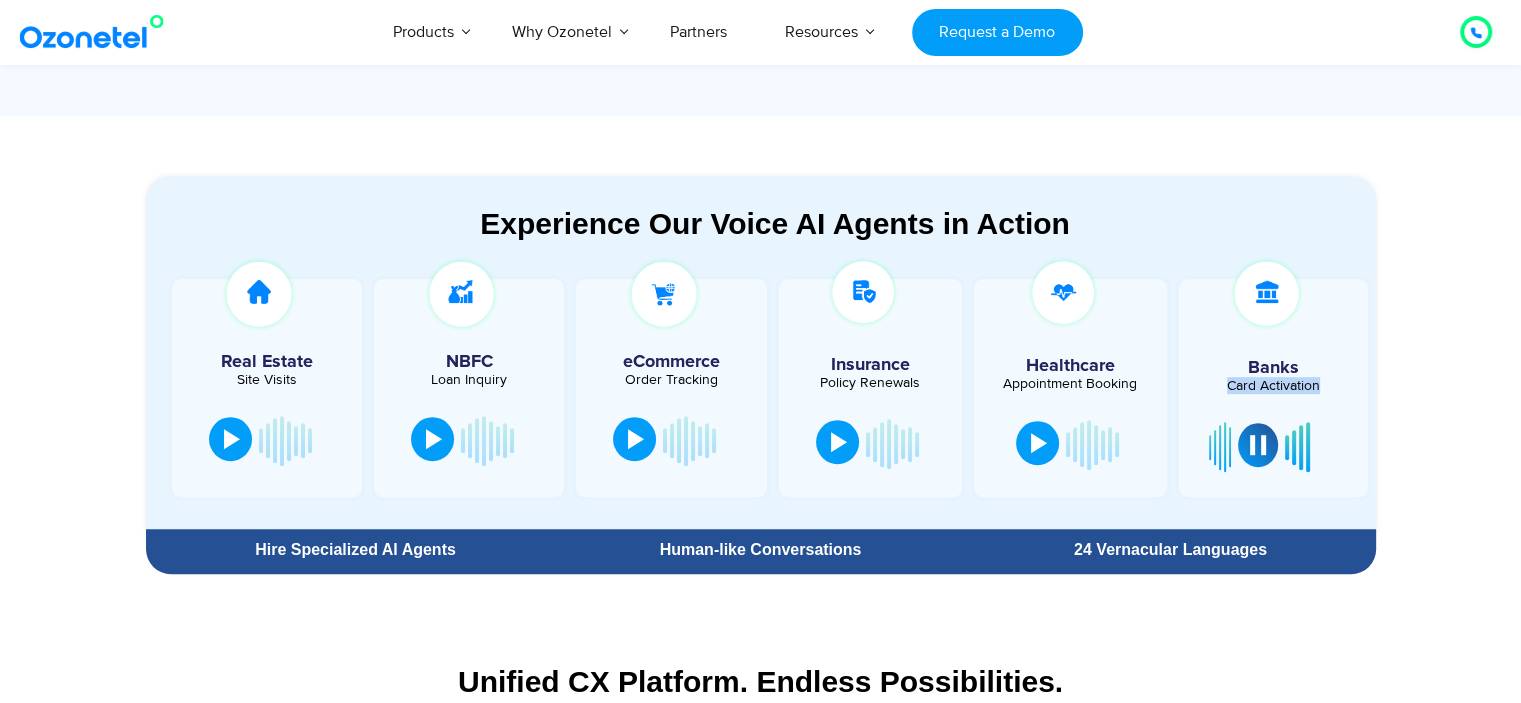 click on "Card Activation" at bounding box center (1273, 386) 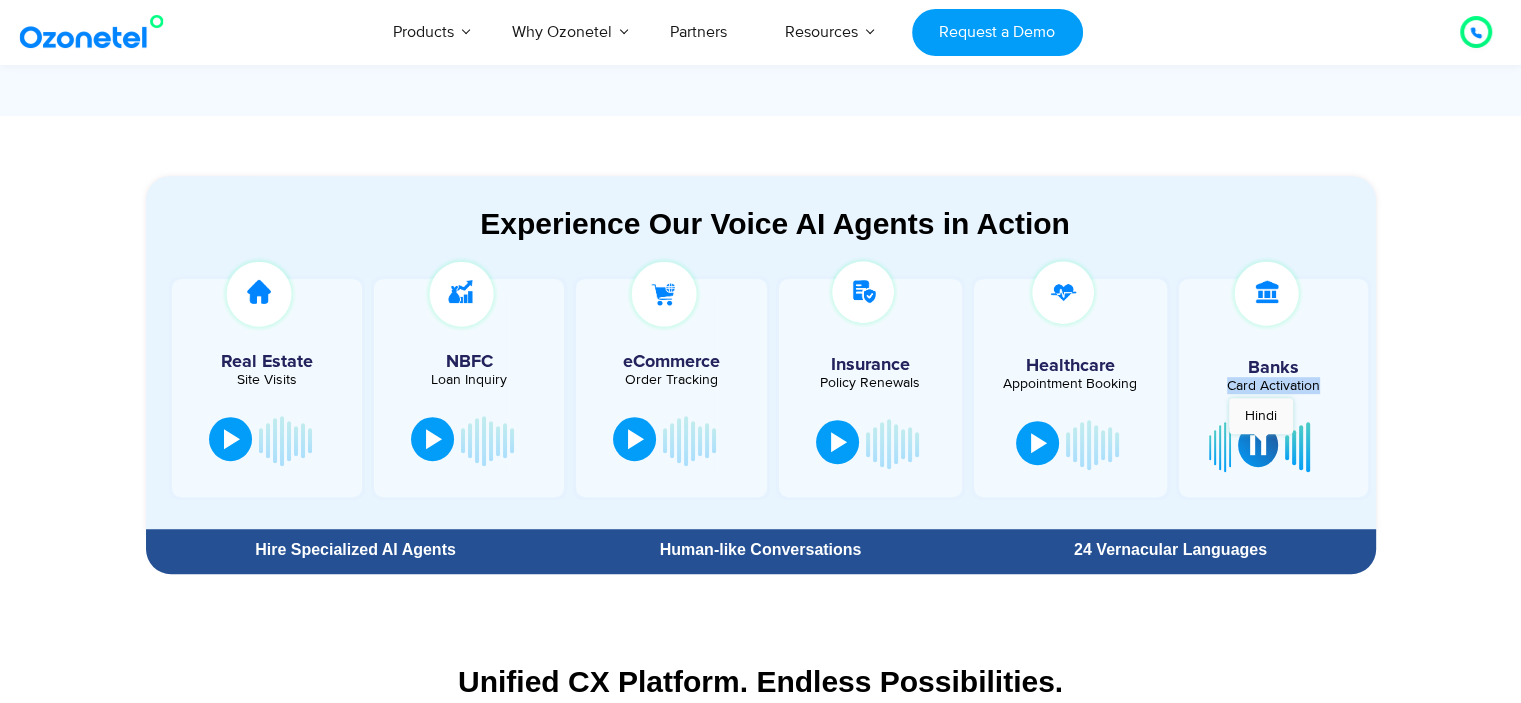 click at bounding box center [1258, 445] 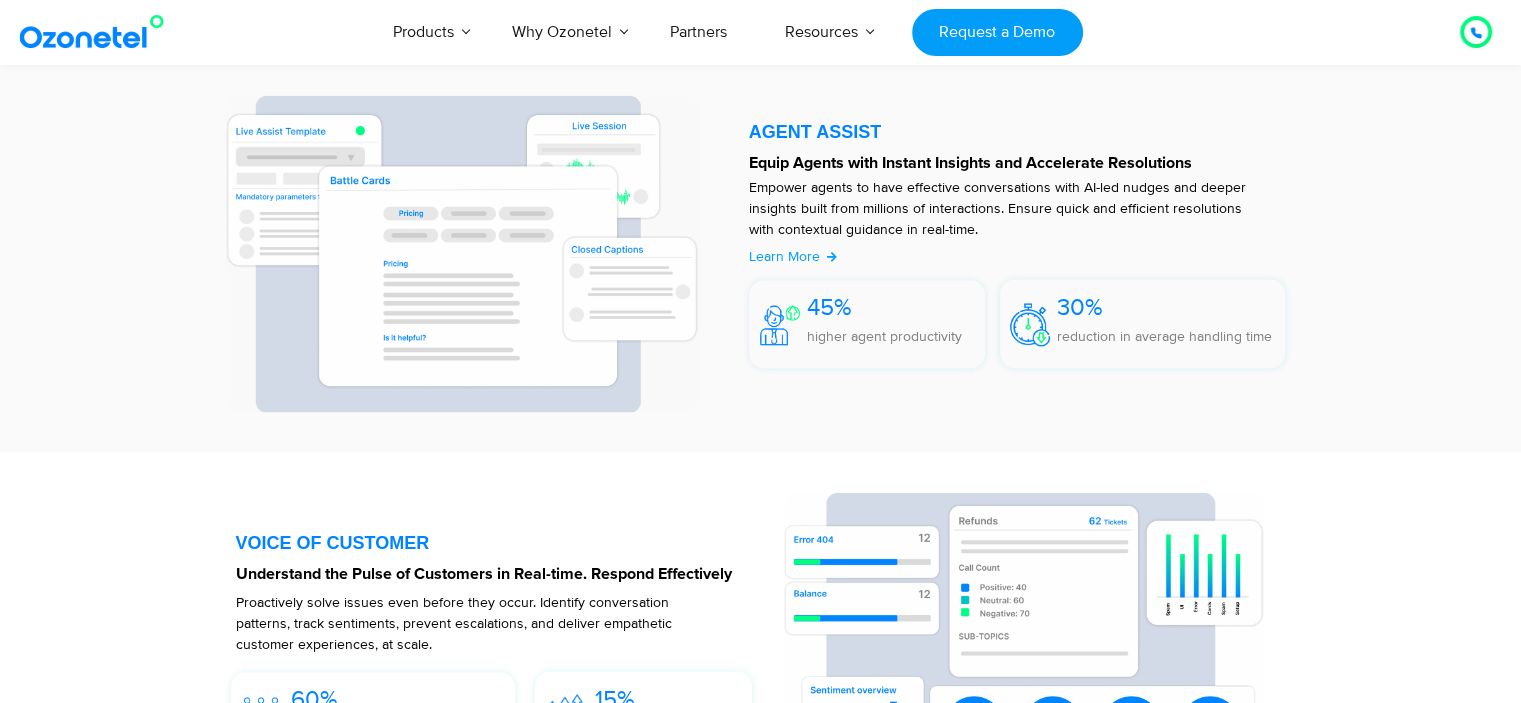 scroll, scrollTop: 2666, scrollLeft: 0, axis: vertical 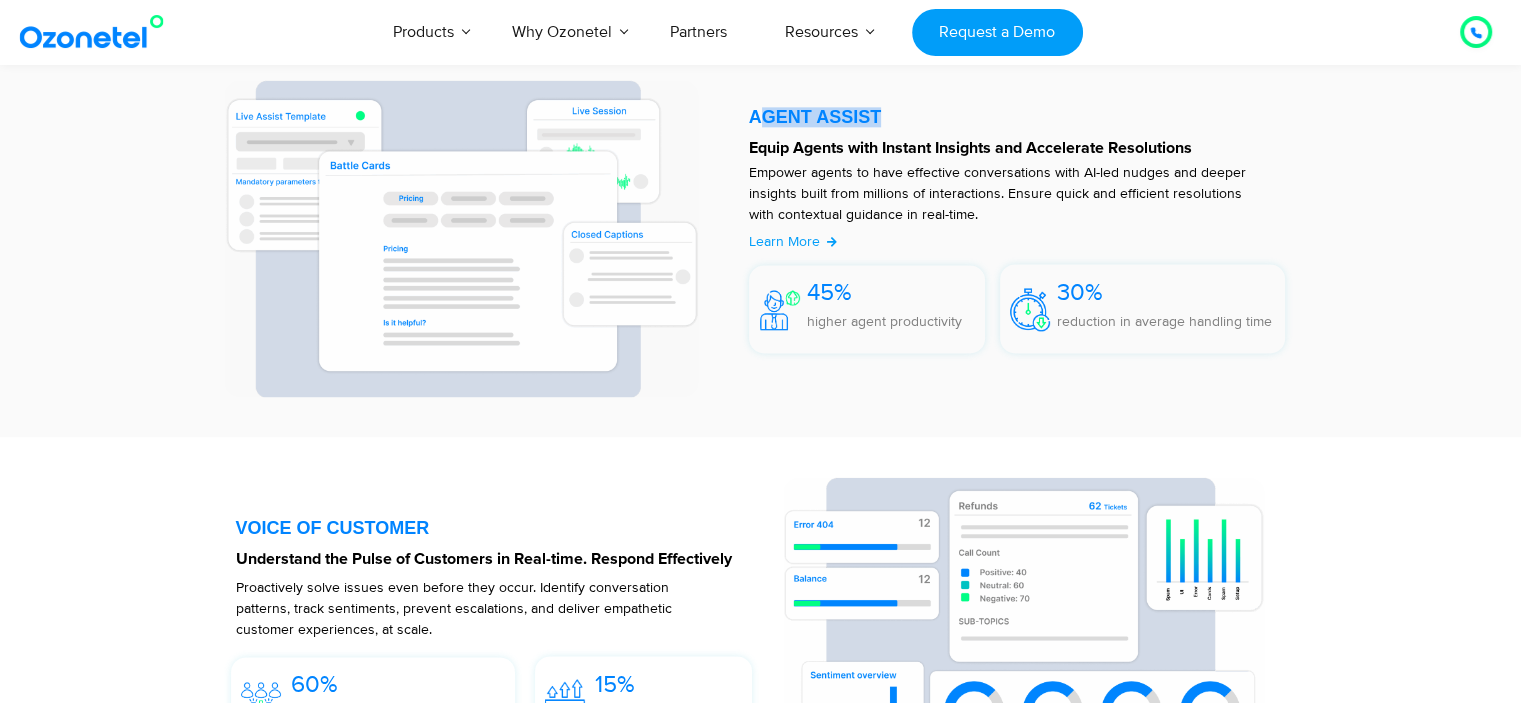 drag, startPoint x: 828, startPoint y: 116, endPoint x: 960, endPoint y: 116, distance: 132 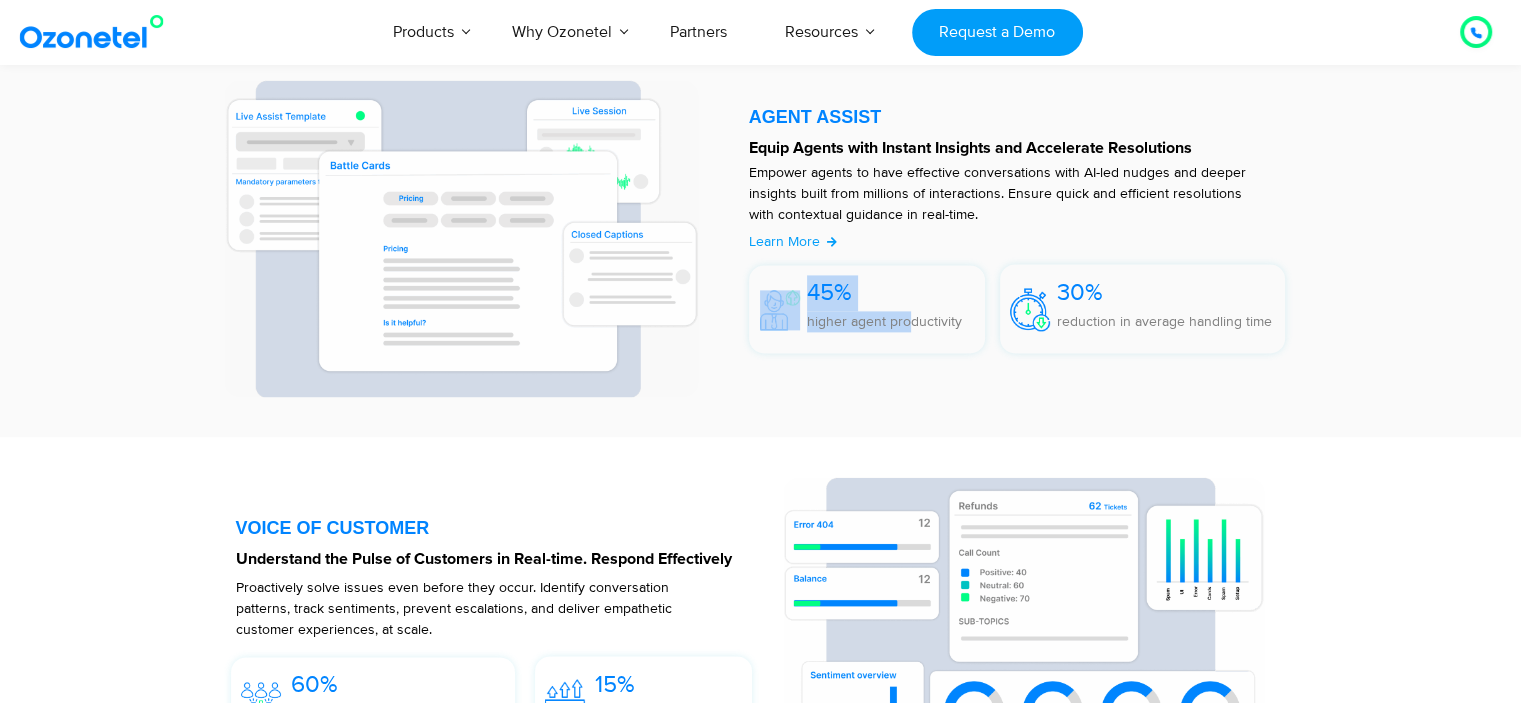 drag, startPoint x: 800, startPoint y: 327, endPoint x: 908, endPoint y: 327, distance: 108 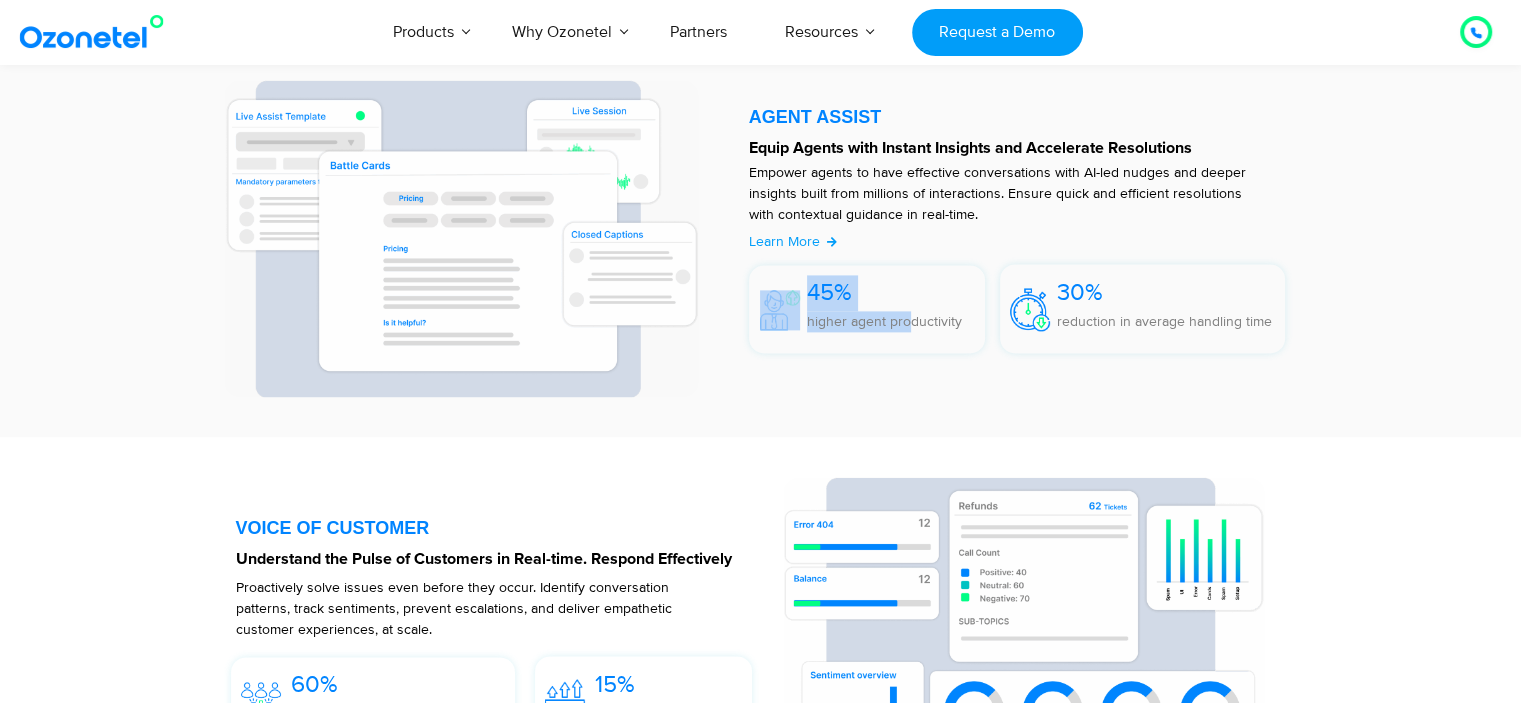 click on "45%
higher agent productivity" at bounding box center [884, 313] 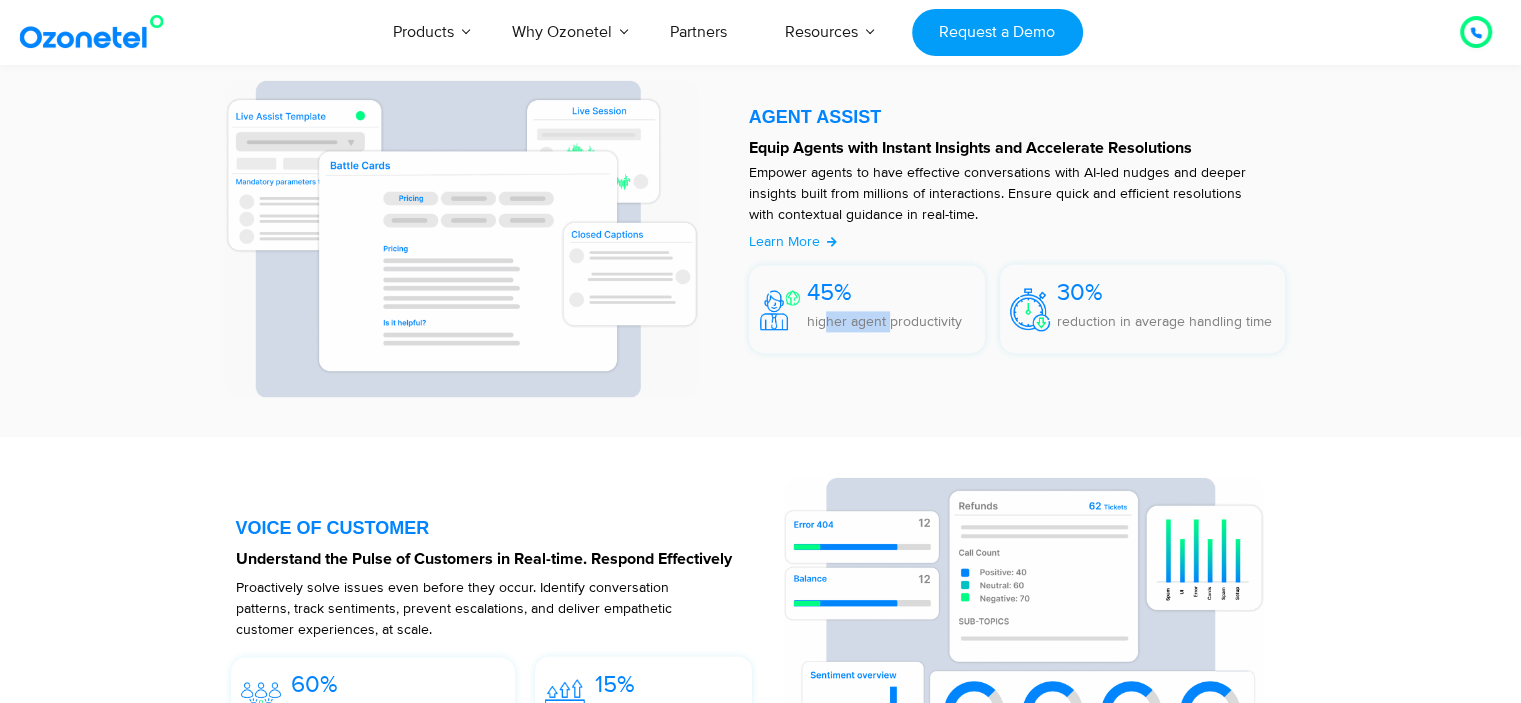 drag, startPoint x: 844, startPoint y: 321, endPoint x: 895, endPoint y: 320, distance: 51.009804 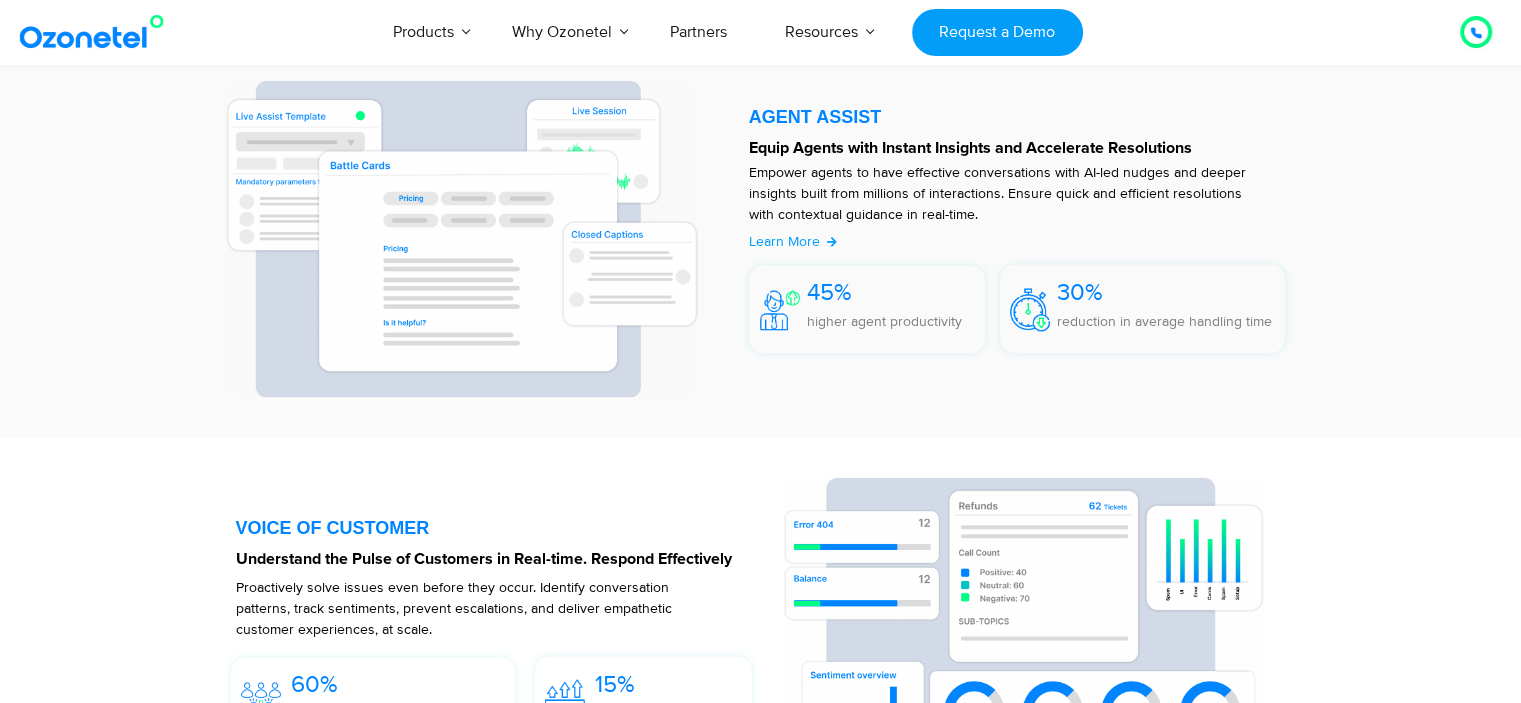 click on "higher agent productivity" at bounding box center [884, 321] 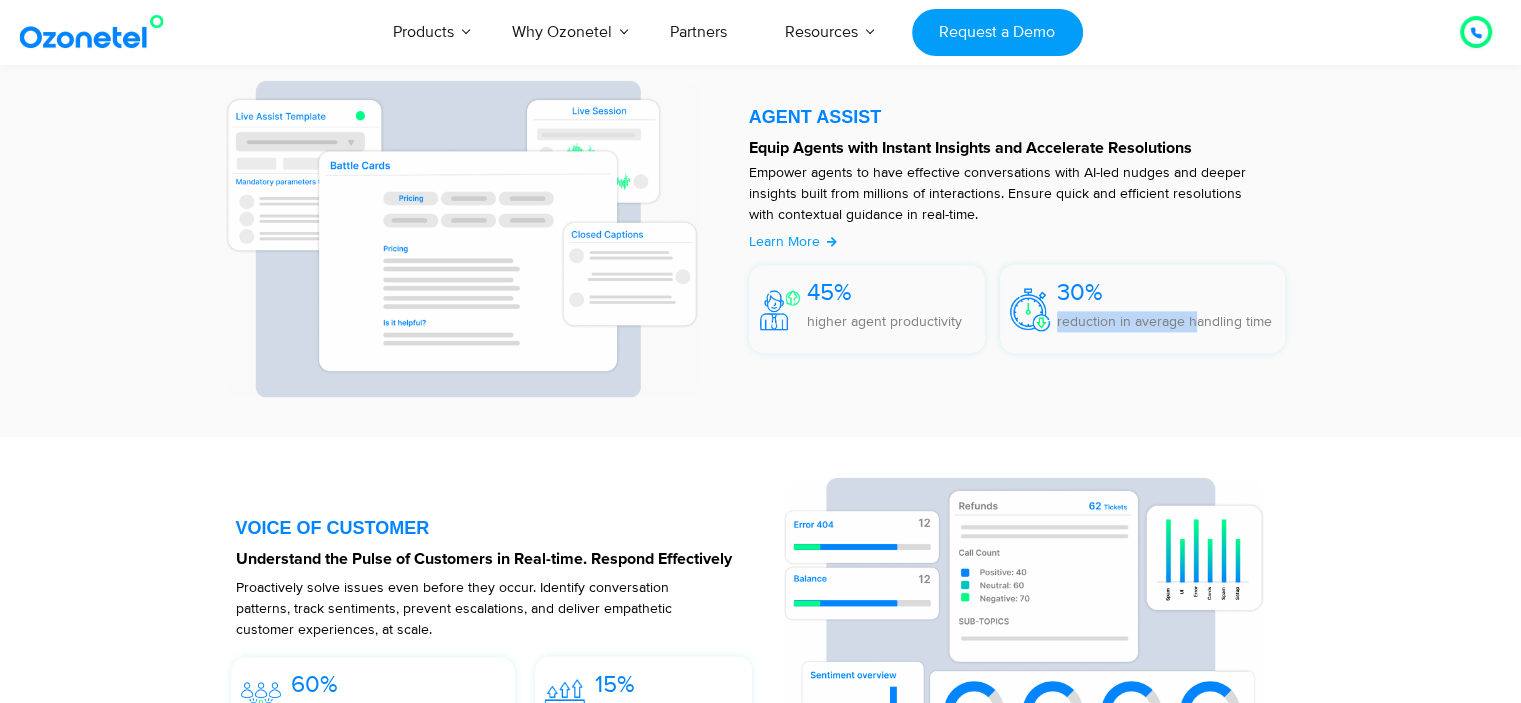 drag, startPoint x: 1117, startPoint y: 315, endPoint x: 1194, endPoint y: 312, distance: 77.05842 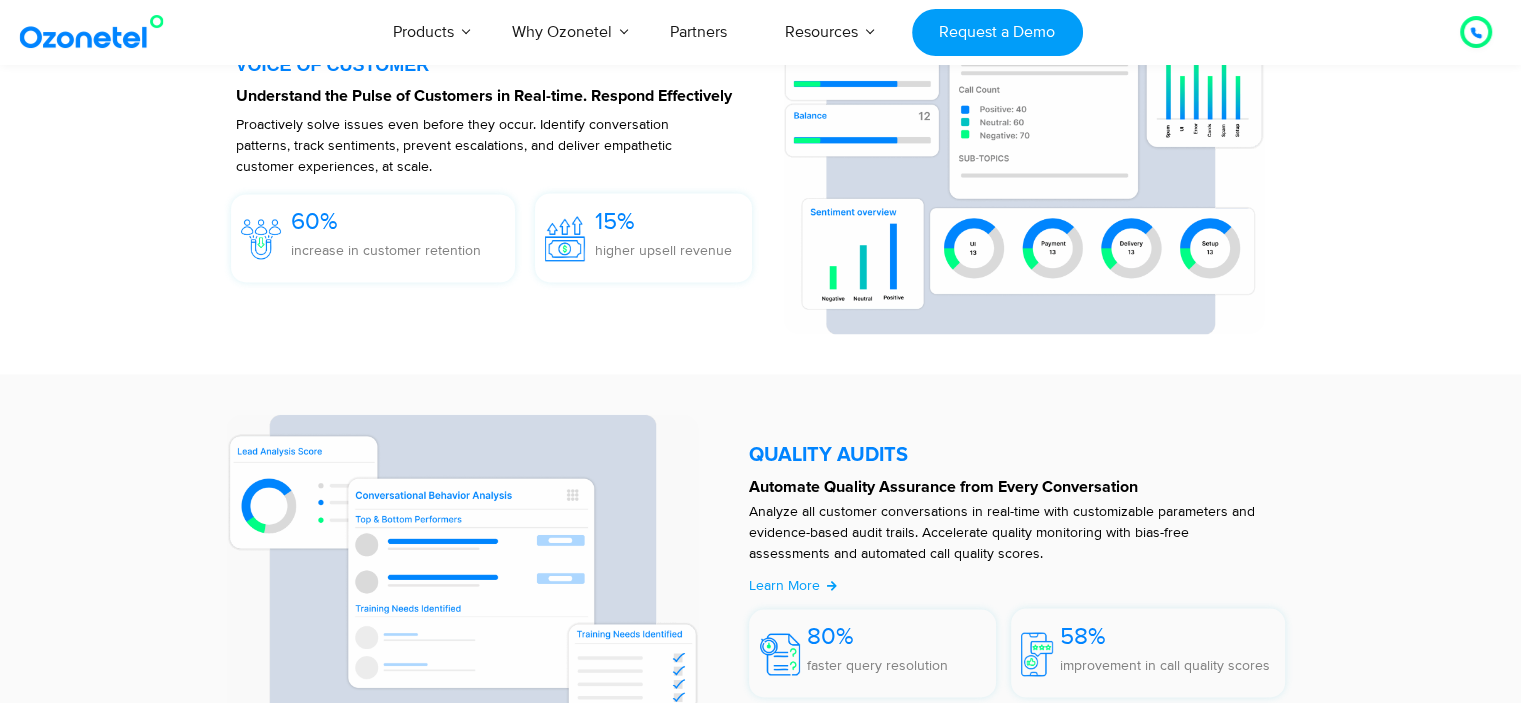 scroll, scrollTop: 3166, scrollLeft: 0, axis: vertical 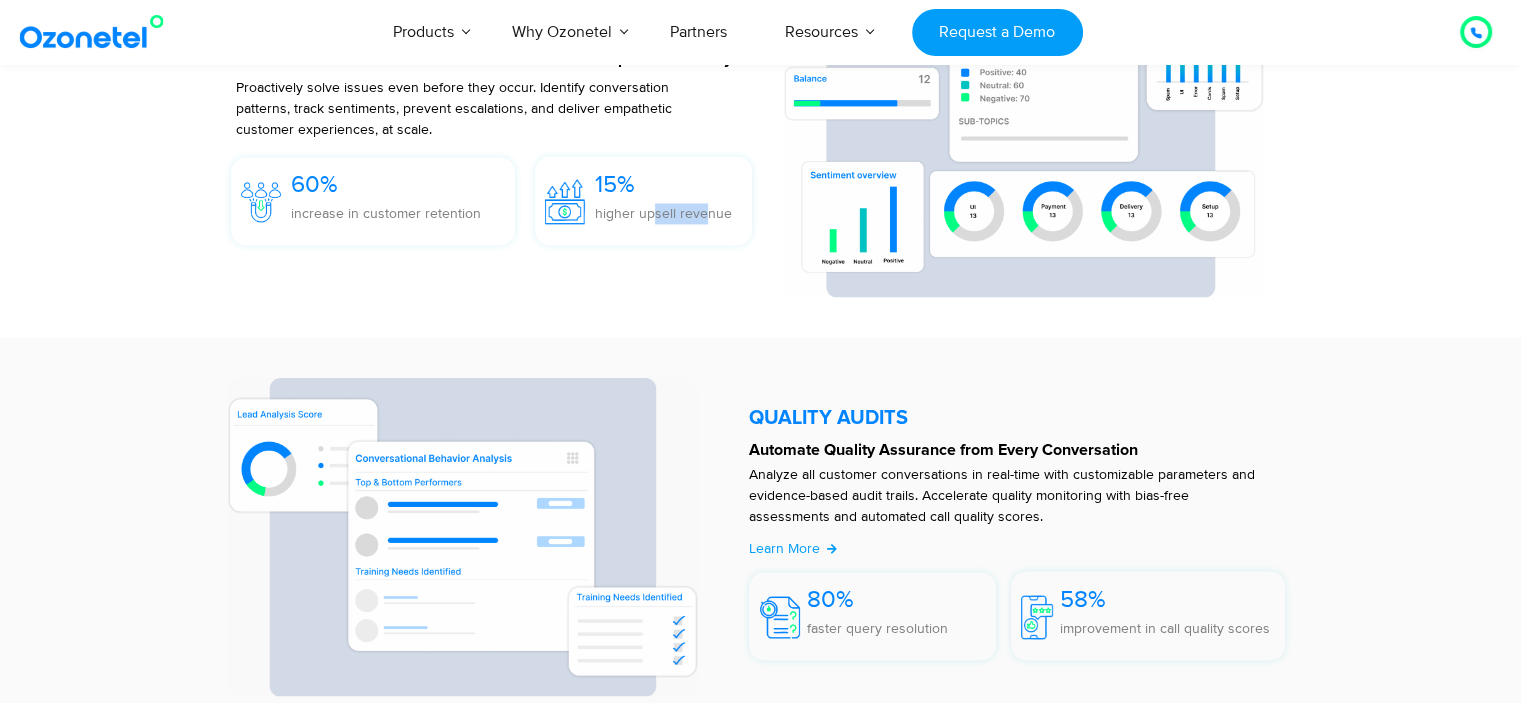 click on "higher upsell revenue" at bounding box center (663, 213) 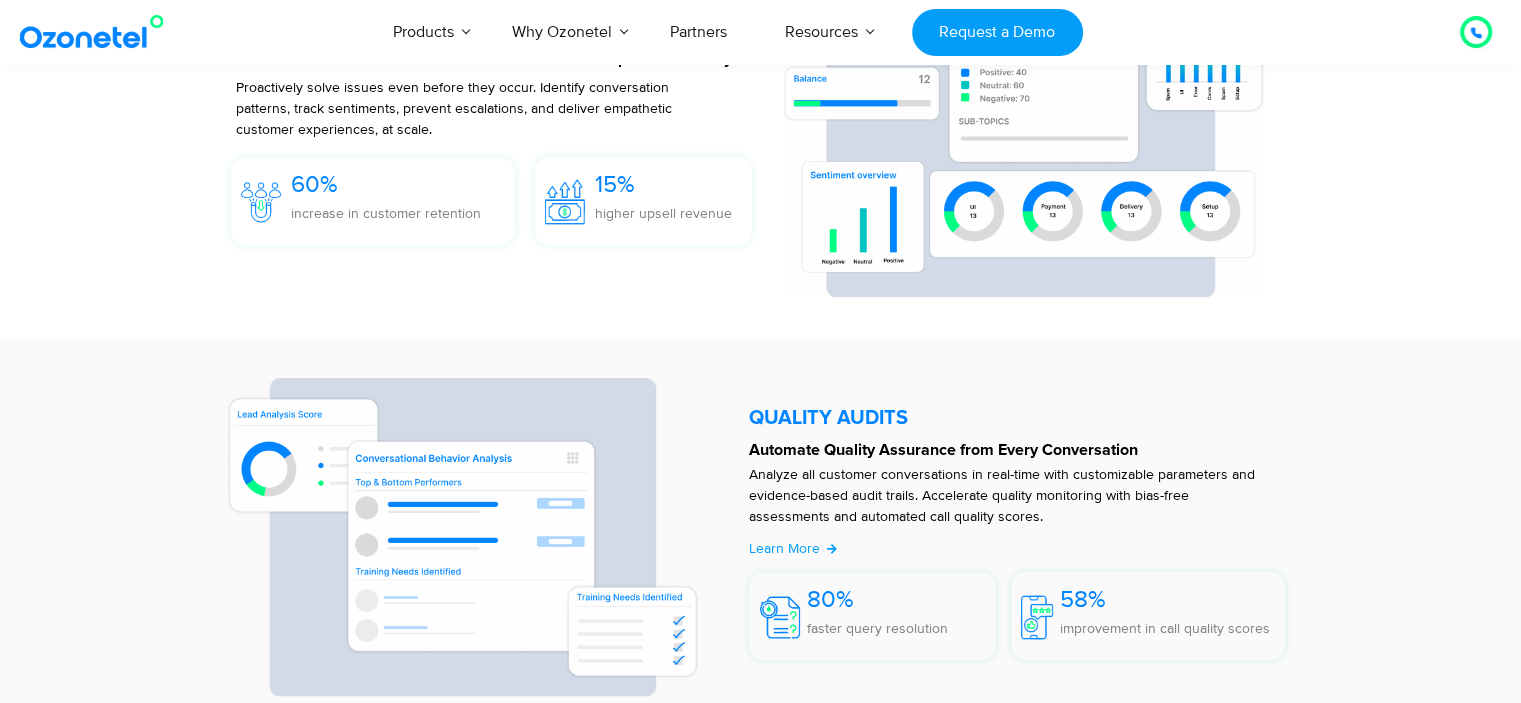 click on "higher upsell revenue" at bounding box center [663, 213] 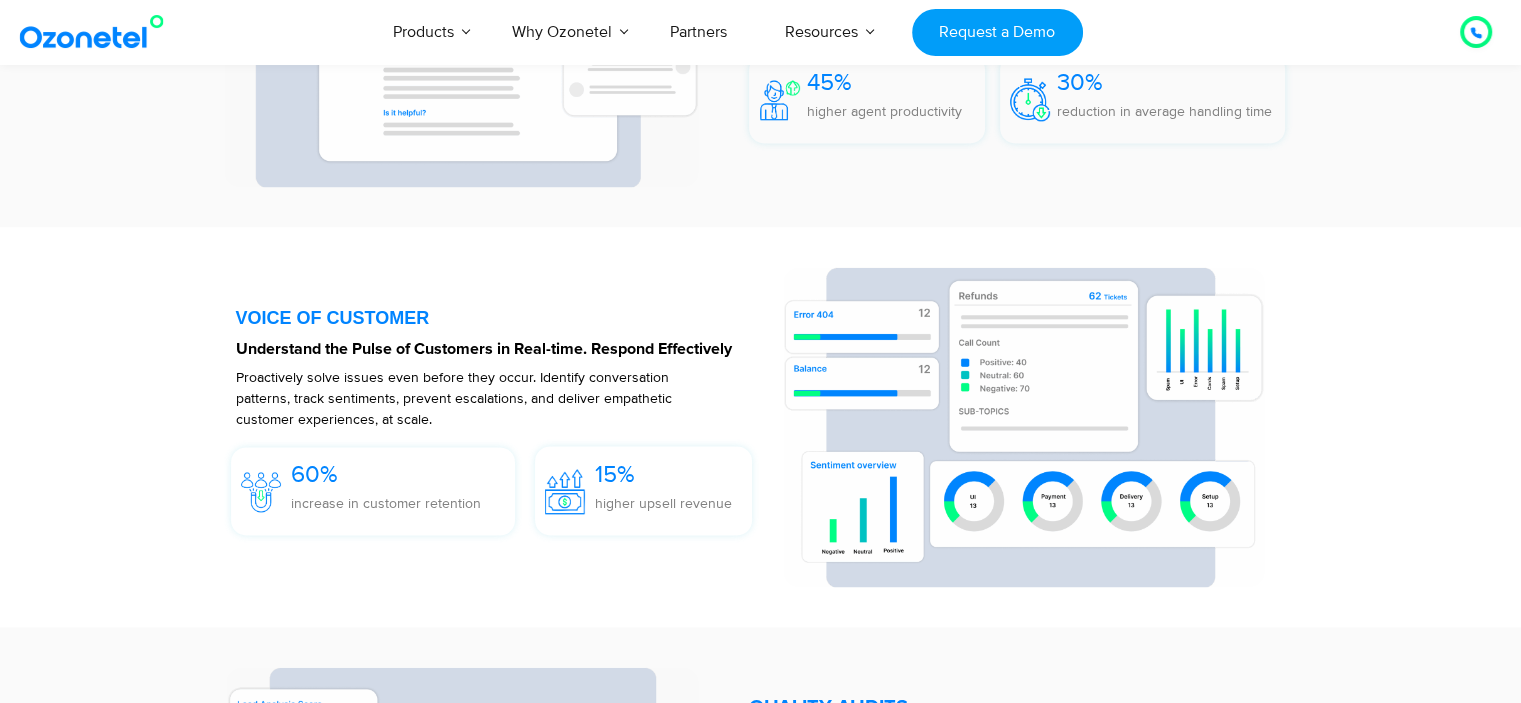 scroll, scrollTop: 2833, scrollLeft: 0, axis: vertical 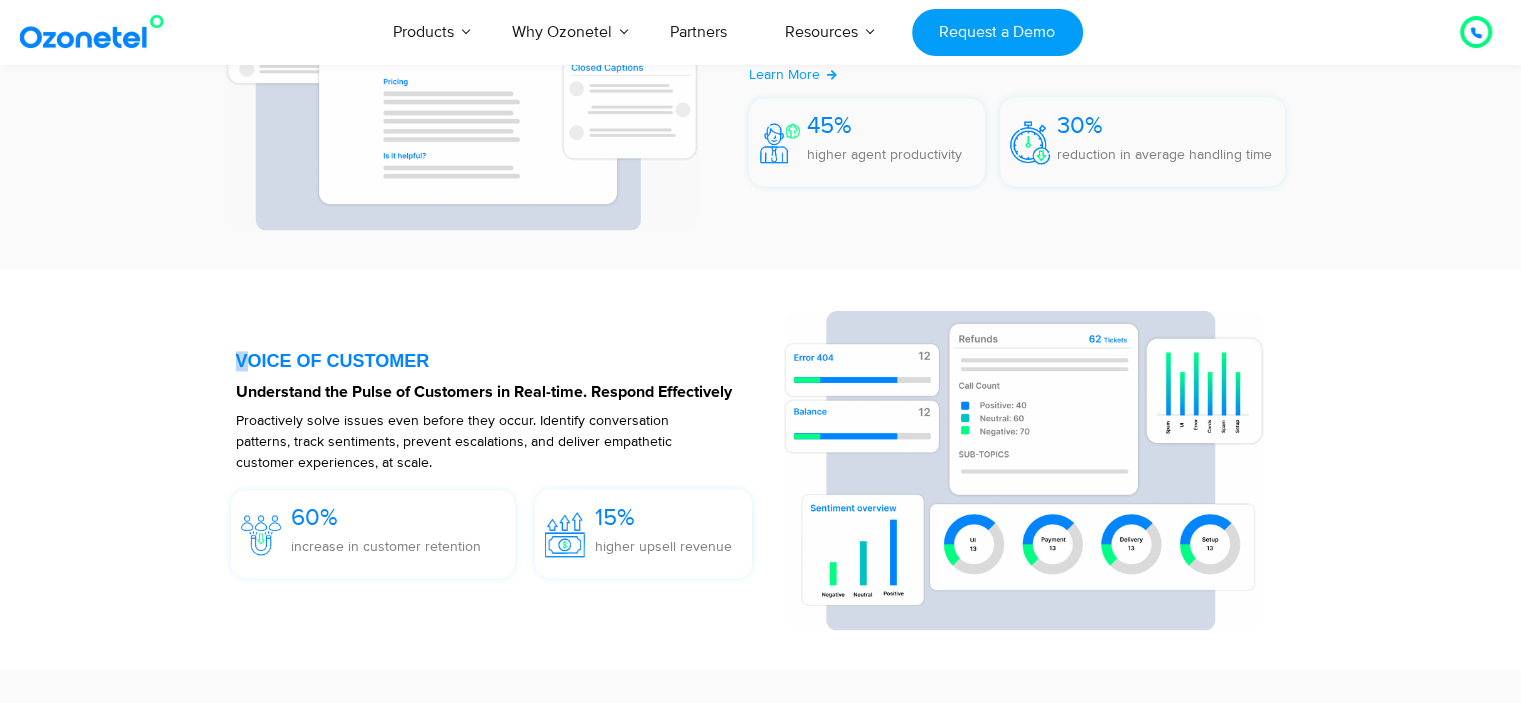 drag, startPoint x: 326, startPoint y: 351, endPoint x: 452, endPoint y: 351, distance: 126 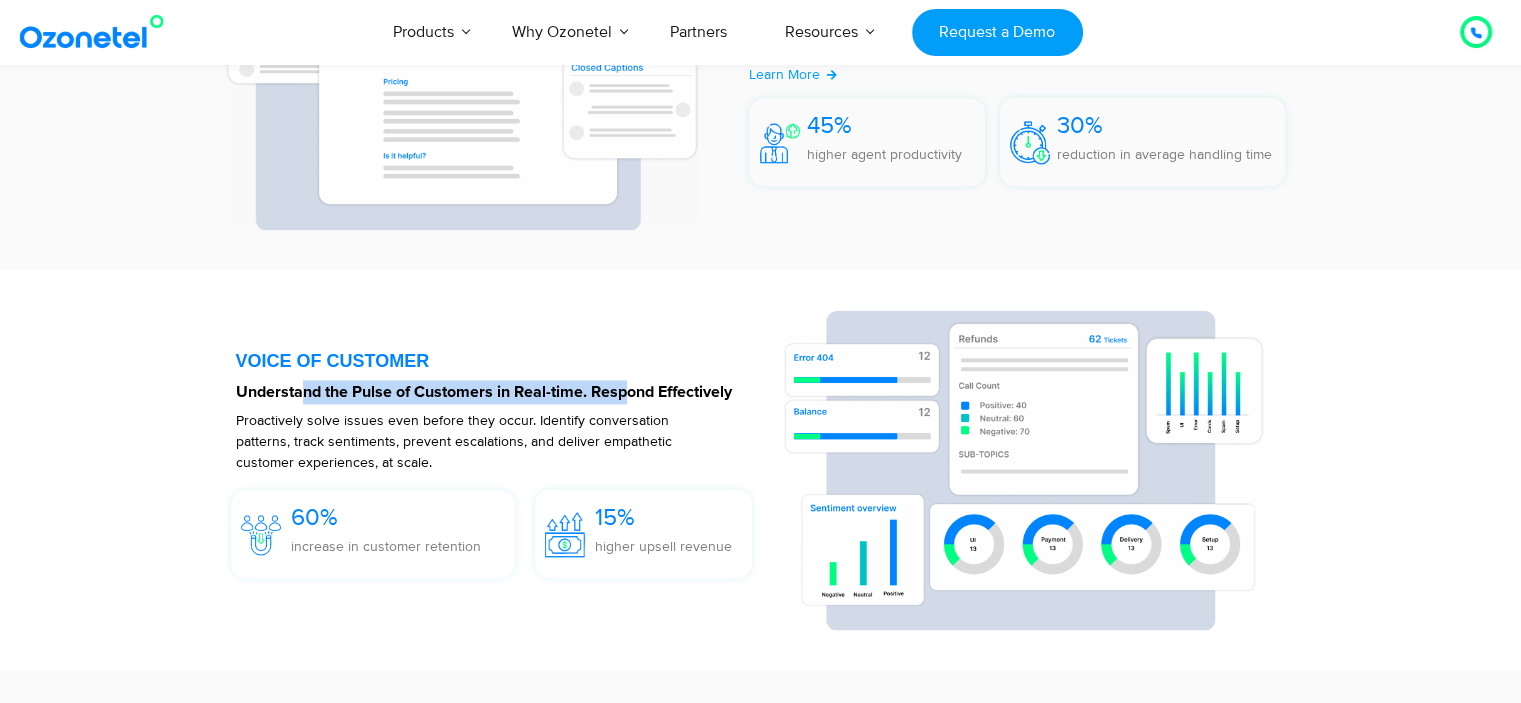 drag, startPoint x: 306, startPoint y: 394, endPoint x: 644, endPoint y: 387, distance: 338.07248 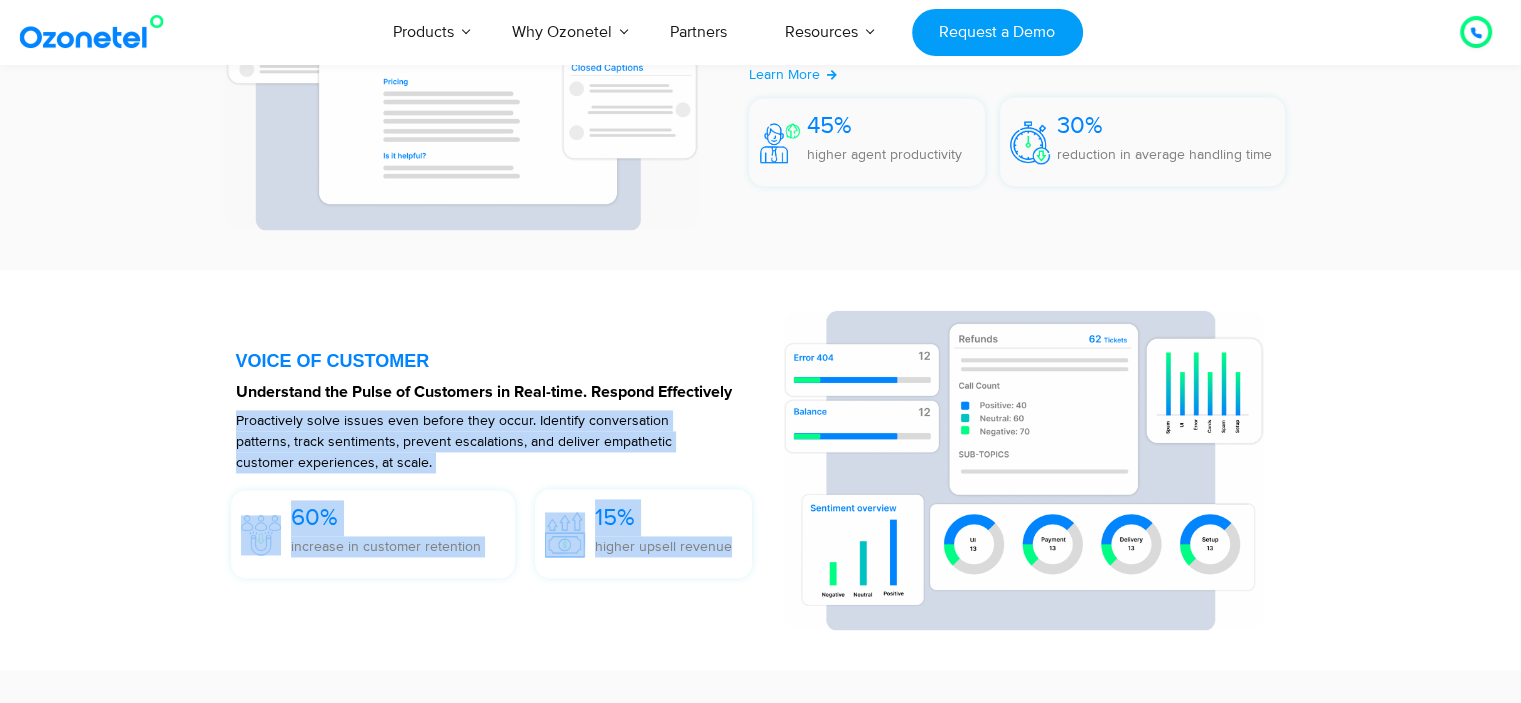 click on "VOICE OF CUSTOMER
Understand the Pulse of Customers in Real-time. Respond Effectively
Proactively solve issues even before they occur. Identify conversation patterns, track sentiments, prevent escalations, and deliver empathetic customer experiences, at scale.
60%
increase in customer retention
15%
higher upsell revenue" at bounding box center [761, 470] 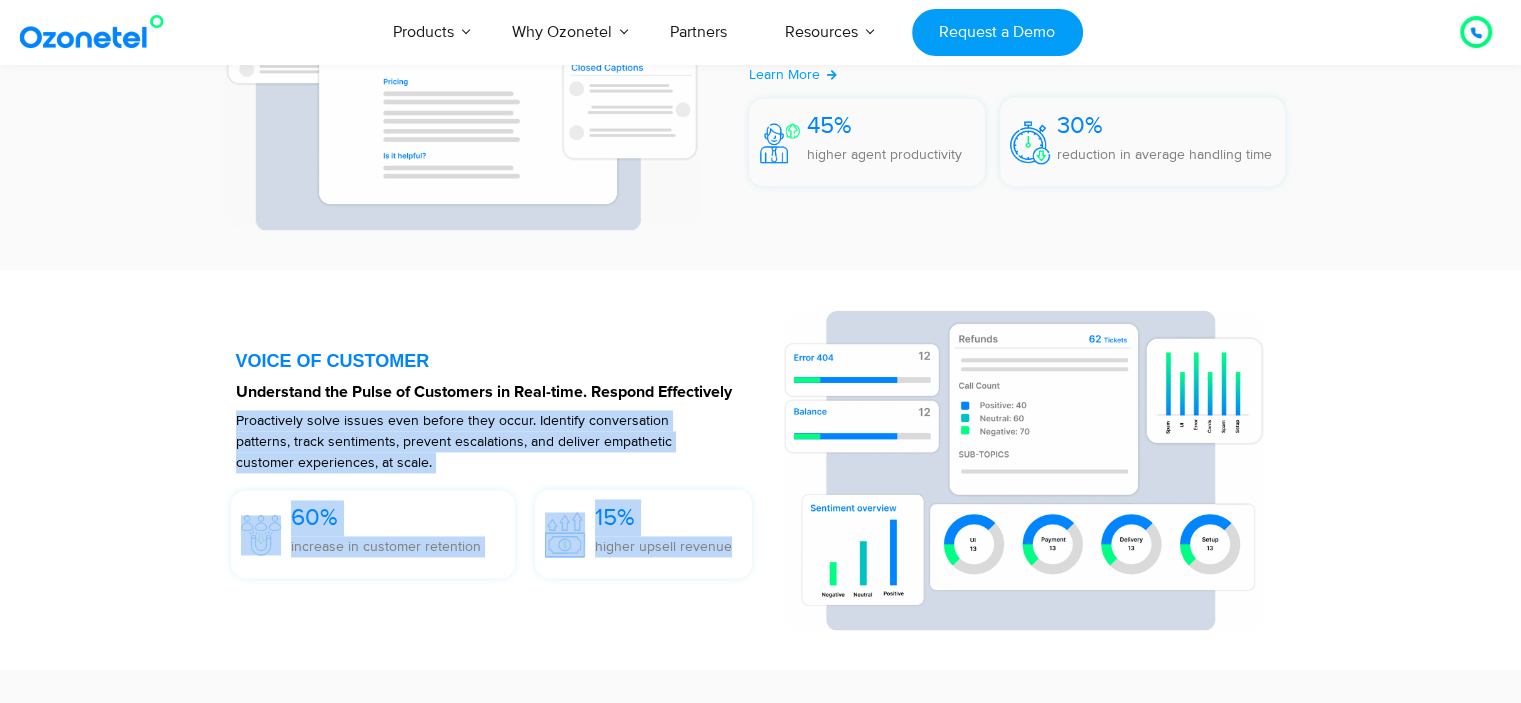 drag, startPoint x: 260, startPoint y: 410, endPoint x: 254, endPoint y: 419, distance: 10.816654 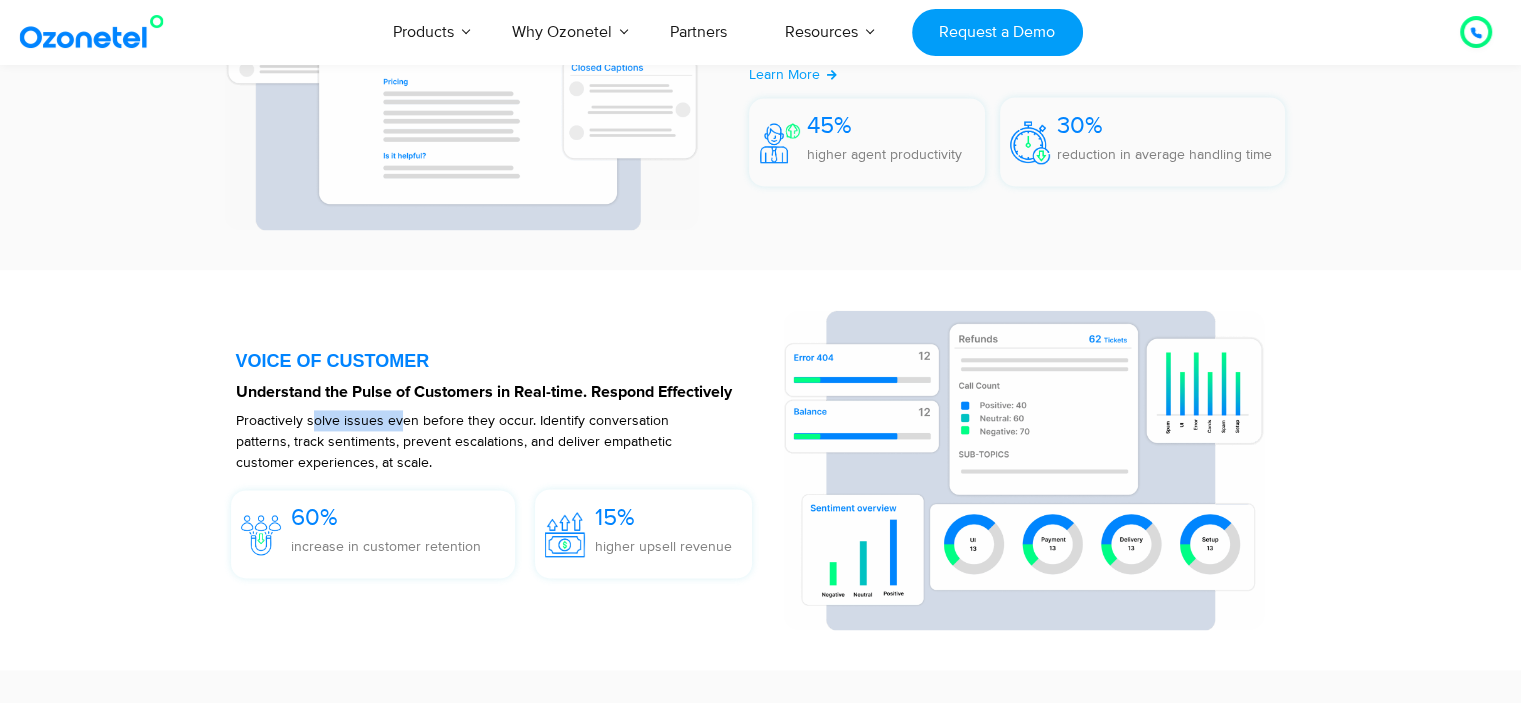 click on "Proactively solve issues even before they occur. Identify conversation patterns, track sentiments, prevent escalations, and deliver empathetic customer experiences, at scale." at bounding box center (474, 441) 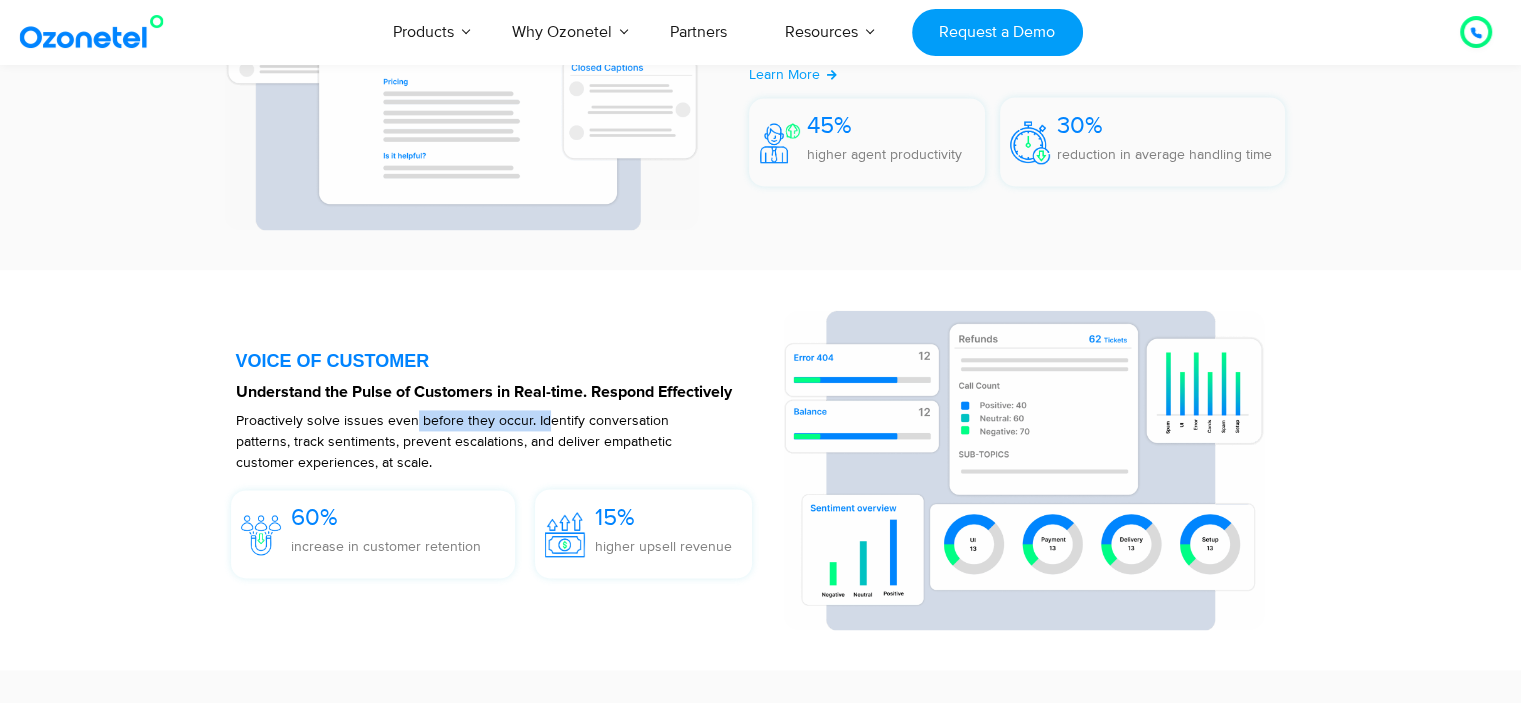 drag, startPoint x: 413, startPoint y: 419, endPoint x: 547, endPoint y: 419, distance: 134 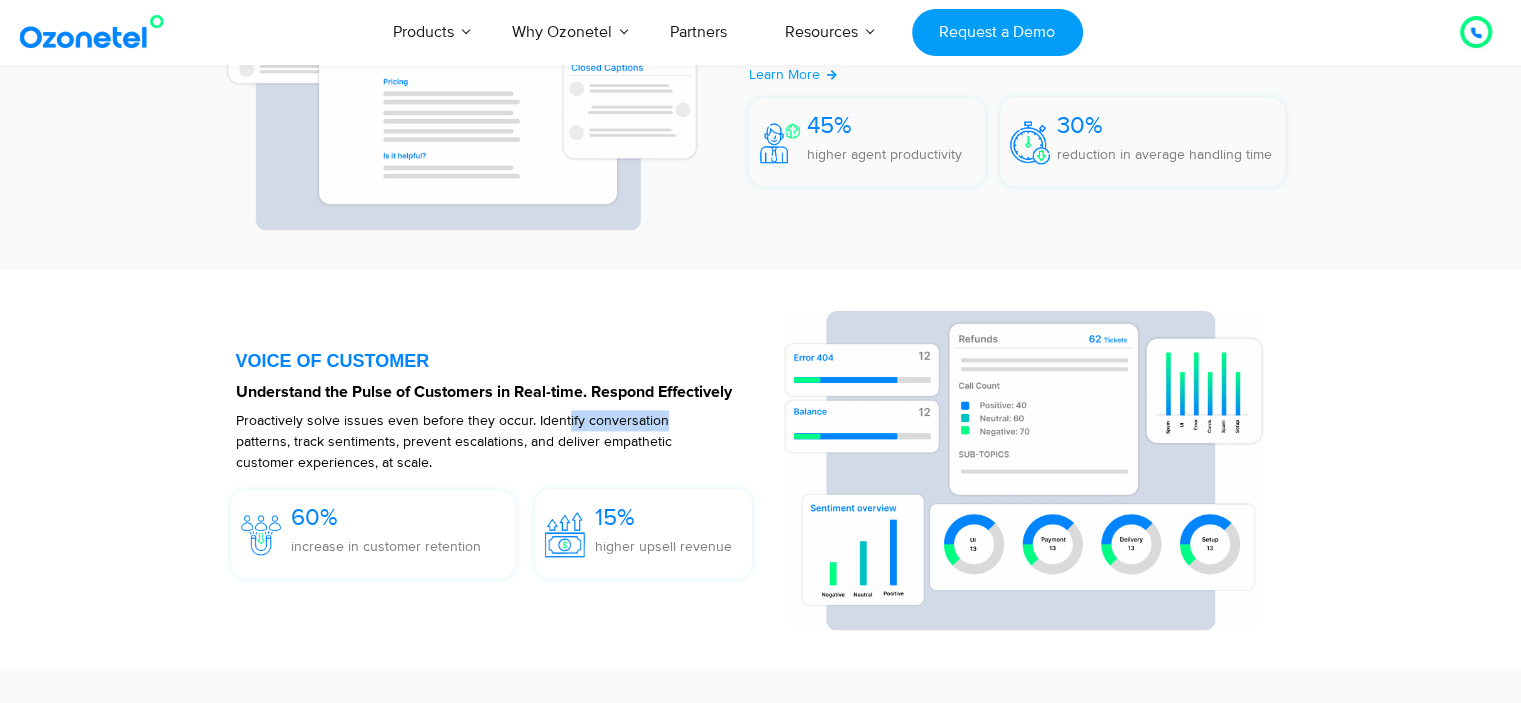 drag, startPoint x: 642, startPoint y: 419, endPoint x: 658, endPoint y: 419, distance: 16 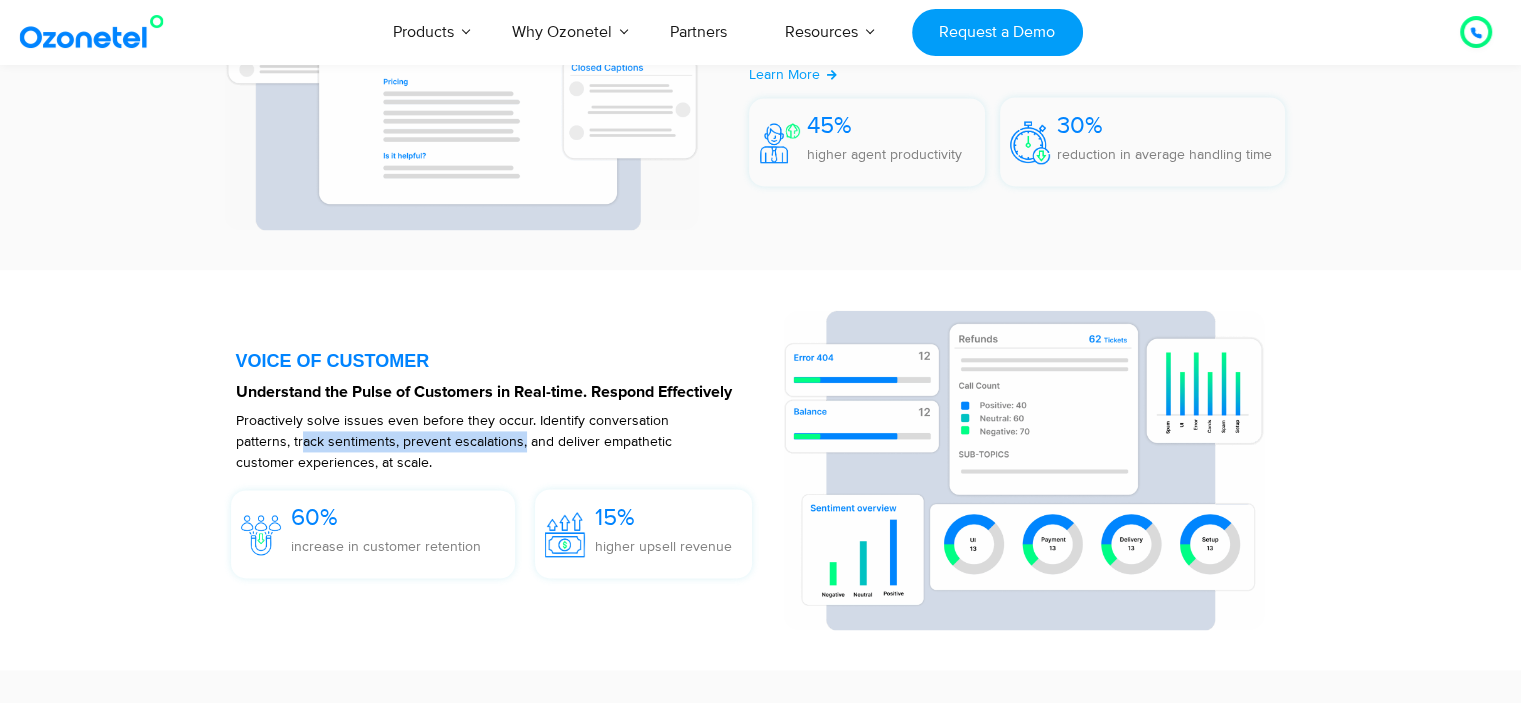 drag, startPoint x: 303, startPoint y: 438, endPoint x: 522, endPoint y: 442, distance: 219.03653 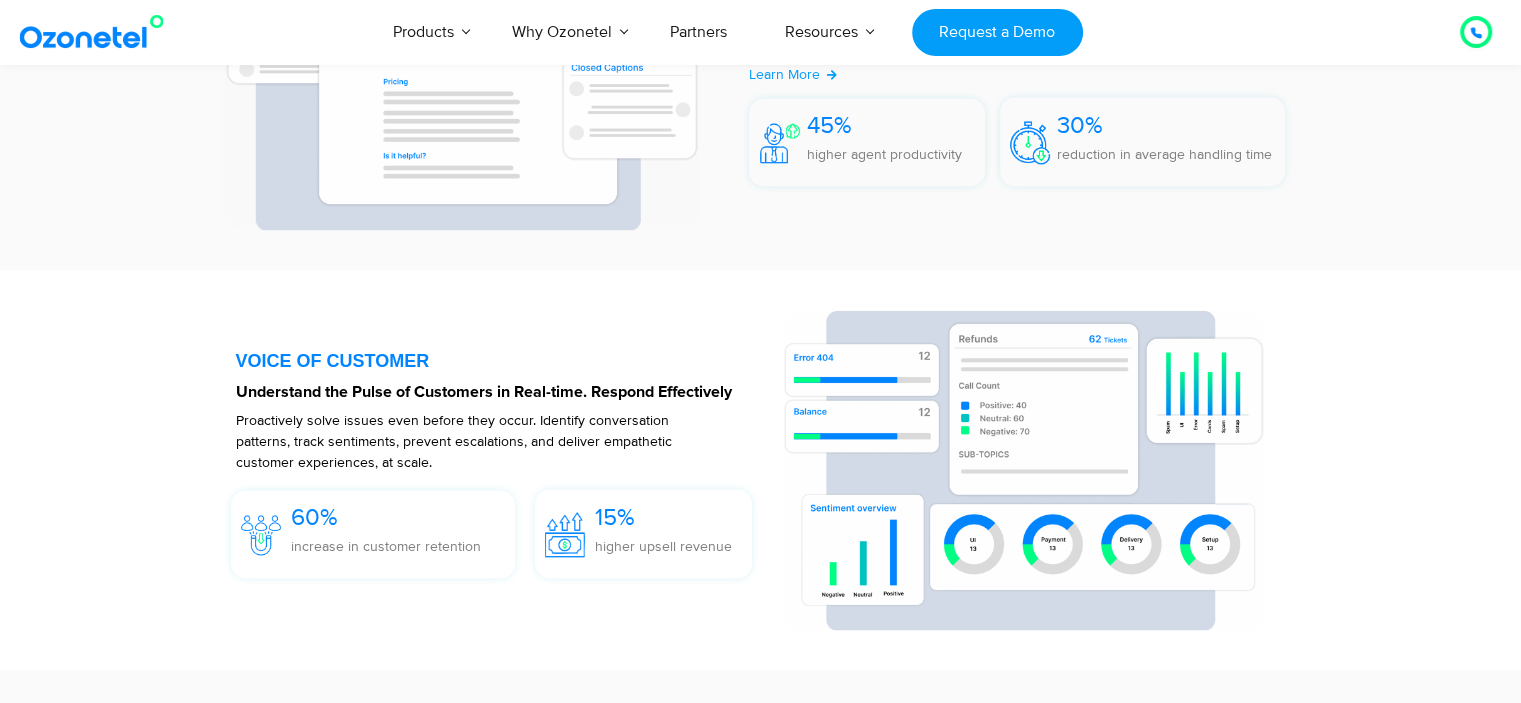 click on "Proactively solve issues even before they occur. Identify conversation patterns, track sentiments, prevent escalations, and deliver empathetic customer experiences, at scale." at bounding box center [474, 441] 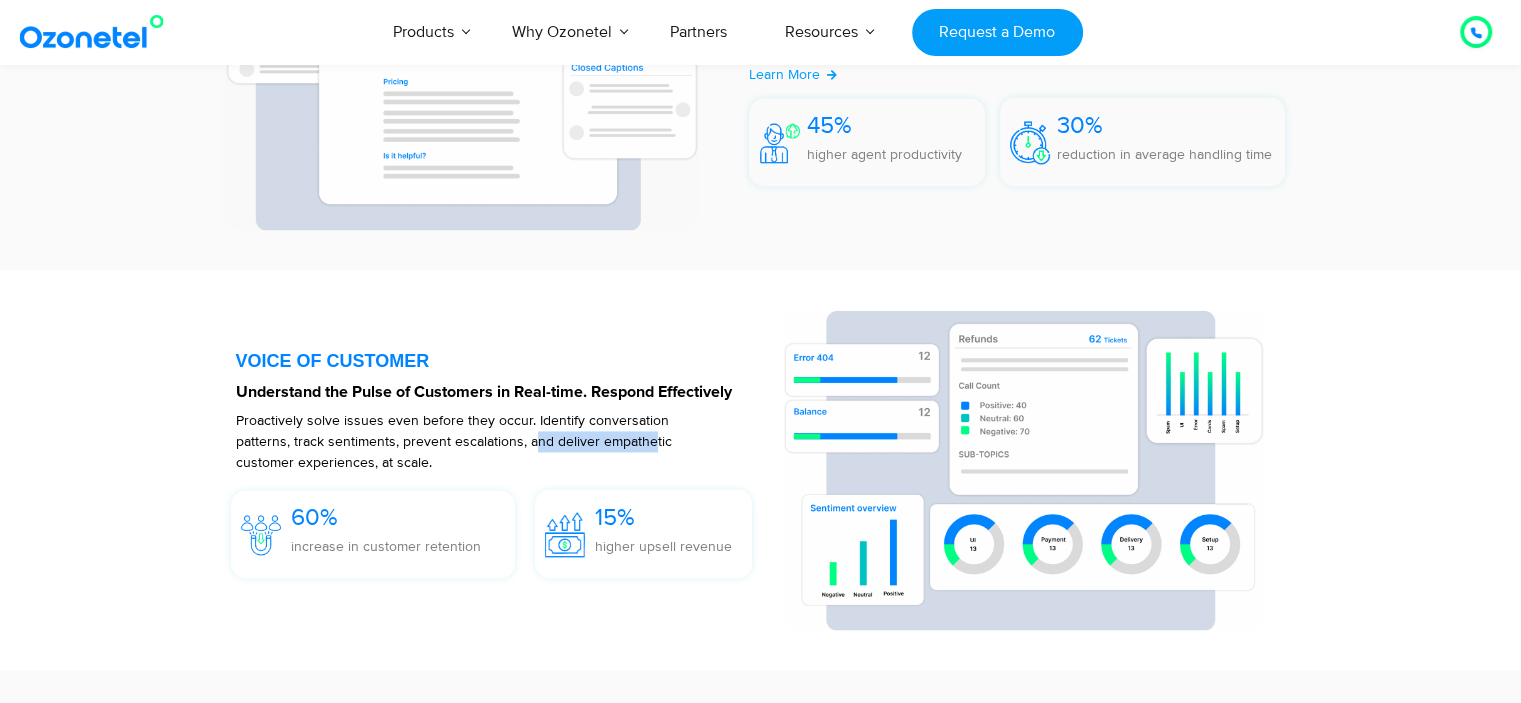 drag, startPoint x: 536, startPoint y: 442, endPoint x: 651, endPoint y: 447, distance: 115.10864 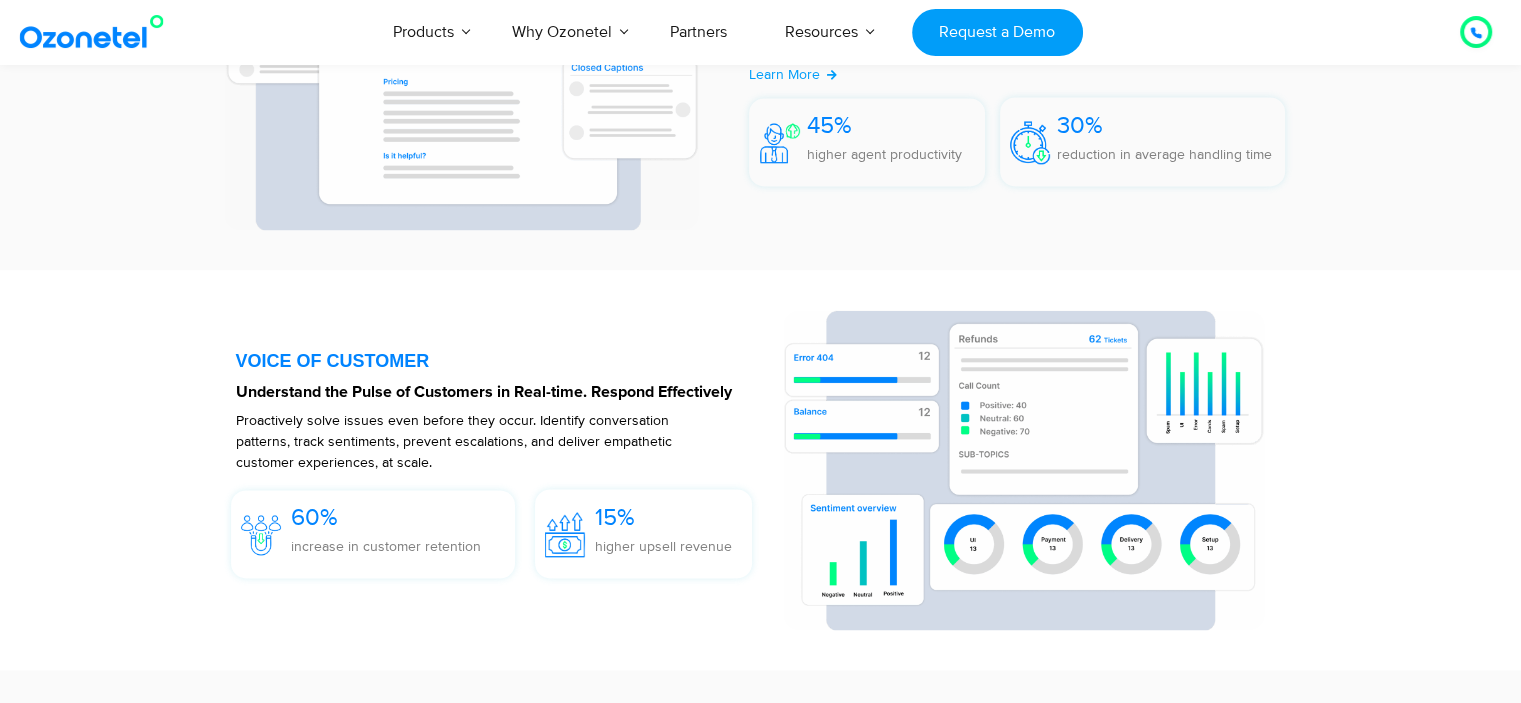 click at bounding box center [499, 470] 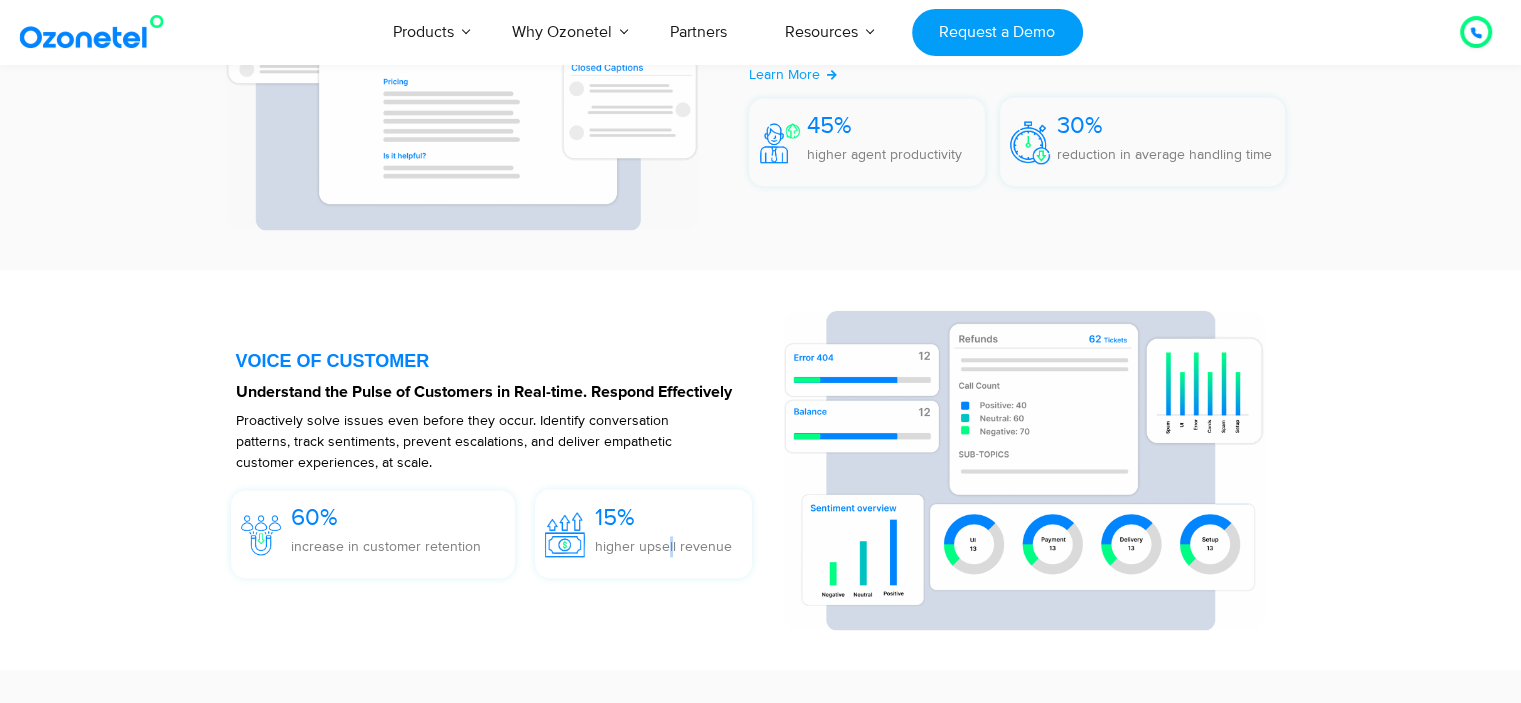 drag, startPoint x: 668, startPoint y: 551, endPoint x: 692, endPoint y: 551, distance: 24 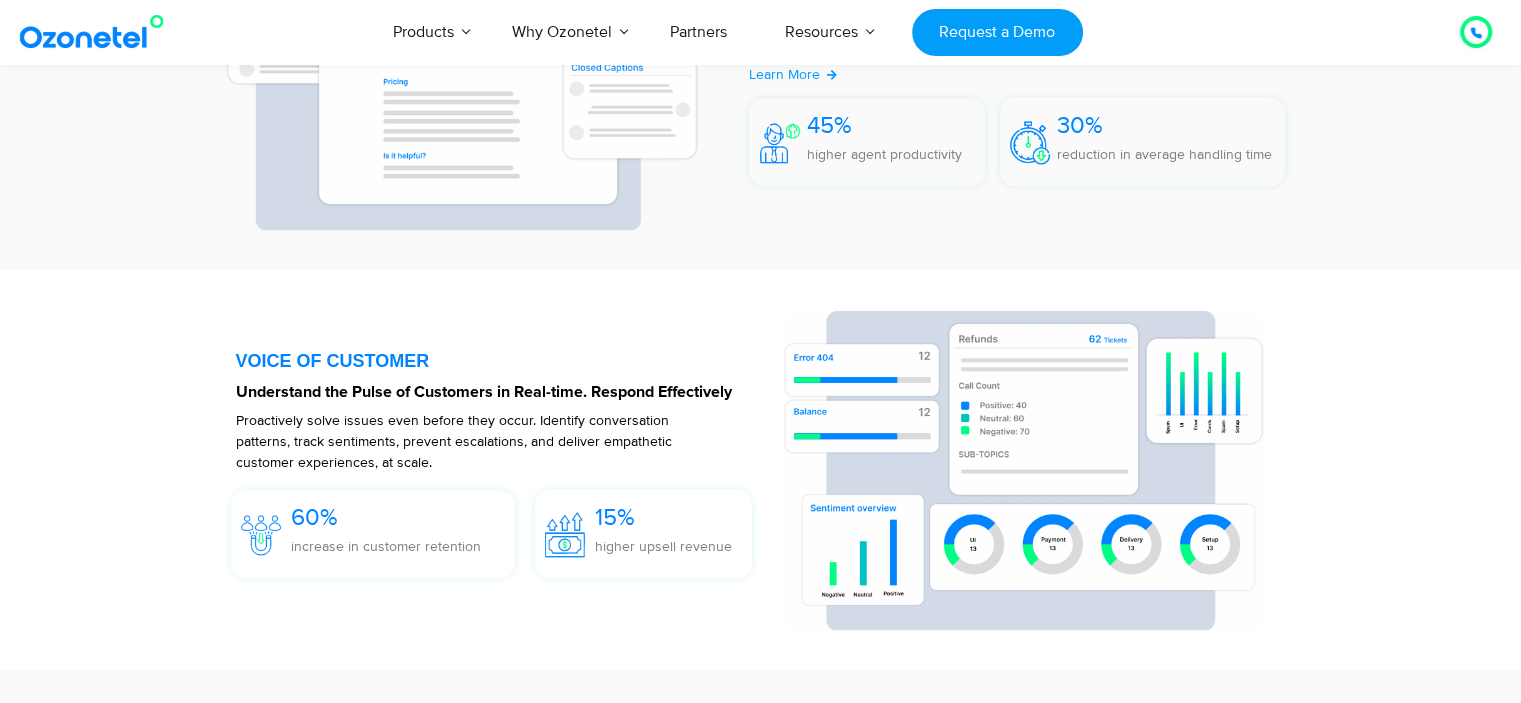 click on "higher upsell revenue" at bounding box center (663, 546) 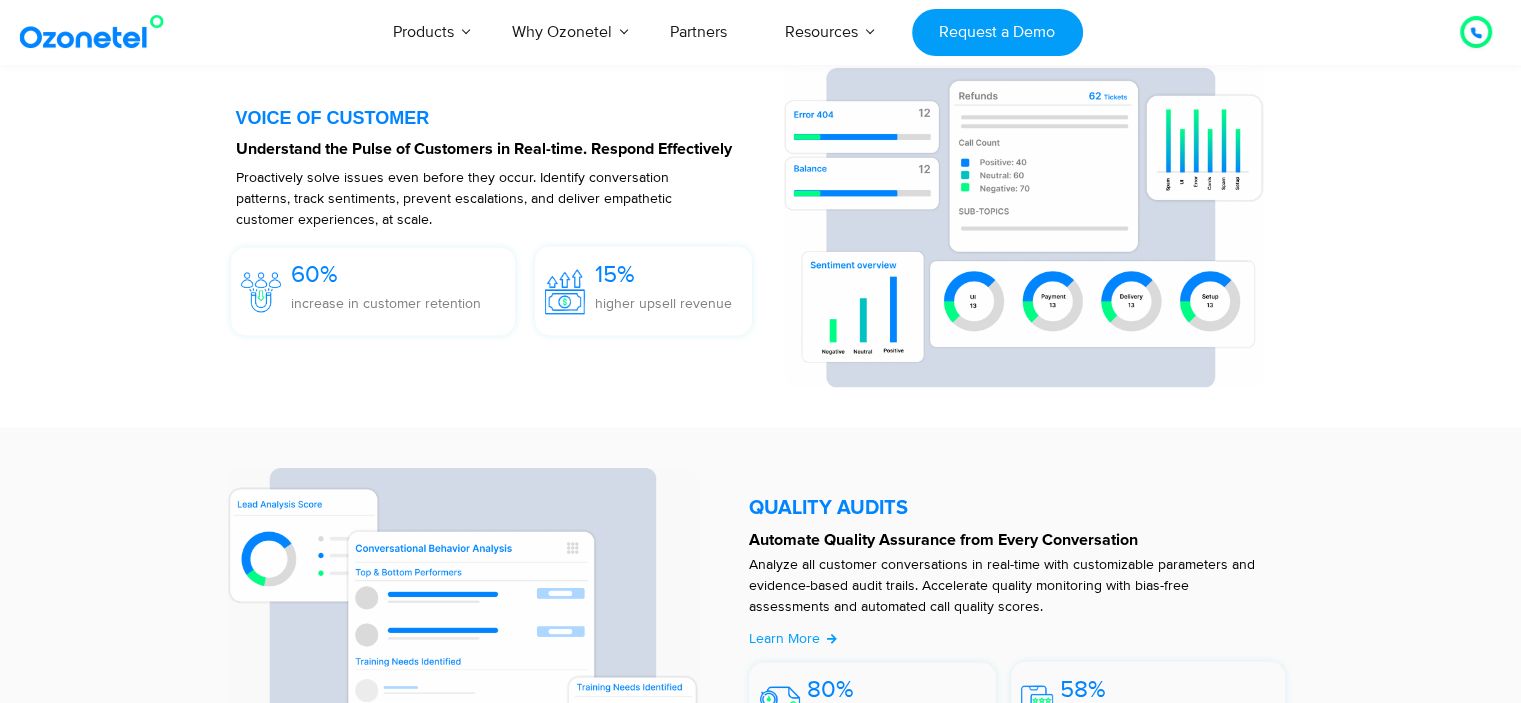 scroll, scrollTop: 3166, scrollLeft: 0, axis: vertical 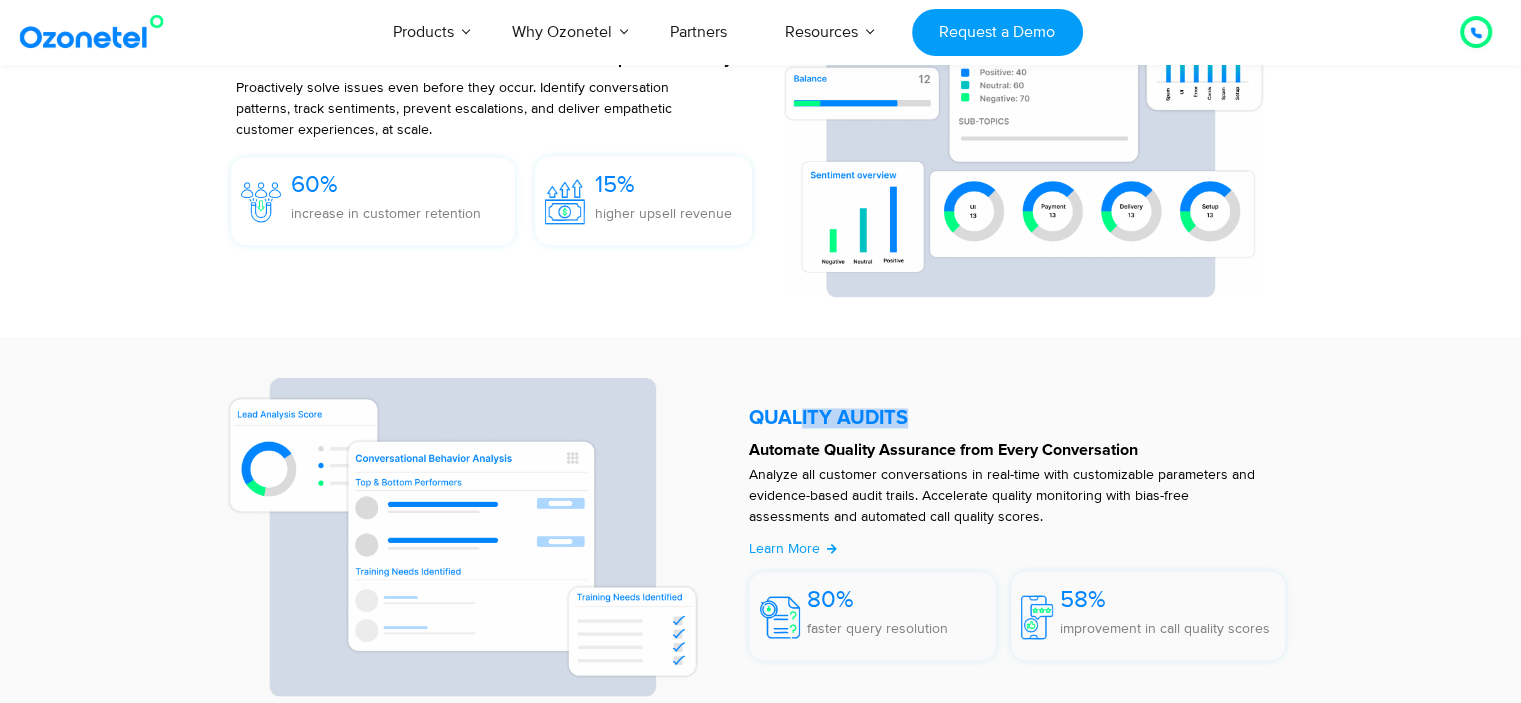 drag, startPoint x: 916, startPoint y: 416, endPoint x: 981, endPoint y: 416, distance: 65 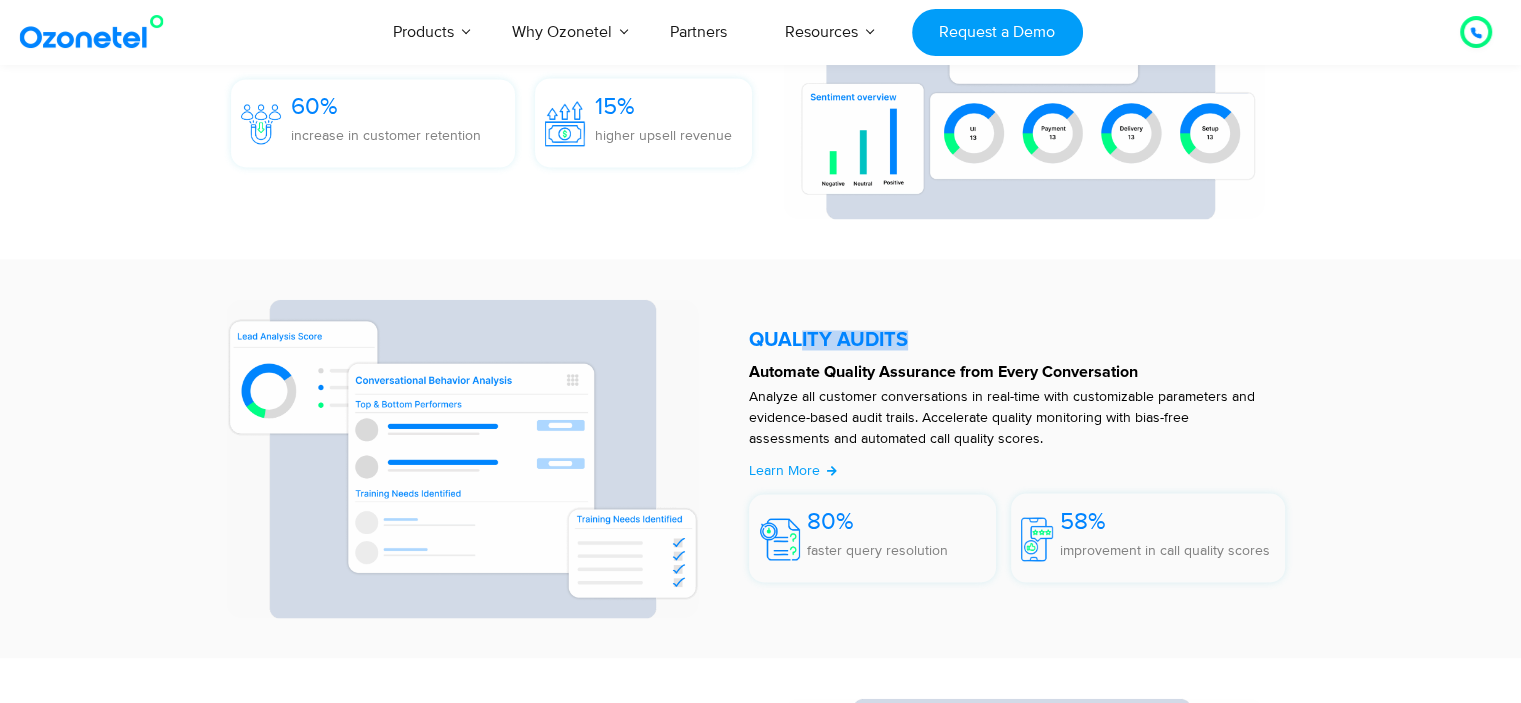 scroll, scrollTop: 3333, scrollLeft: 0, axis: vertical 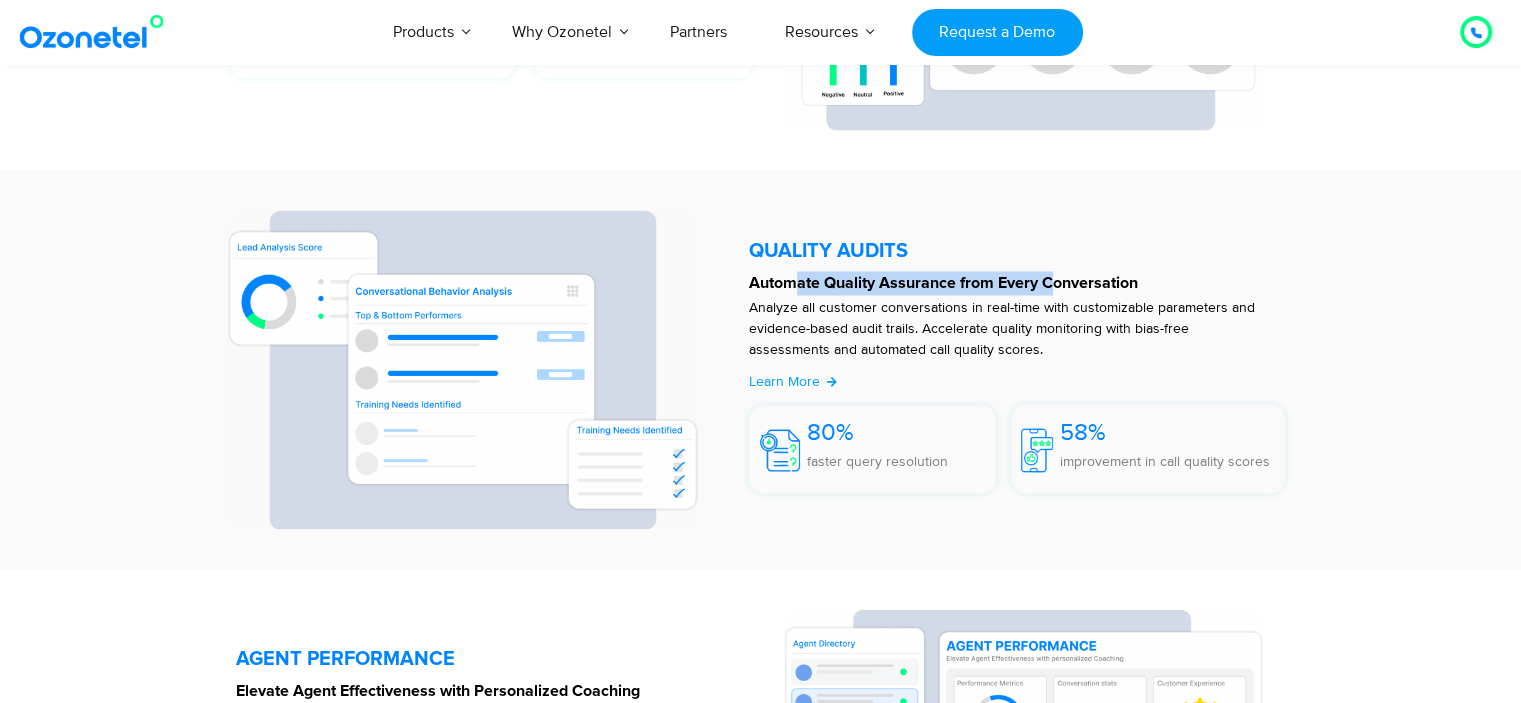 drag, startPoint x: 798, startPoint y: 282, endPoint x: 1052, endPoint y: 282, distance: 254 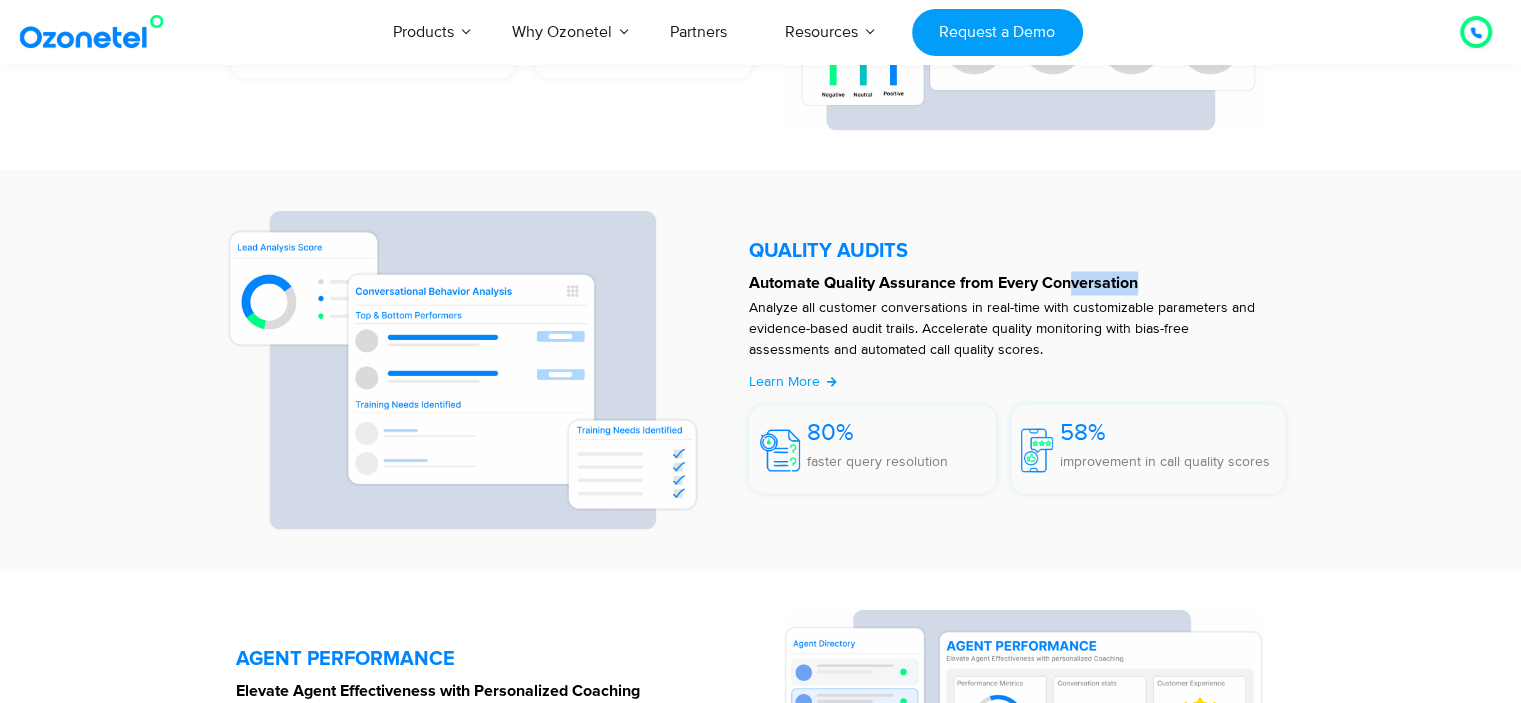 drag, startPoint x: 1094, startPoint y: 282, endPoint x: 1165, endPoint y: 282, distance: 71 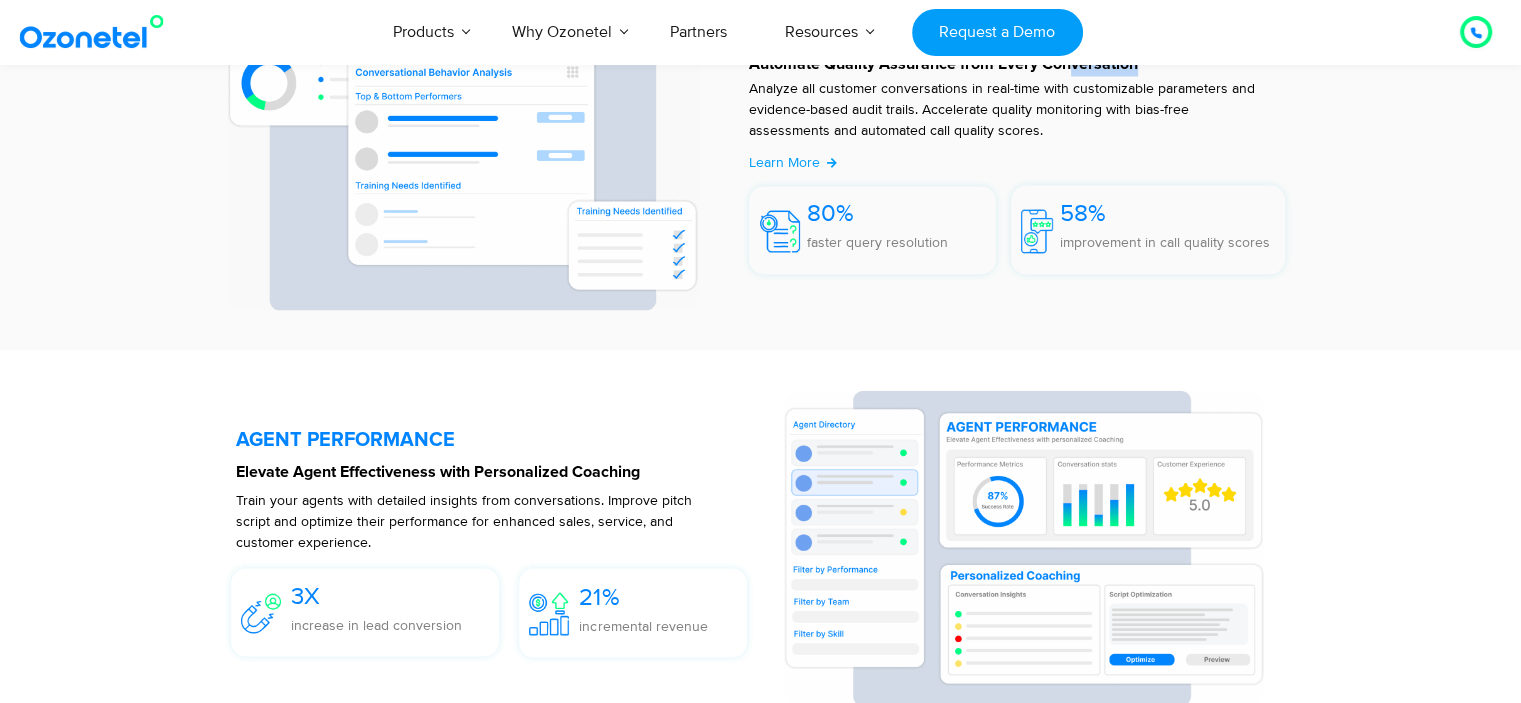 scroll, scrollTop: 3666, scrollLeft: 0, axis: vertical 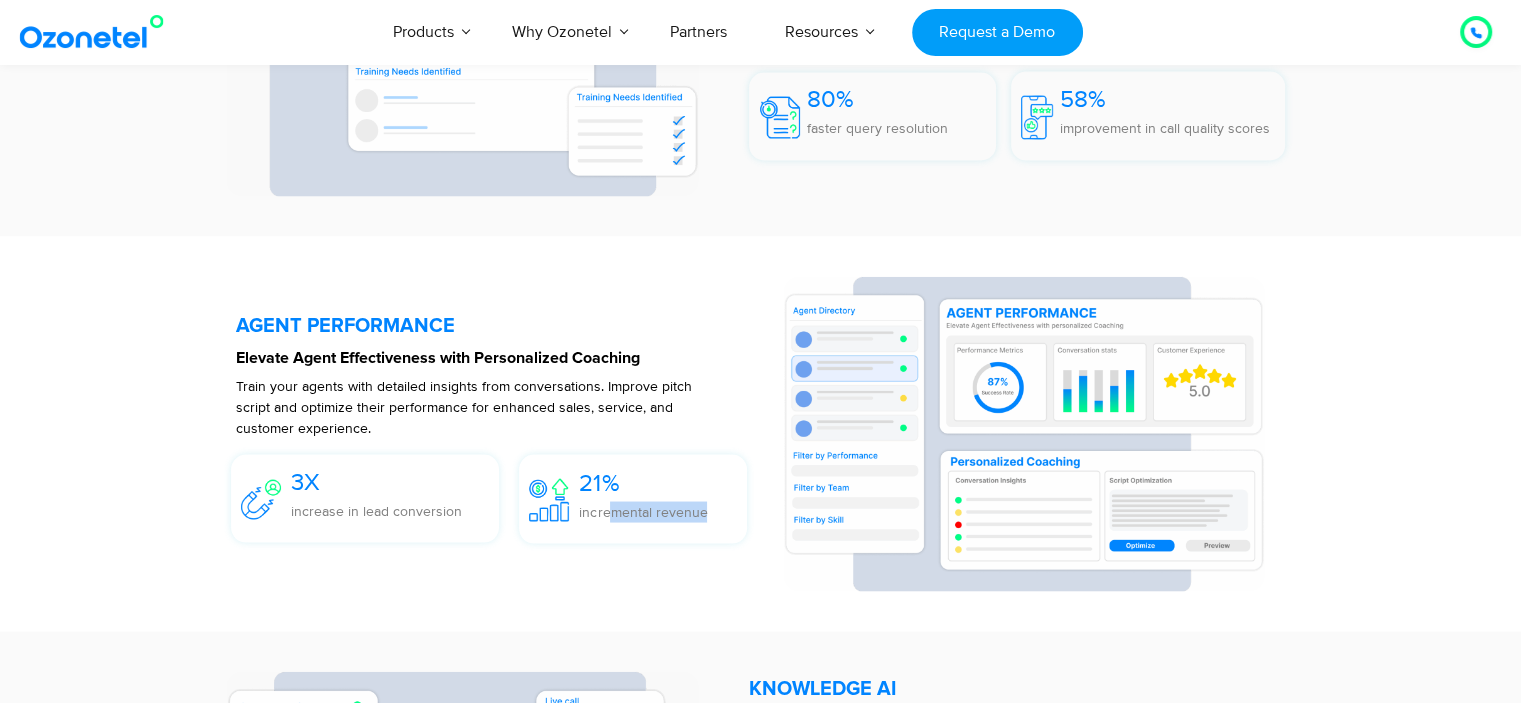 drag, startPoint x: 741, startPoint y: 505, endPoint x: 768, endPoint y: 505, distance: 27 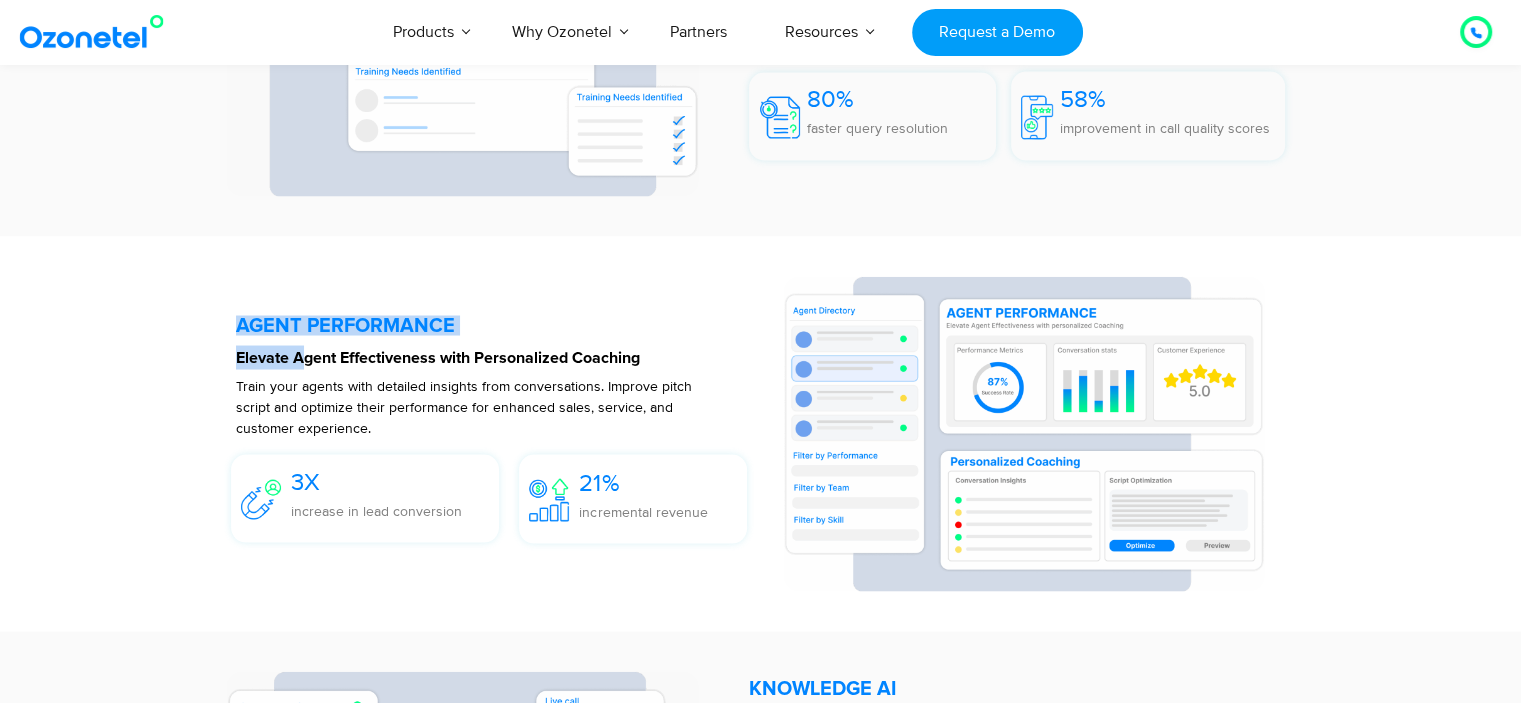 drag, startPoint x: 307, startPoint y: 355, endPoint x: 545, endPoint y: 336, distance: 238.7572 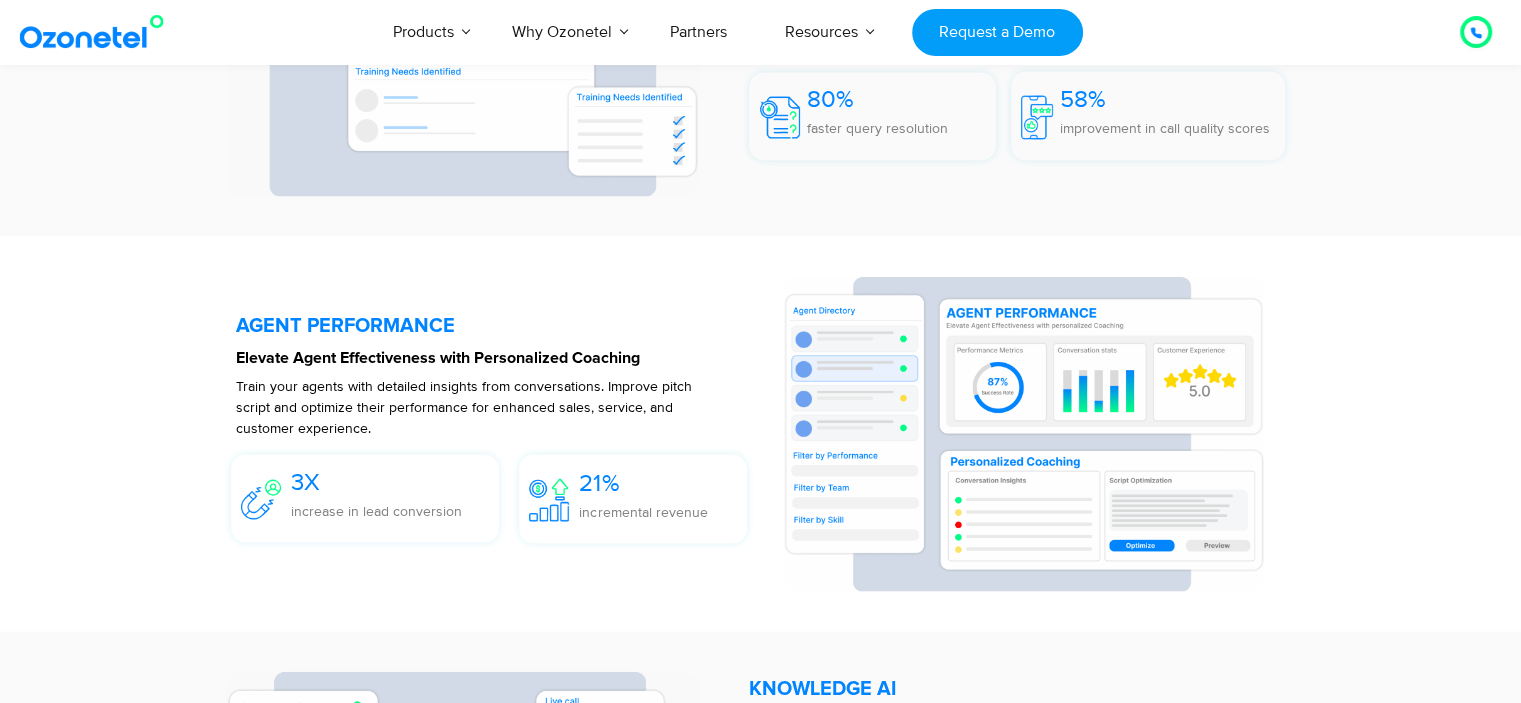 click on "Elevate Agent Effectiveness with Personalized Coaching" at bounding box center (499, 357) 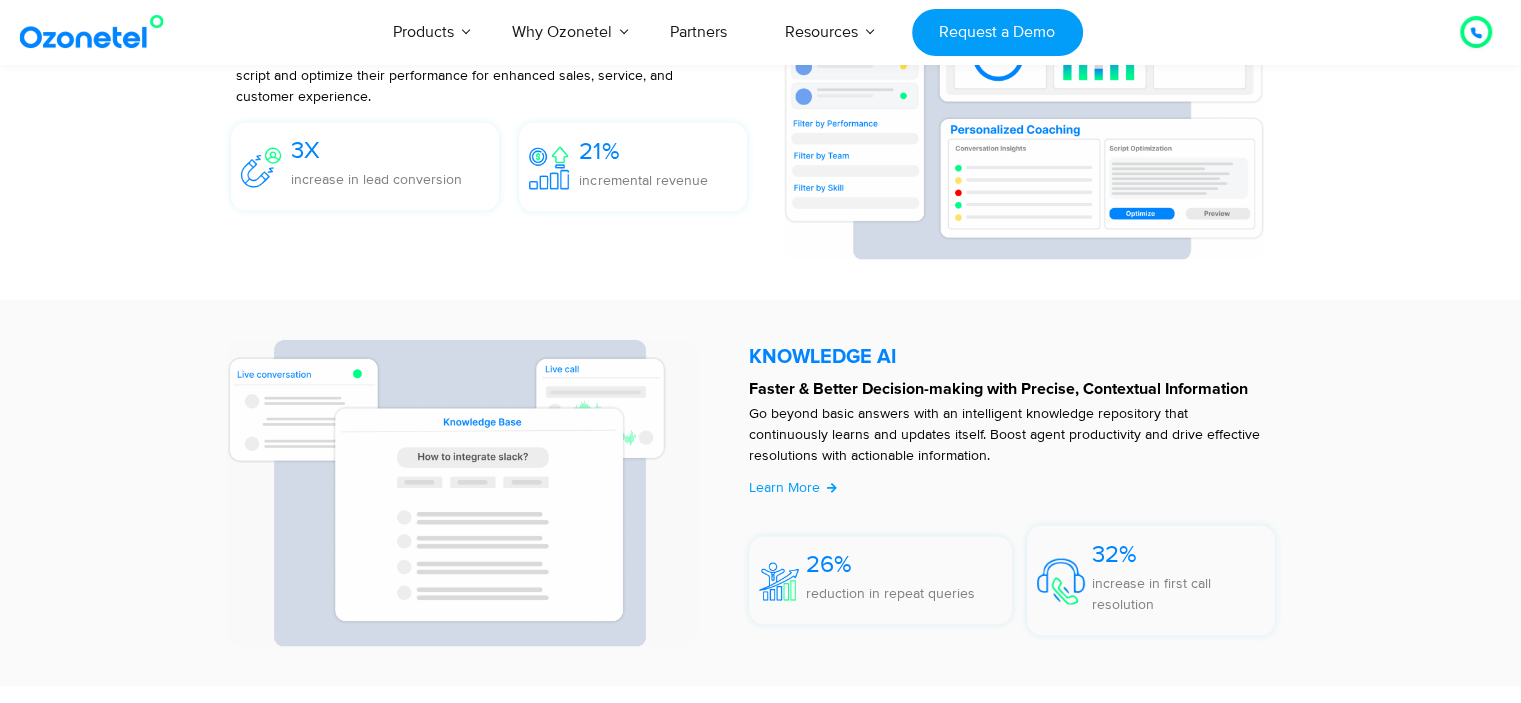 scroll, scrollTop: 4000, scrollLeft: 0, axis: vertical 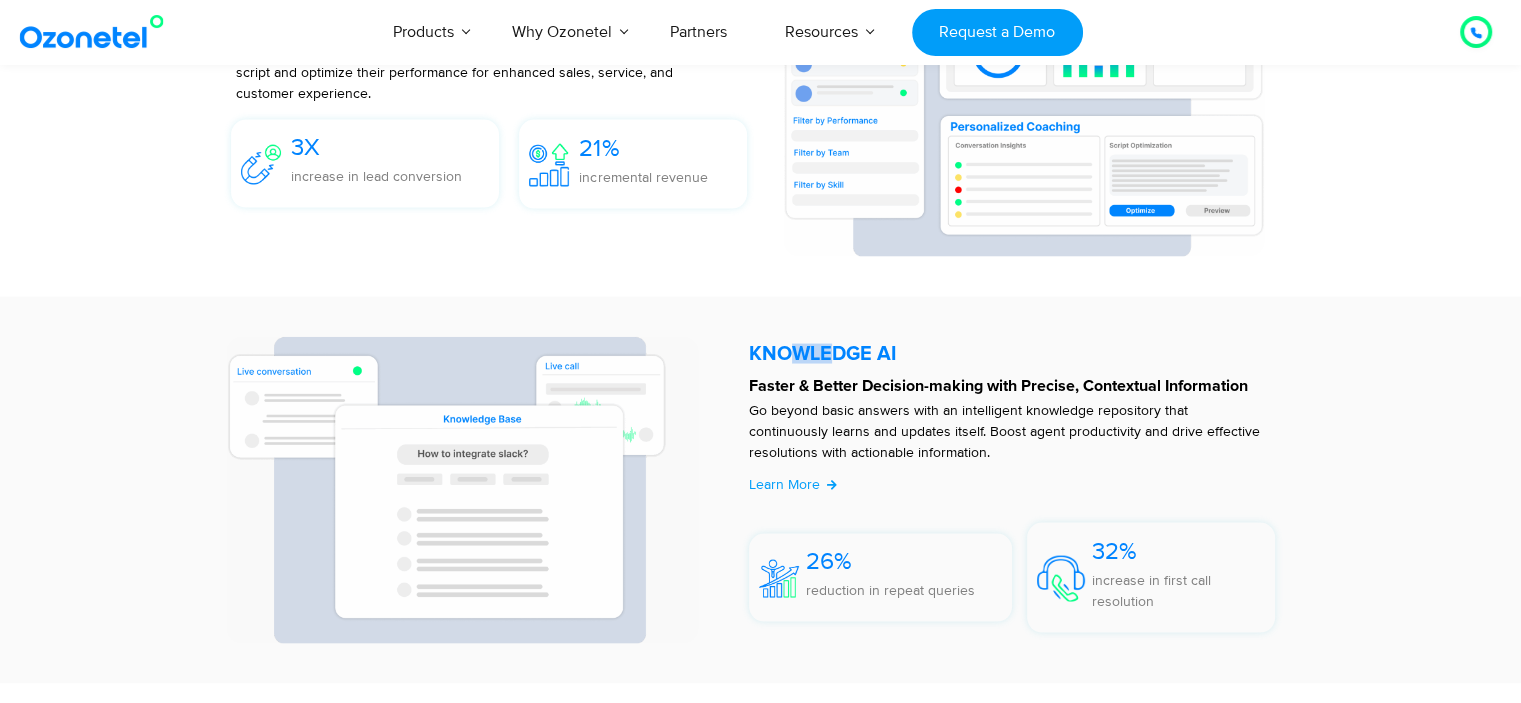 drag, startPoint x: 792, startPoint y: 359, endPoint x: 915, endPoint y: 360, distance: 123.00407 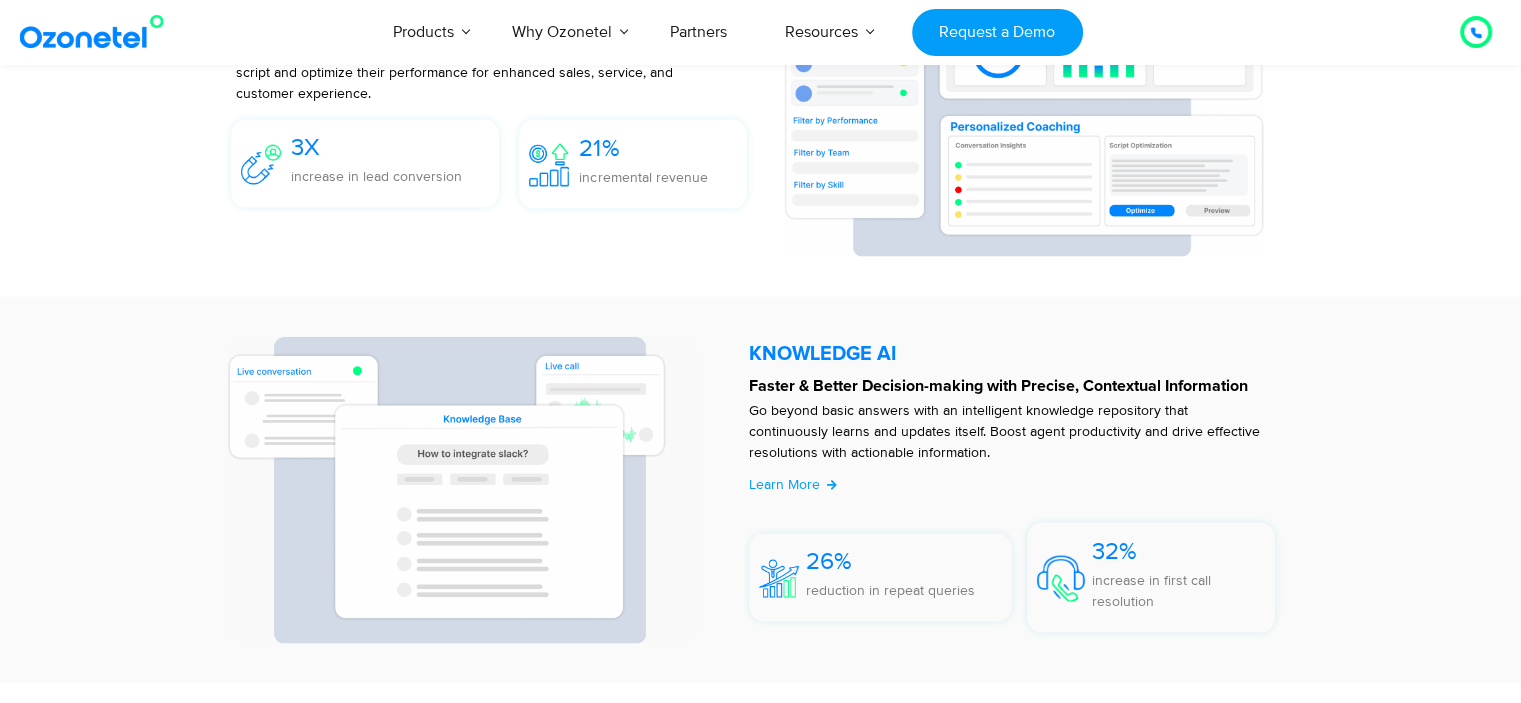click on "Faster & Better Decision-making with Precise, Contextual Information" at bounding box center [1017, 386] 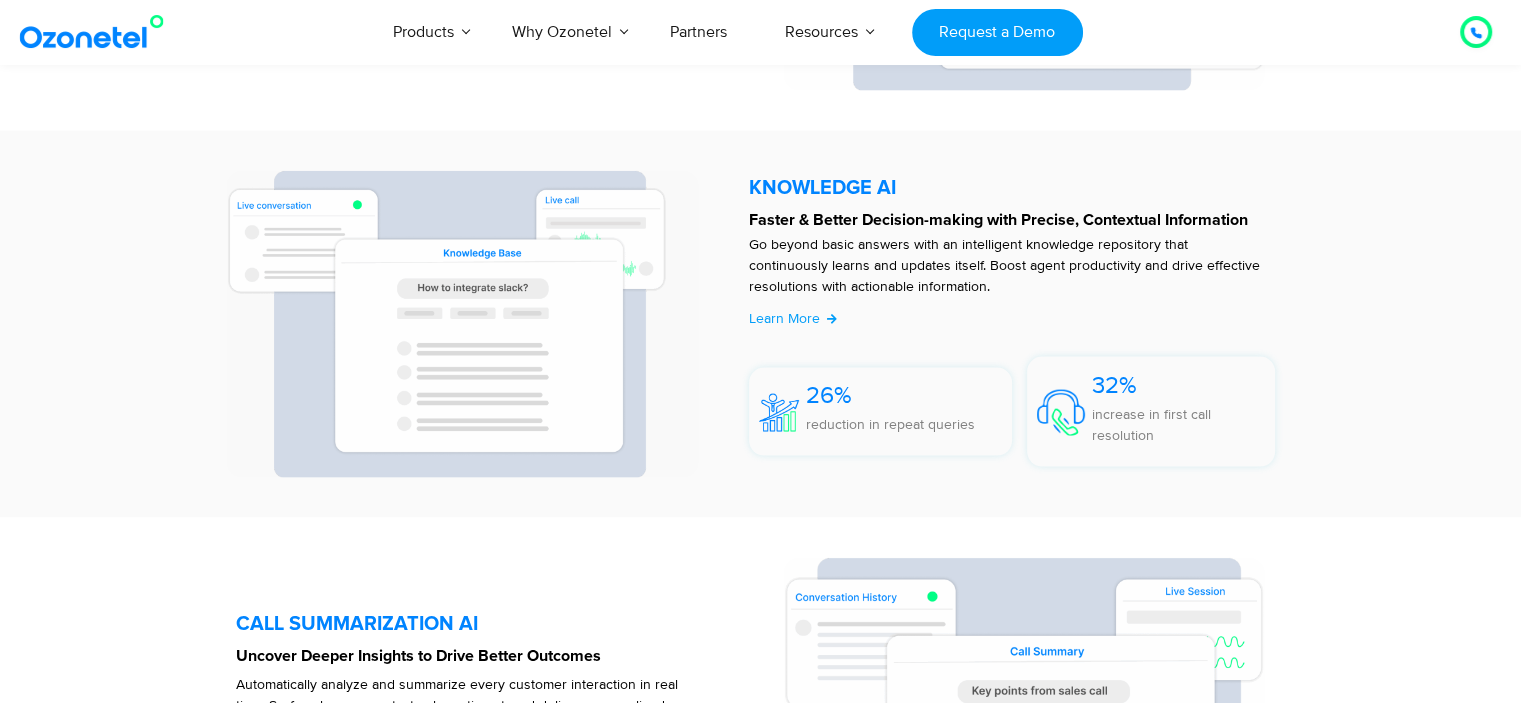 scroll, scrollTop: 4333, scrollLeft: 0, axis: vertical 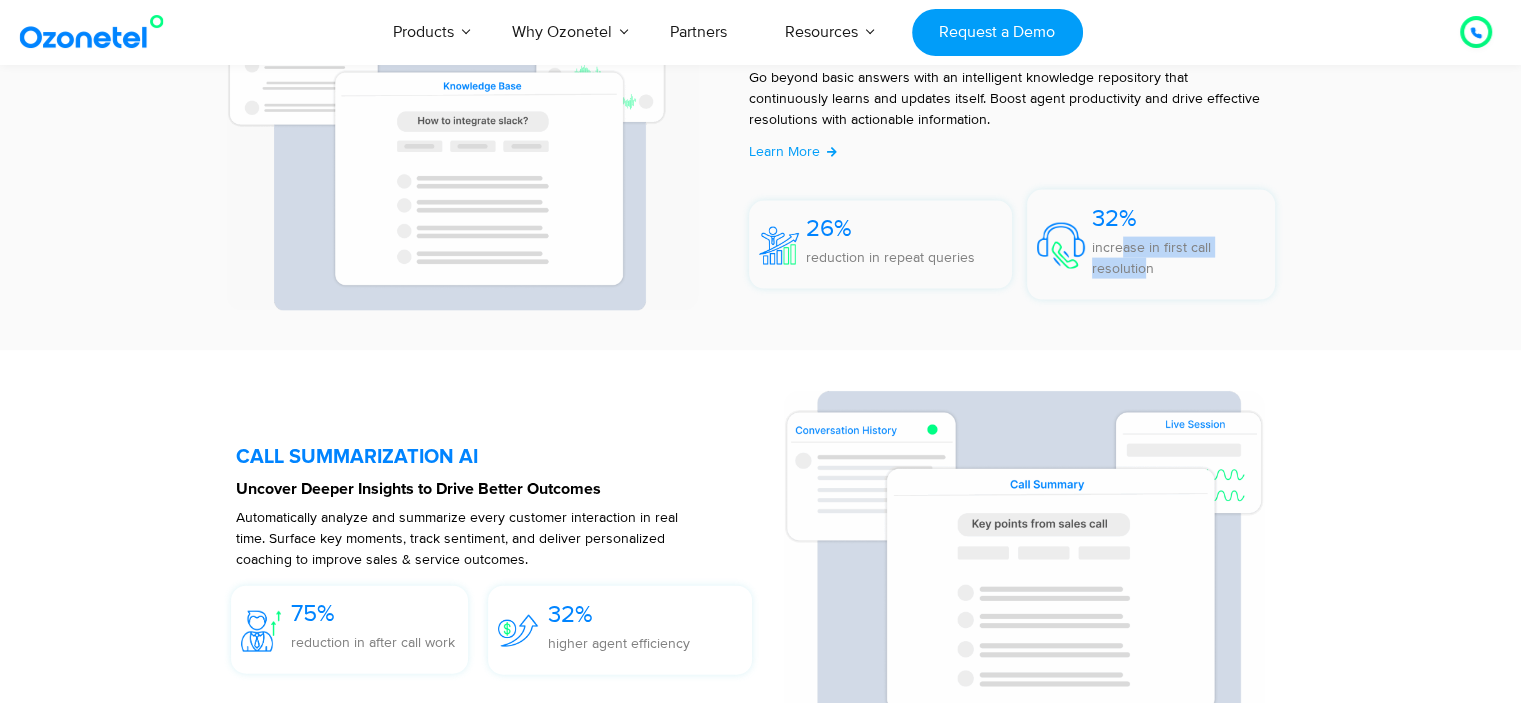 drag, startPoint x: 1120, startPoint y: 259, endPoint x: 1262, endPoint y: 260, distance: 142.00352 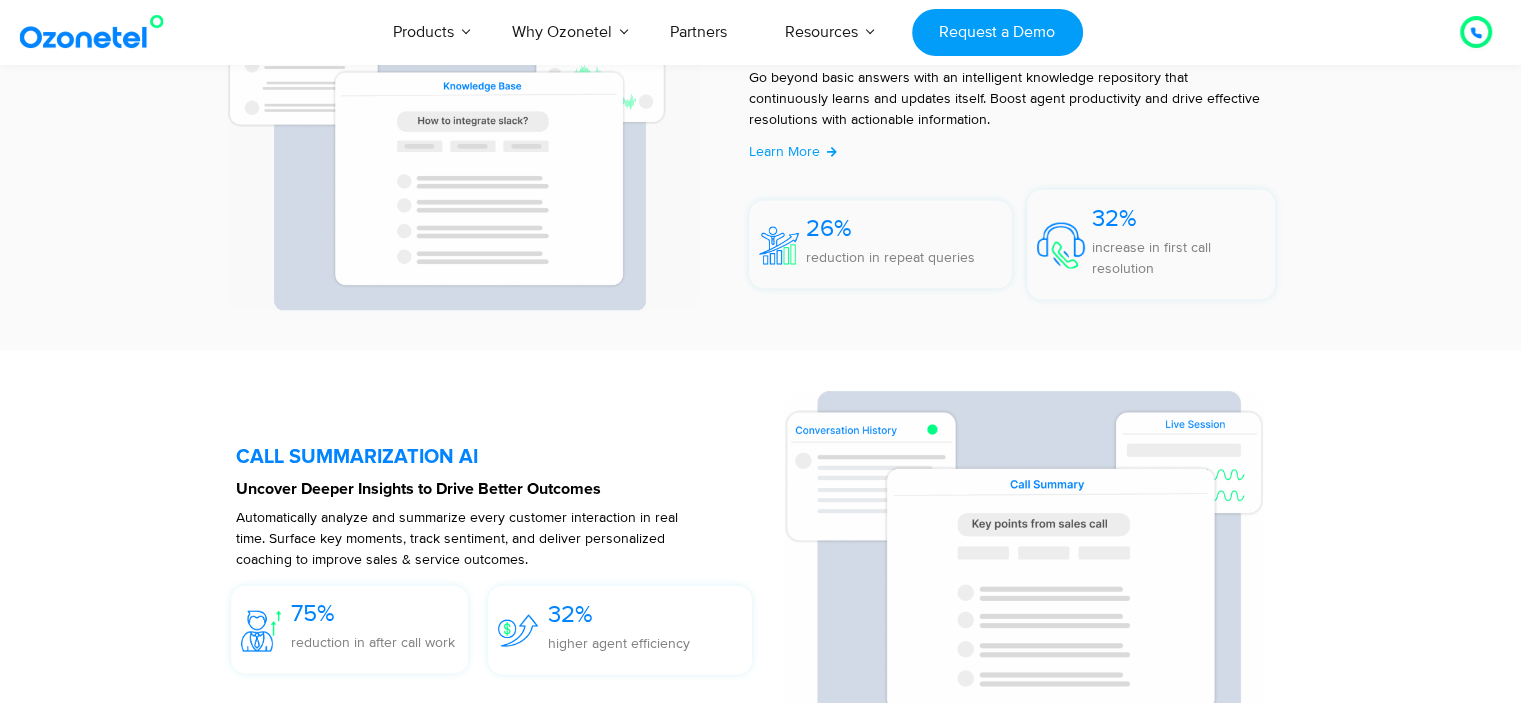 click on "increase in first call resolution" at bounding box center (1183, 258) 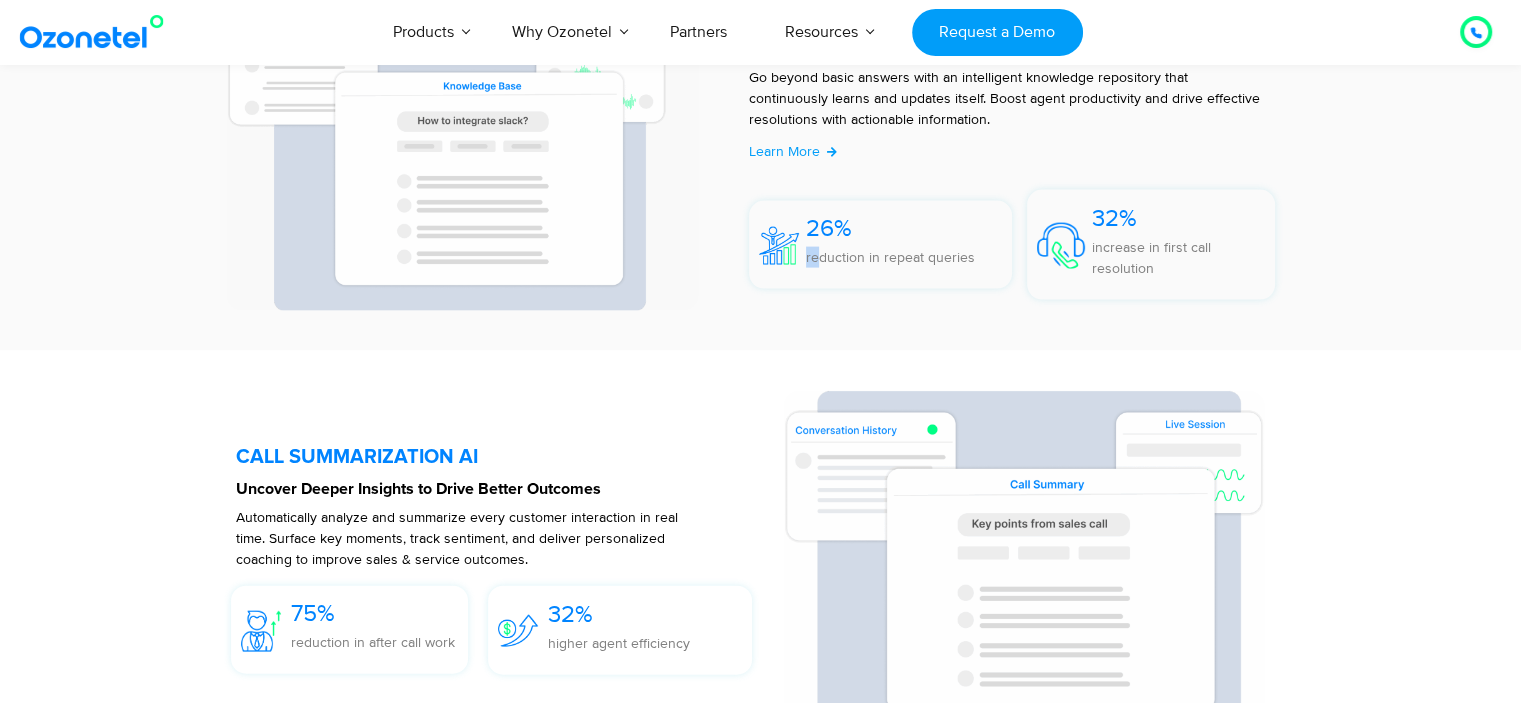click on "26%
reduction in repeat queries" at bounding box center [885, 249] 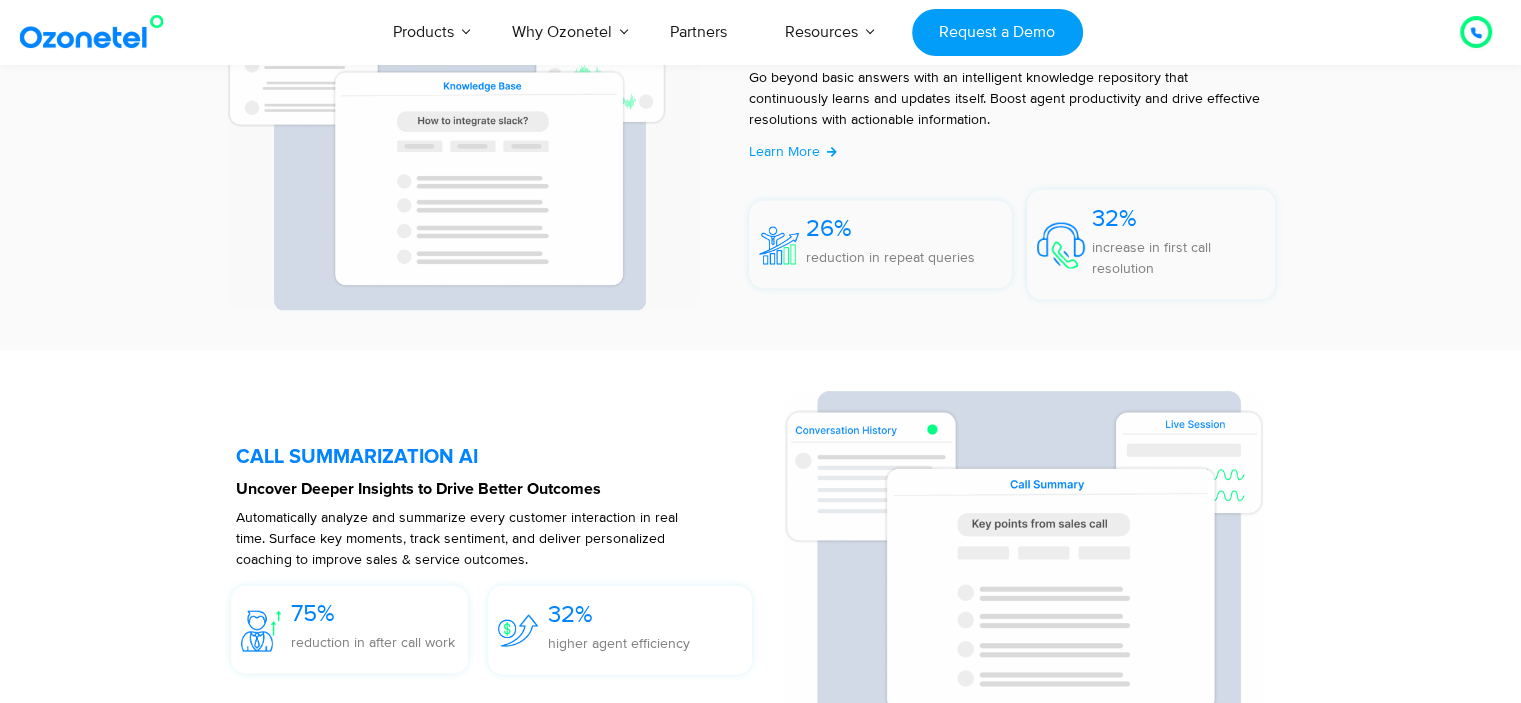 click at bounding box center (499, 565) 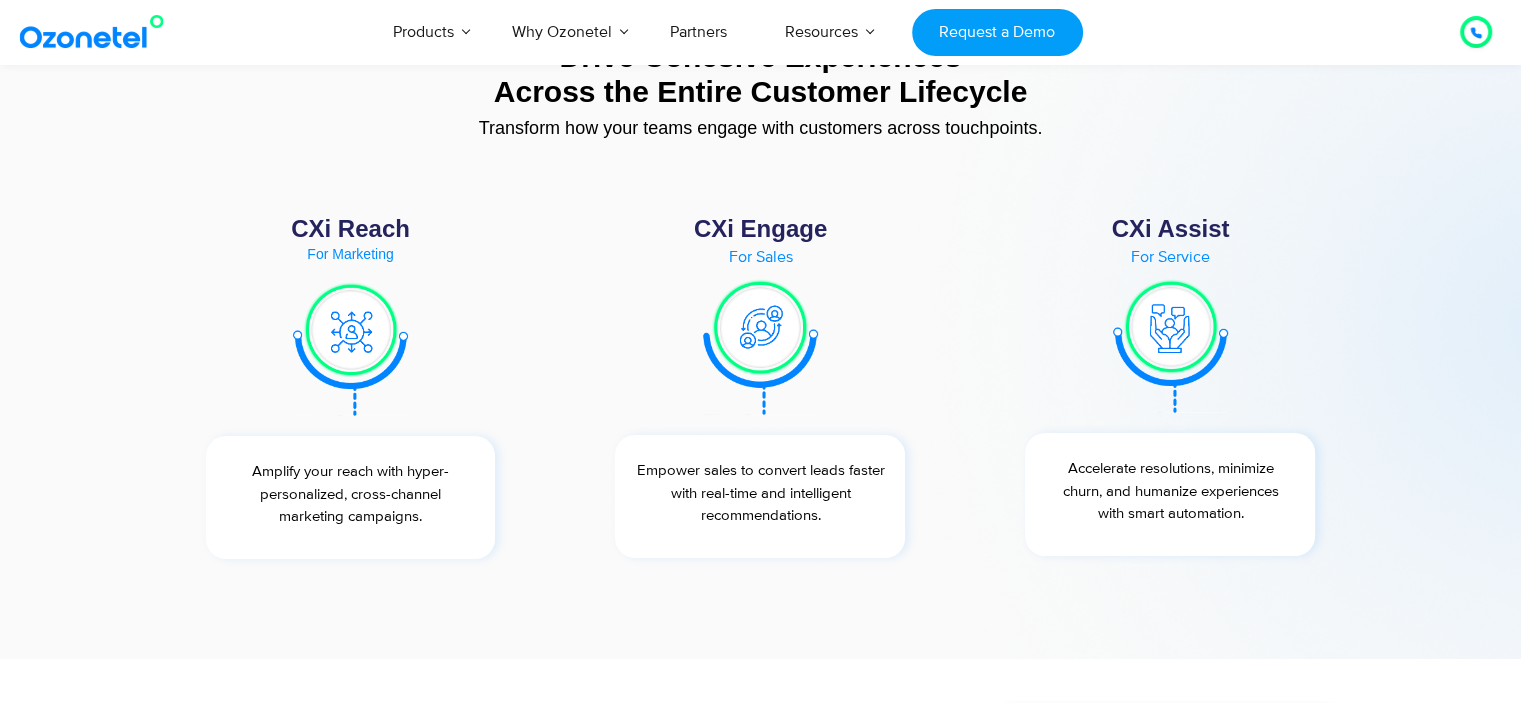 scroll, scrollTop: 7333, scrollLeft: 0, axis: vertical 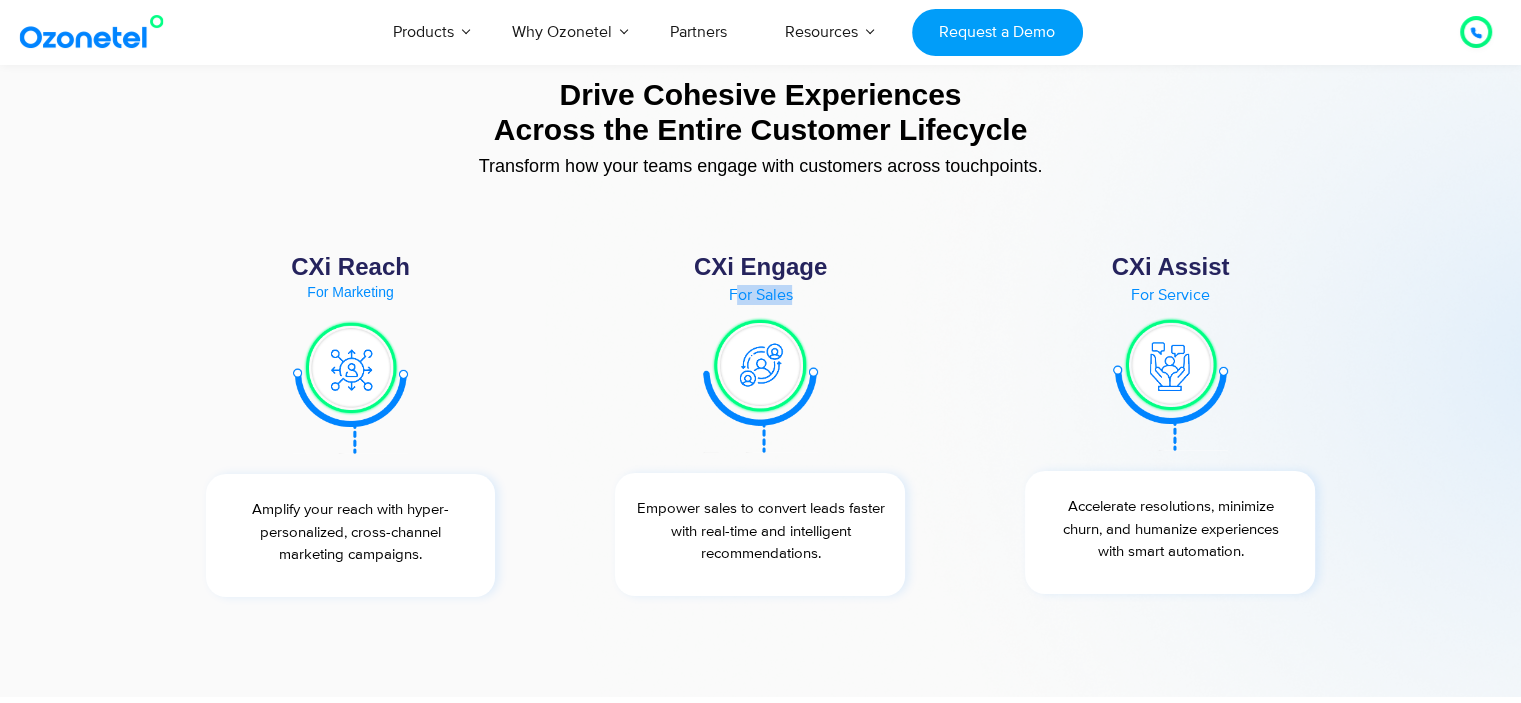 drag, startPoint x: 794, startPoint y: 300, endPoint x: 1108, endPoint y: 295, distance: 314.0398 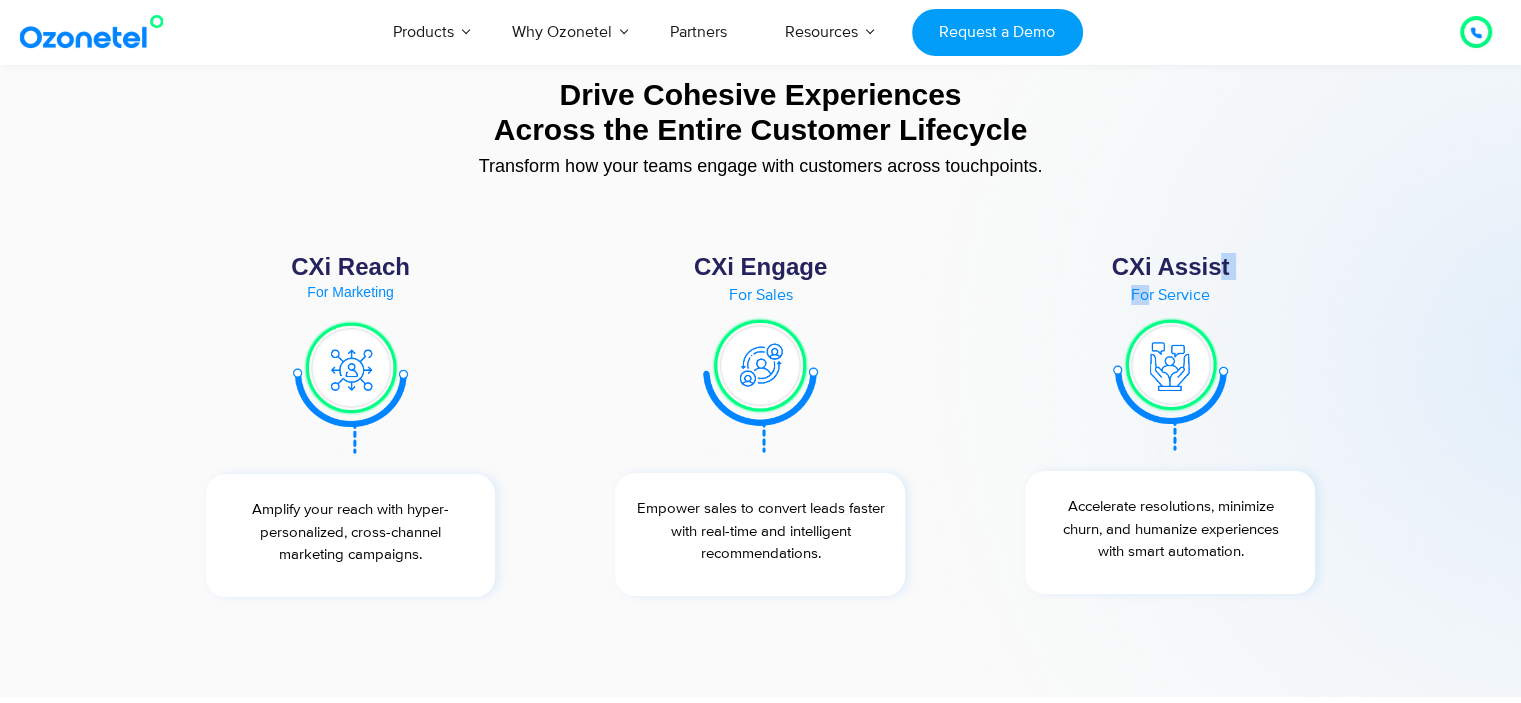 drag, startPoint x: 1208, startPoint y: 286, endPoint x: 1222, endPoint y: 285, distance: 14.035668 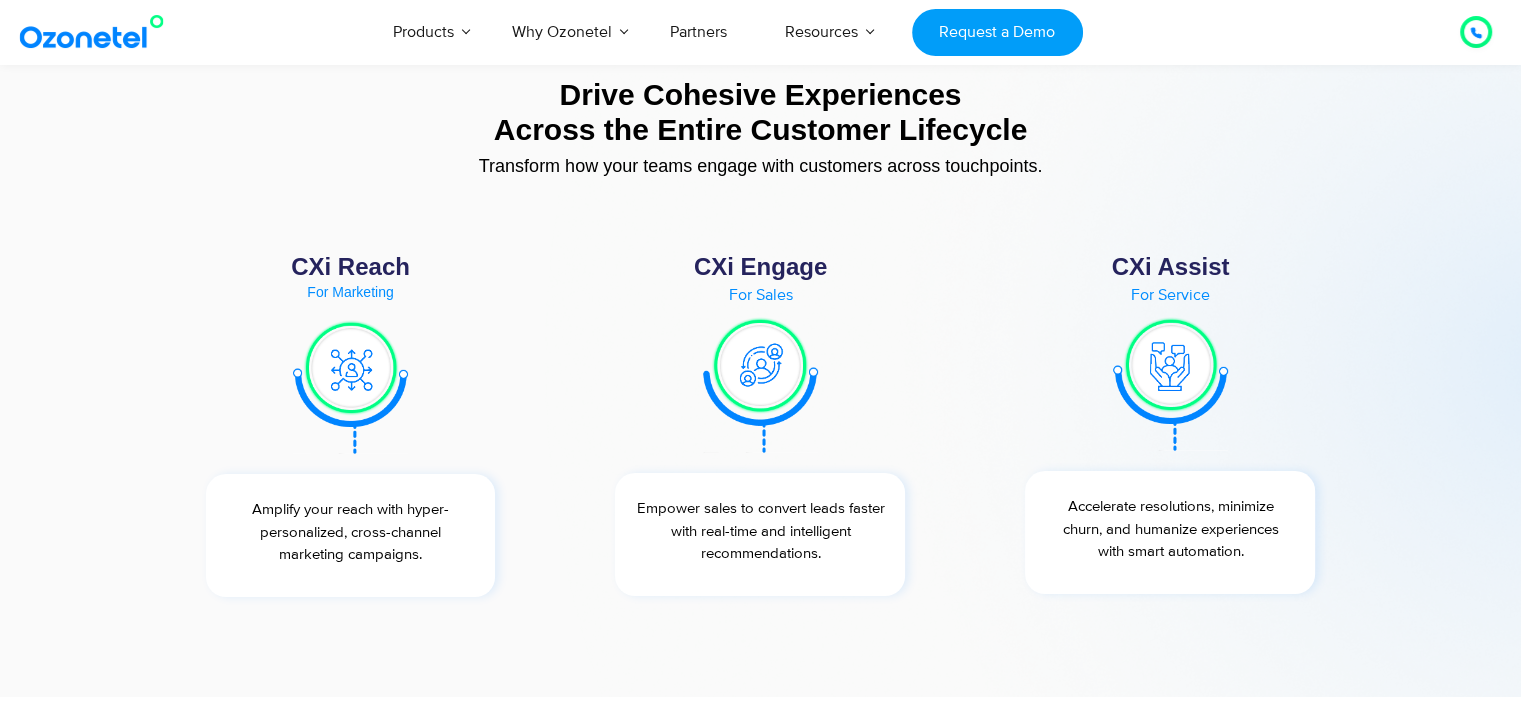 click on "CXi Assist
For Service
Accelerate resolutions, minimize churn, and humanize experiences with smart automation." at bounding box center [1170, 426] 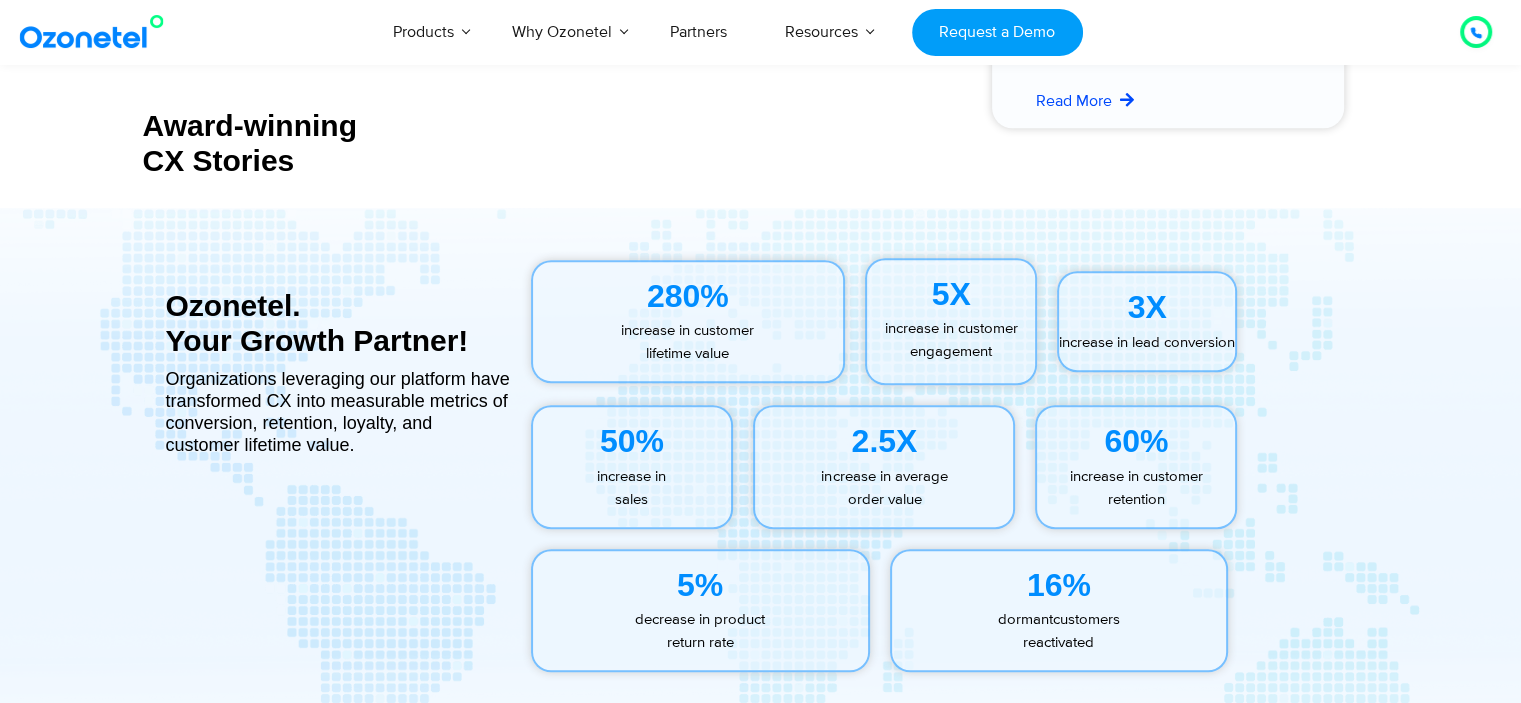 scroll, scrollTop: 9000, scrollLeft: 0, axis: vertical 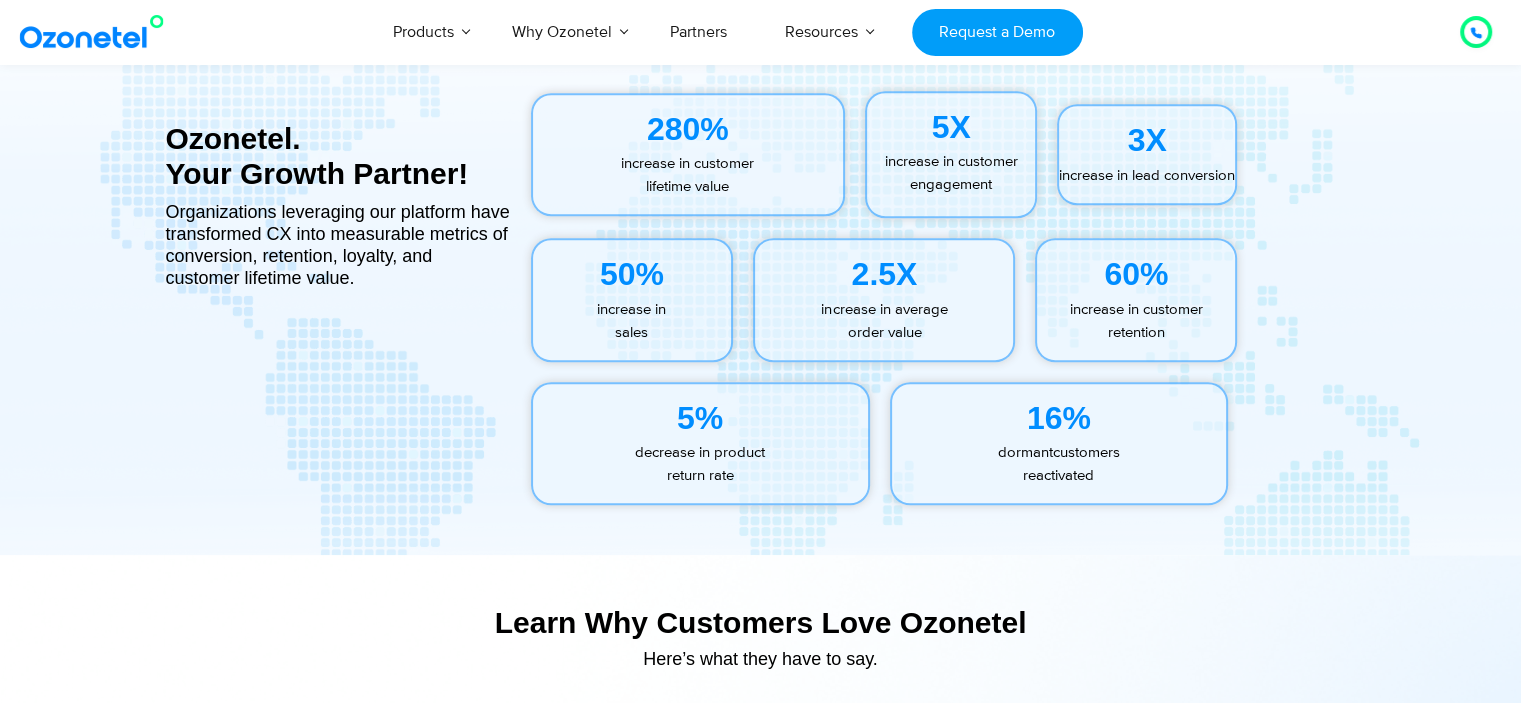 drag, startPoint x: 297, startPoint y: 167, endPoint x: 465, endPoint y: 173, distance: 168.1071 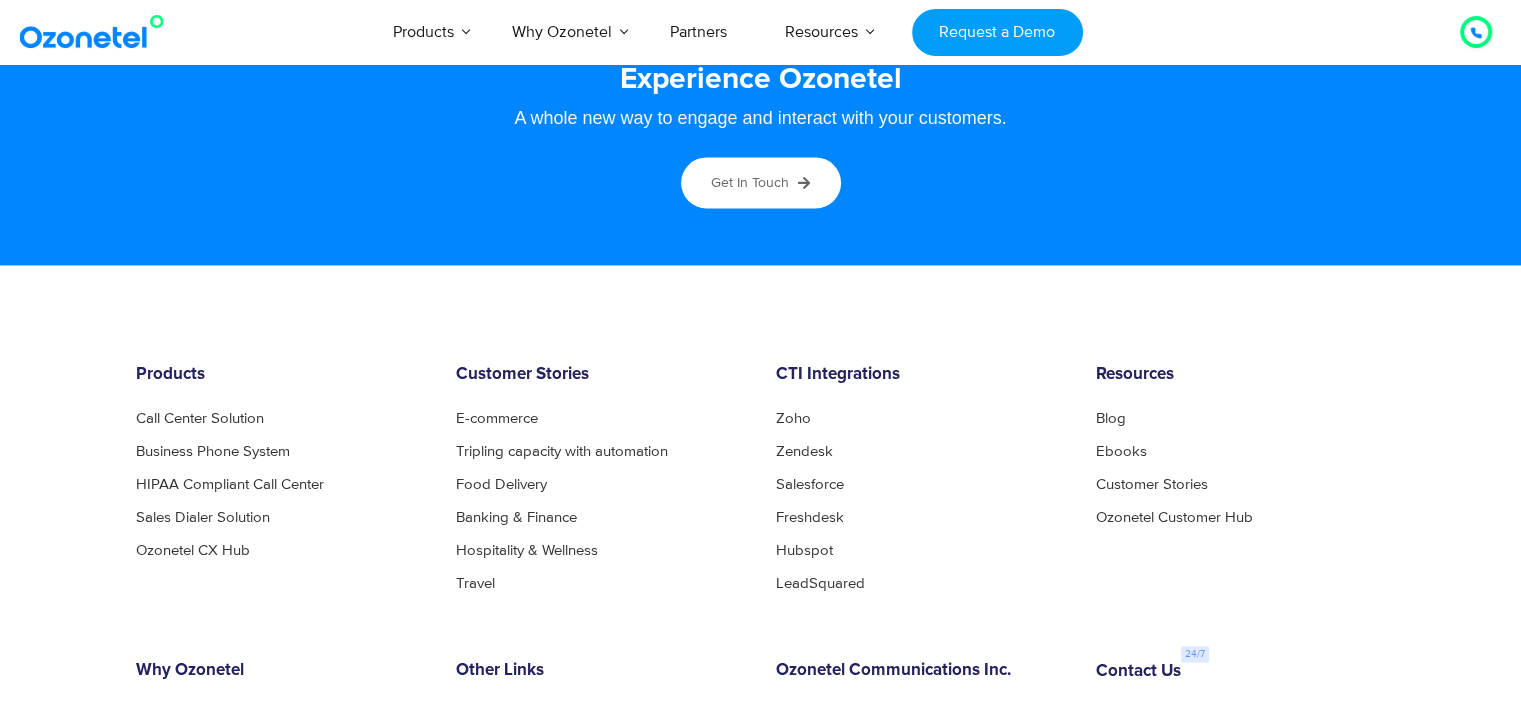 scroll, scrollTop: 11000, scrollLeft: 0, axis: vertical 